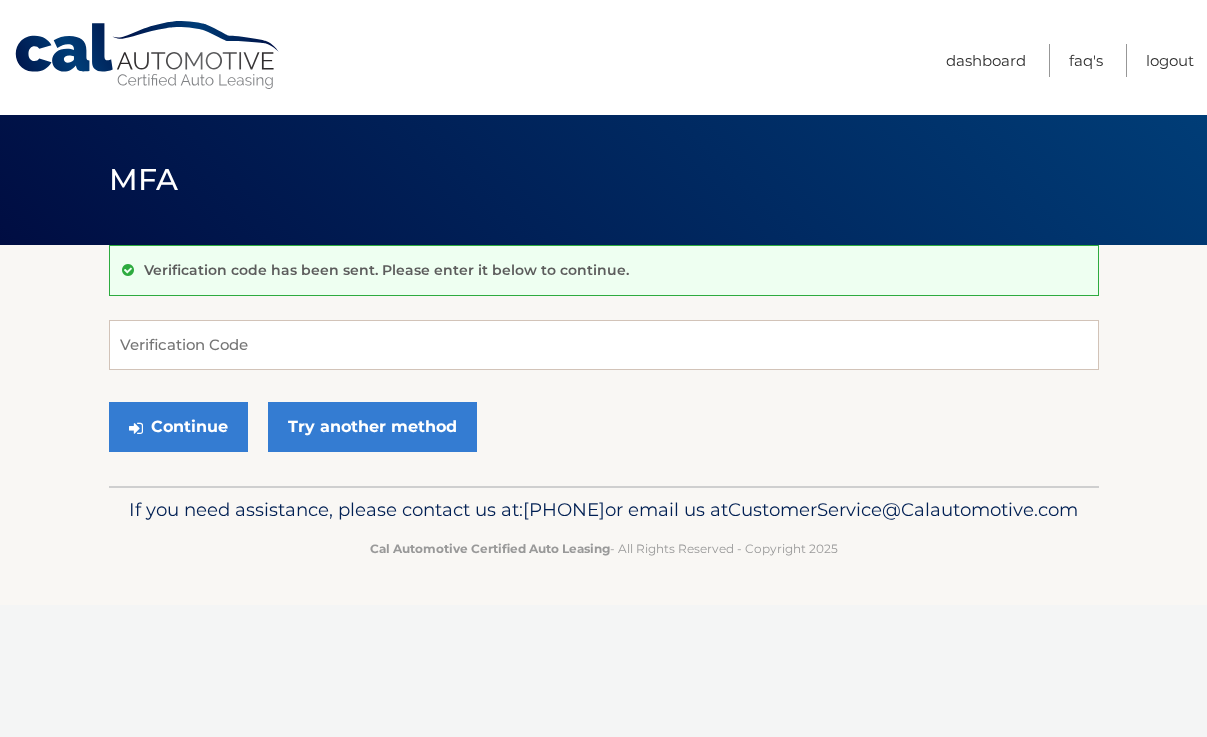 click on "Verification Code" at bounding box center [604, 345] 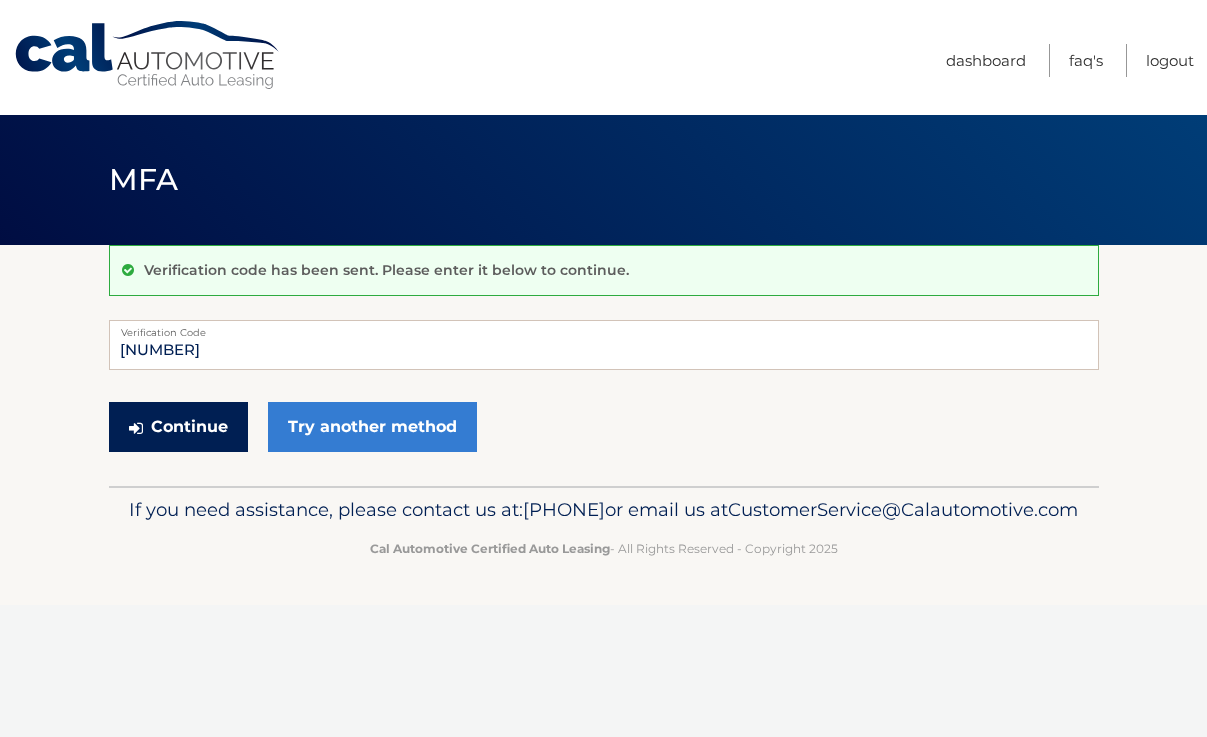 type on "455259" 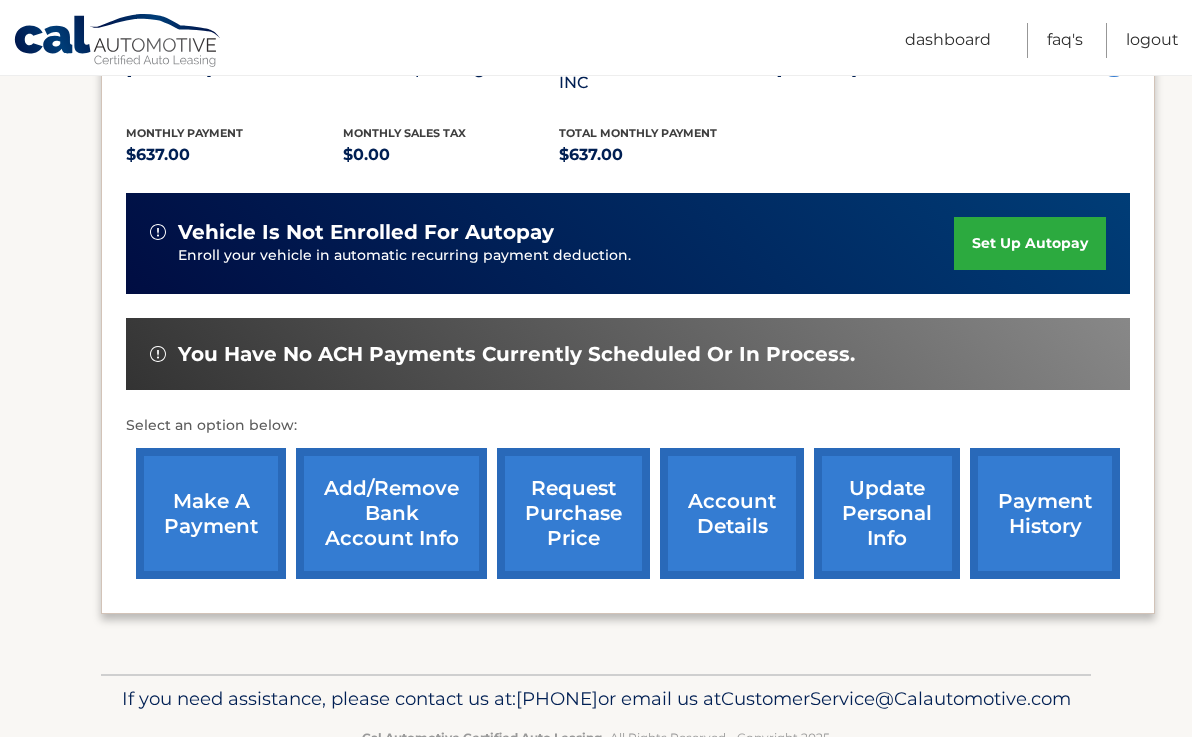 scroll, scrollTop: 415, scrollLeft: 0, axis: vertical 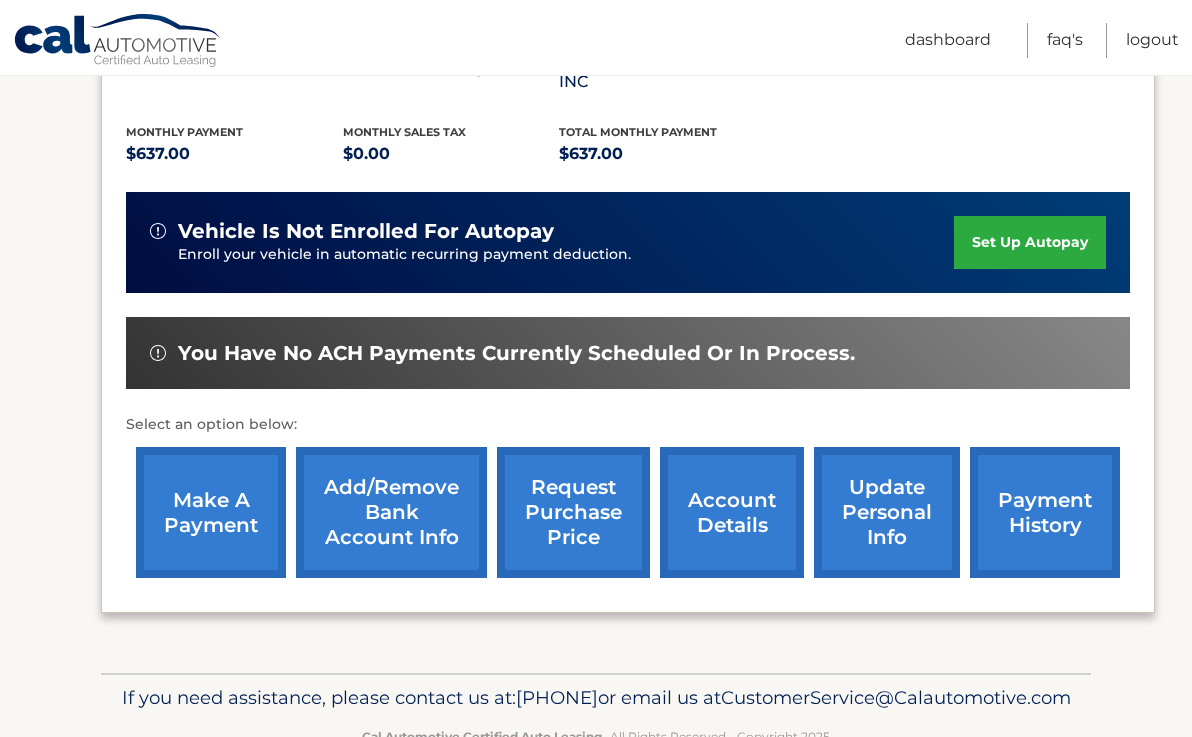 click on "Add/Remove bank account info" at bounding box center [391, 512] 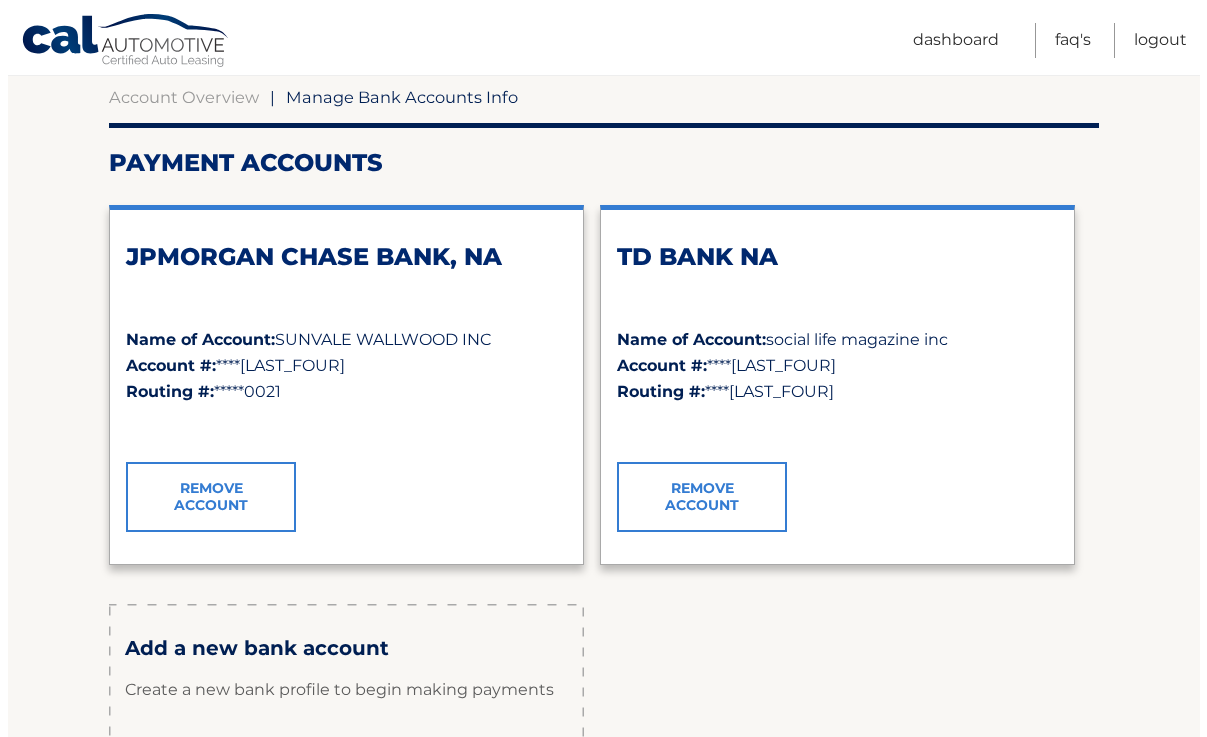 scroll, scrollTop: 195, scrollLeft: 0, axis: vertical 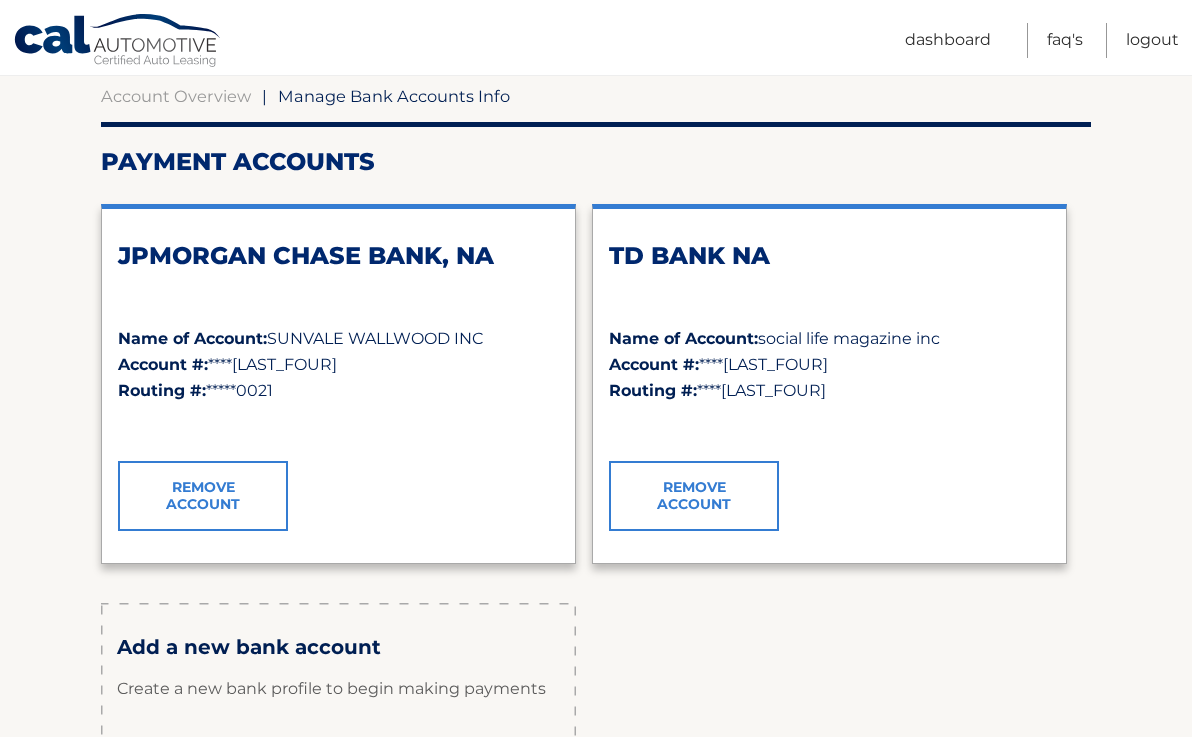 click on "Remove Account" at bounding box center (694, 496) 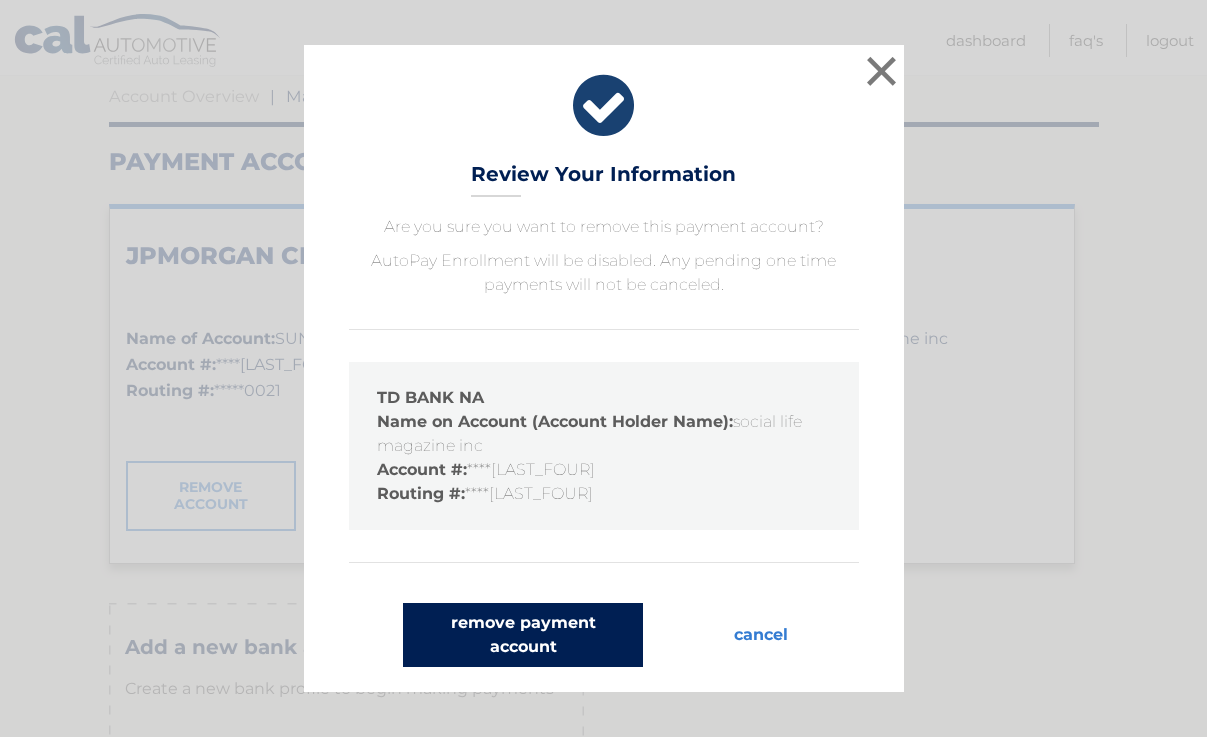 click on "remove payment account" at bounding box center [523, 635] 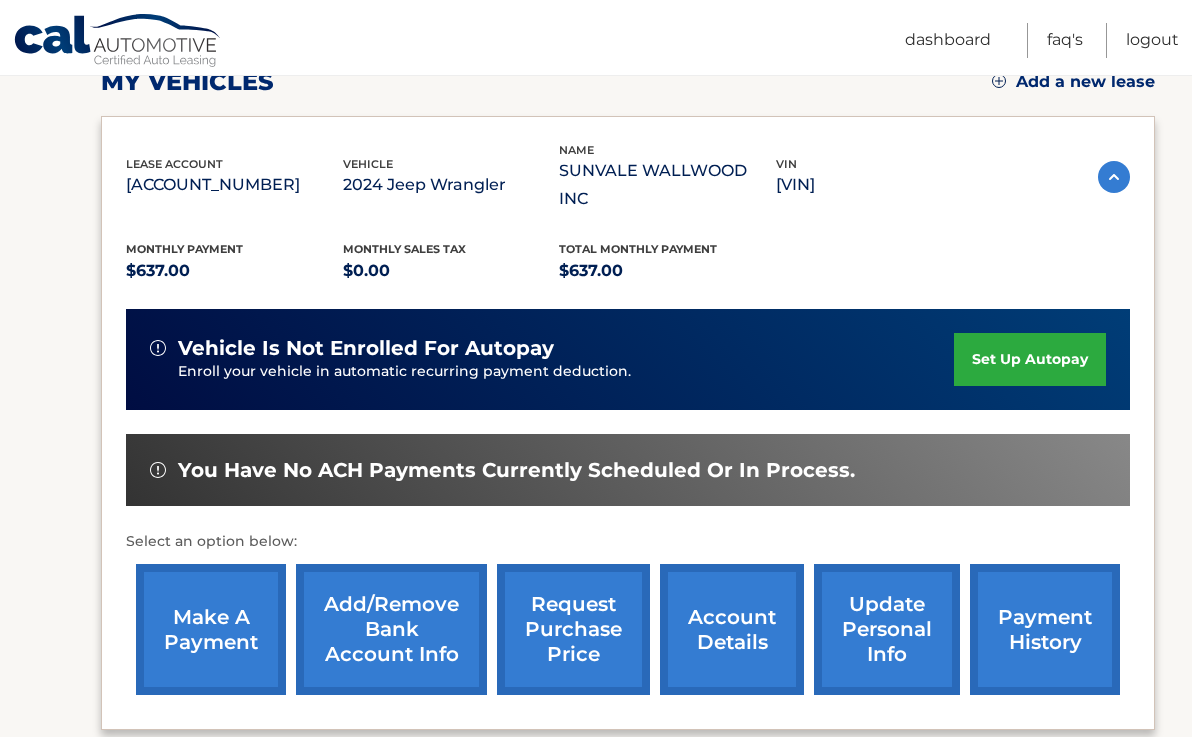 scroll, scrollTop: 503, scrollLeft: 0, axis: vertical 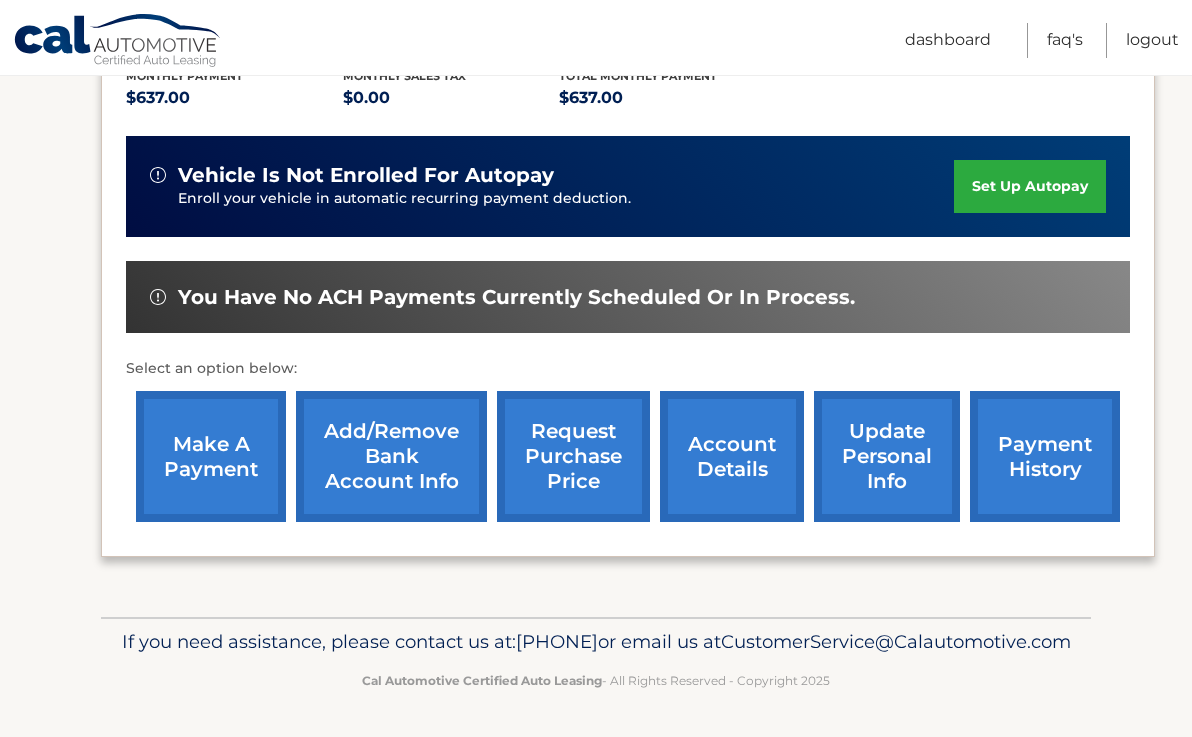 click on "Add/Remove bank account info" at bounding box center (391, 456) 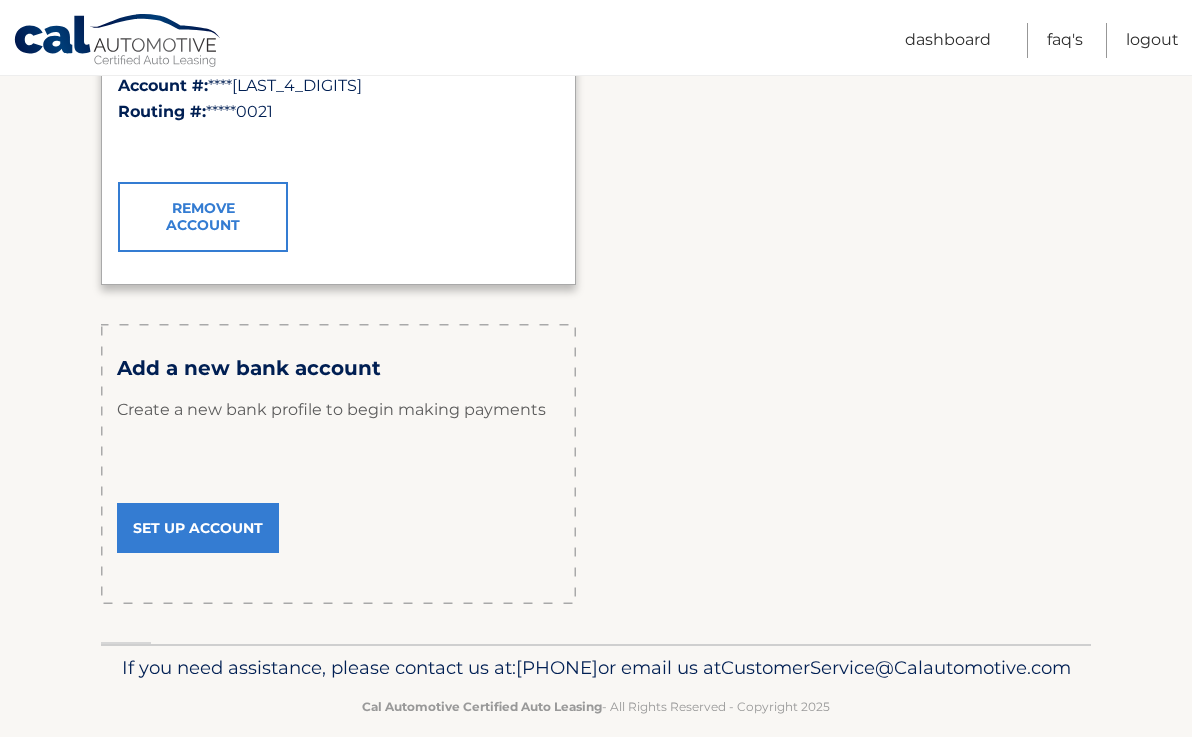 scroll, scrollTop: 475, scrollLeft: 0, axis: vertical 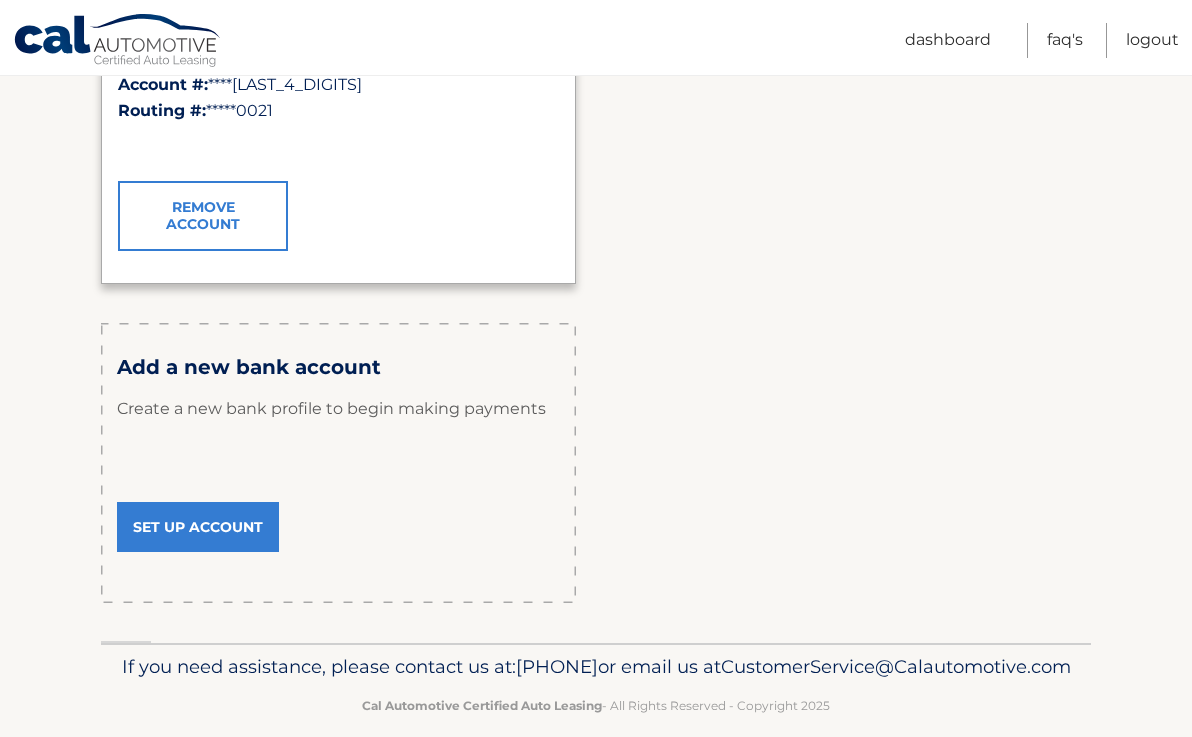 click on "Set Up Account" at bounding box center [198, 527] 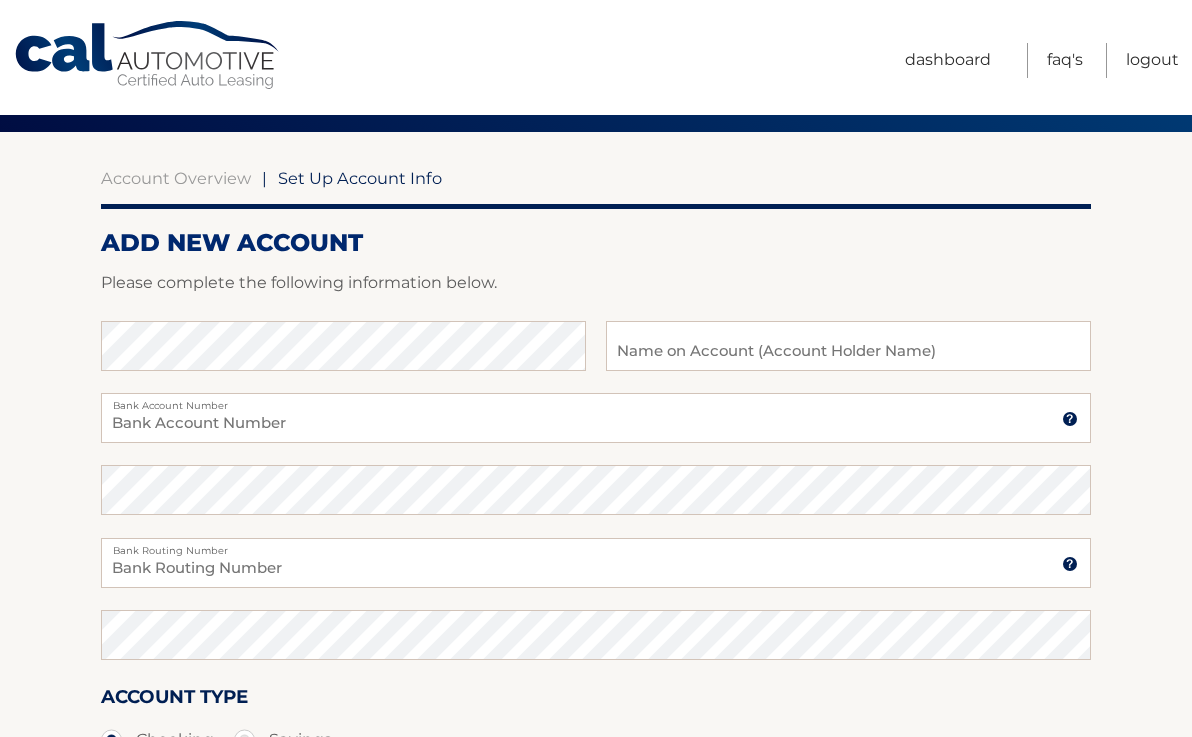 scroll, scrollTop: 114, scrollLeft: 0, axis: vertical 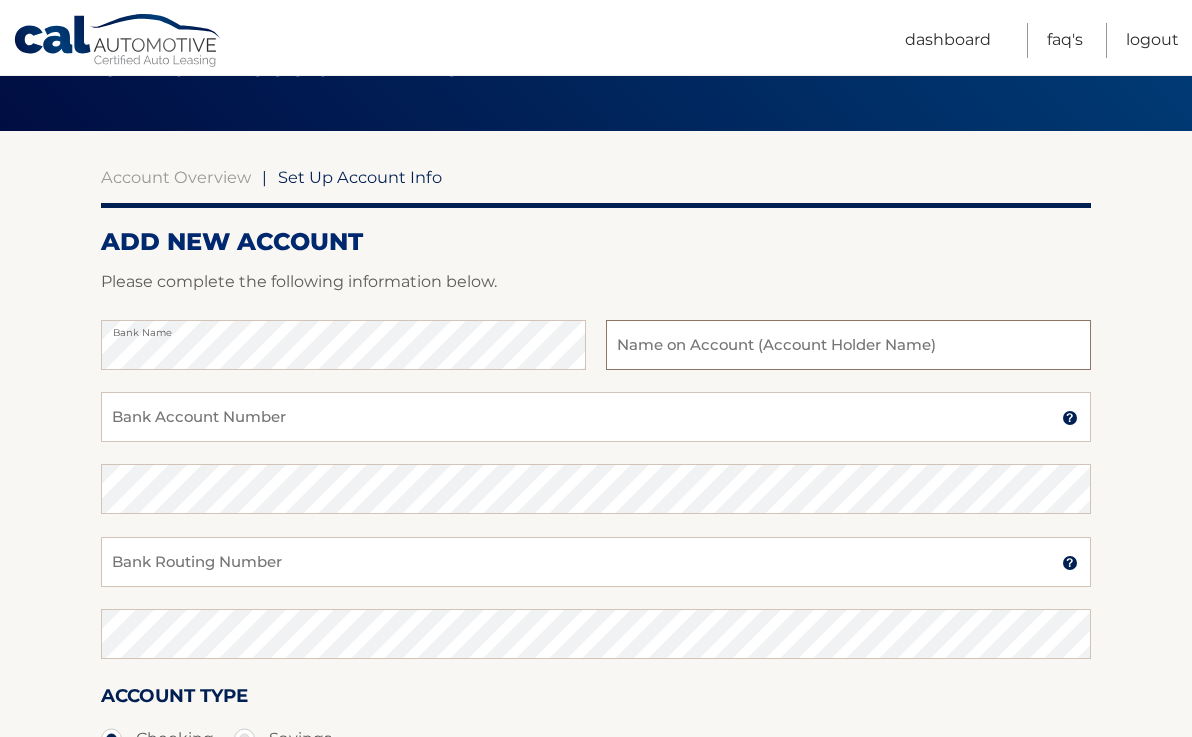 click at bounding box center [848, 345] 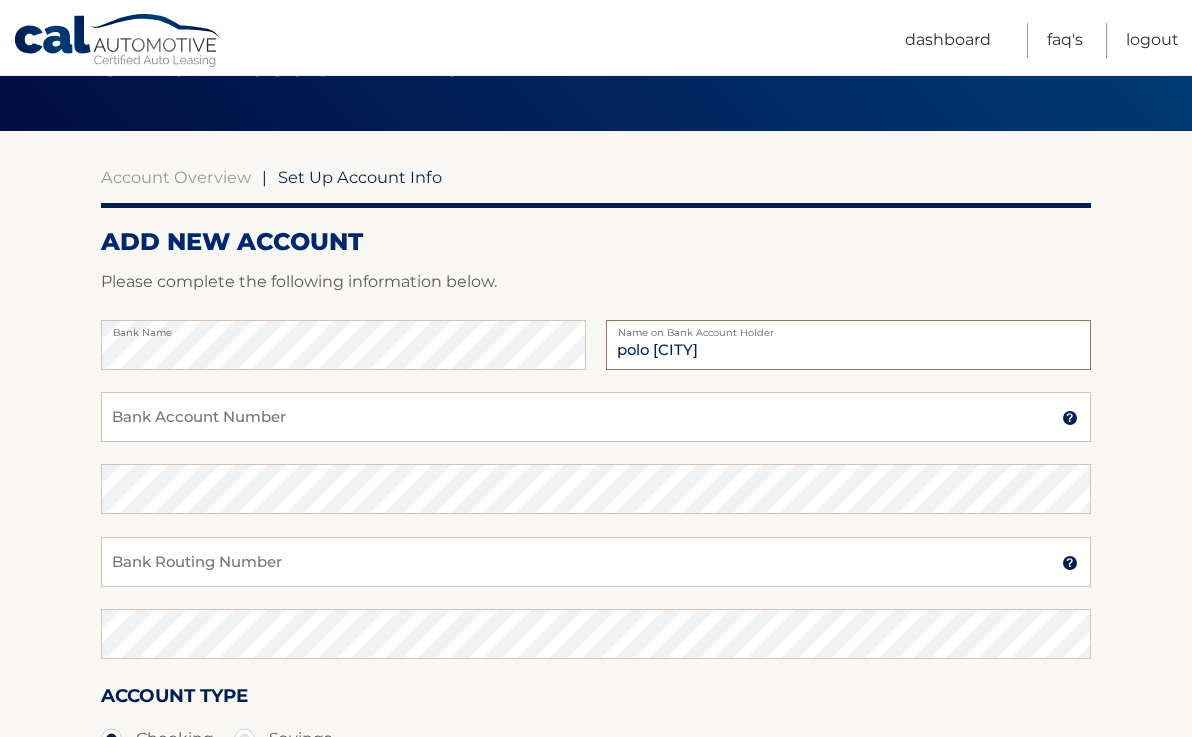 type on "polo hamptons" 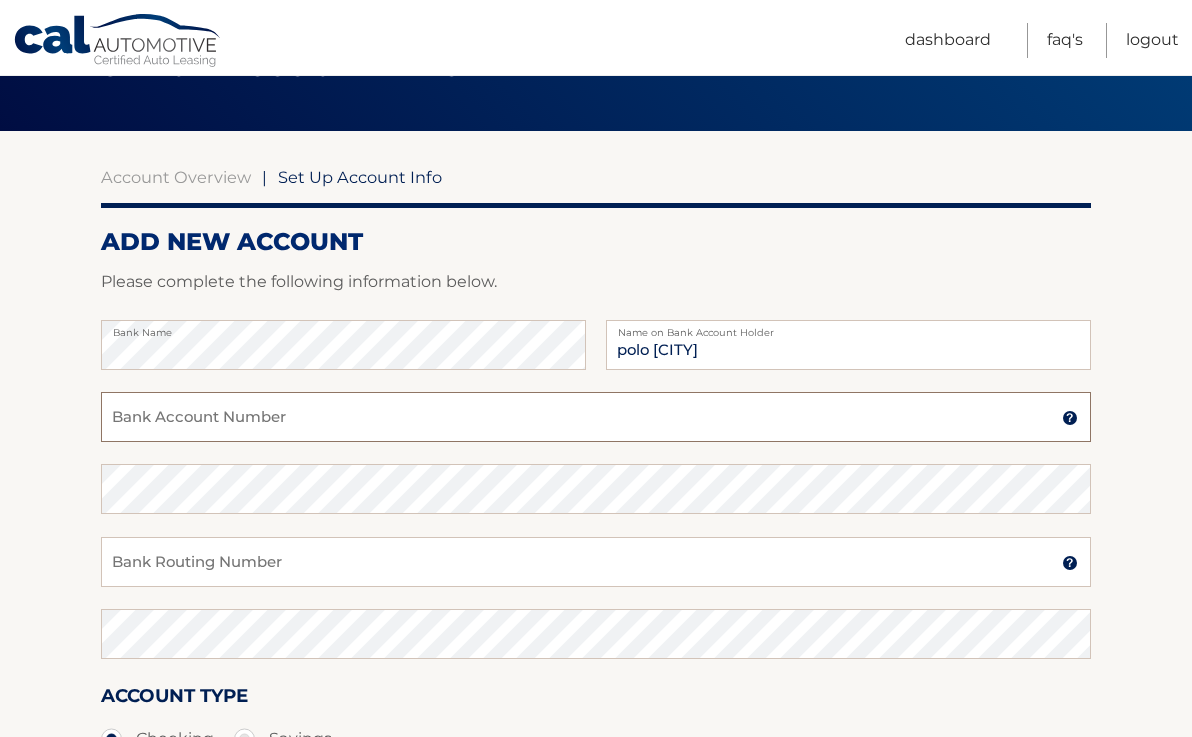 click on "Bank Account Number" at bounding box center (596, 417) 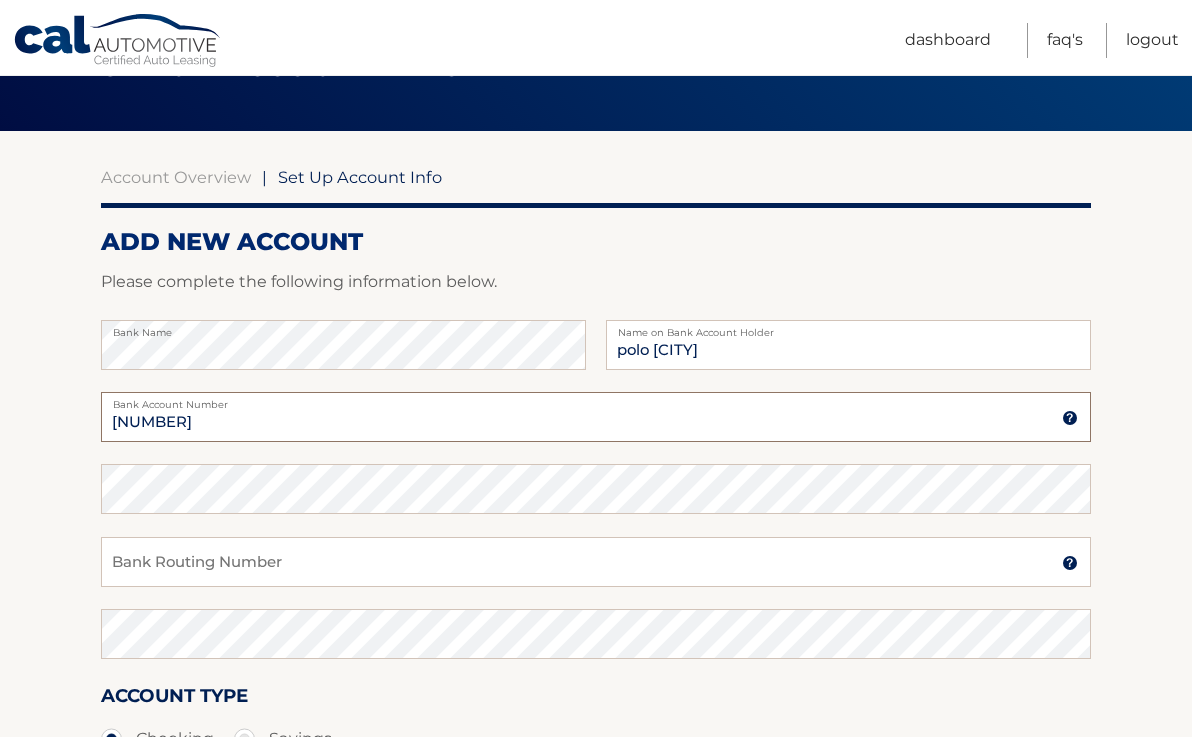 type on "[NUMBER]" 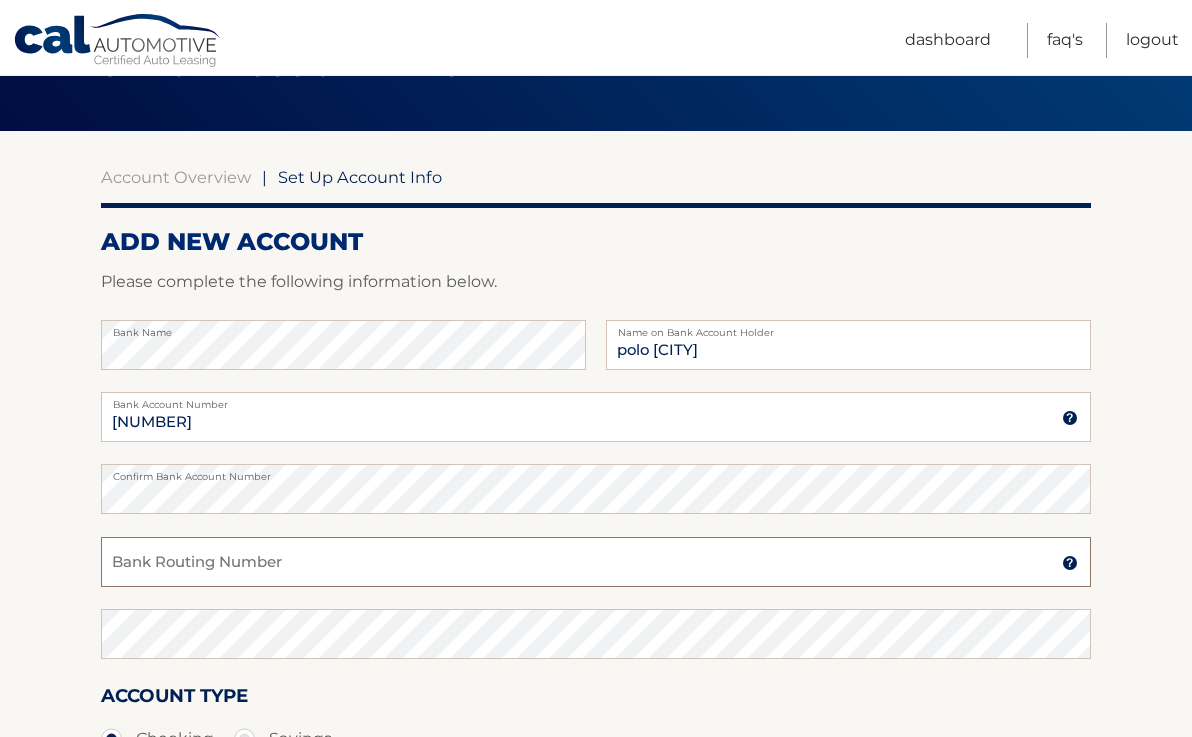 click on "Bank Routing Number" at bounding box center [596, 562] 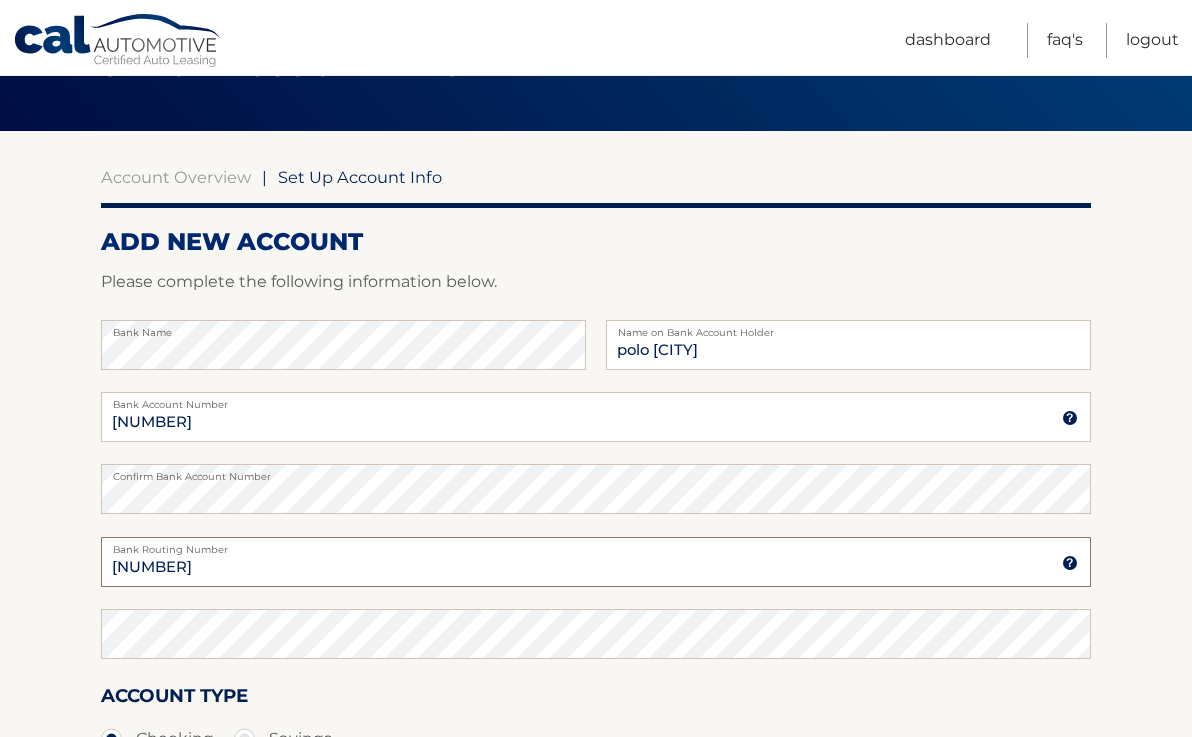 type on "[NUMBER]" 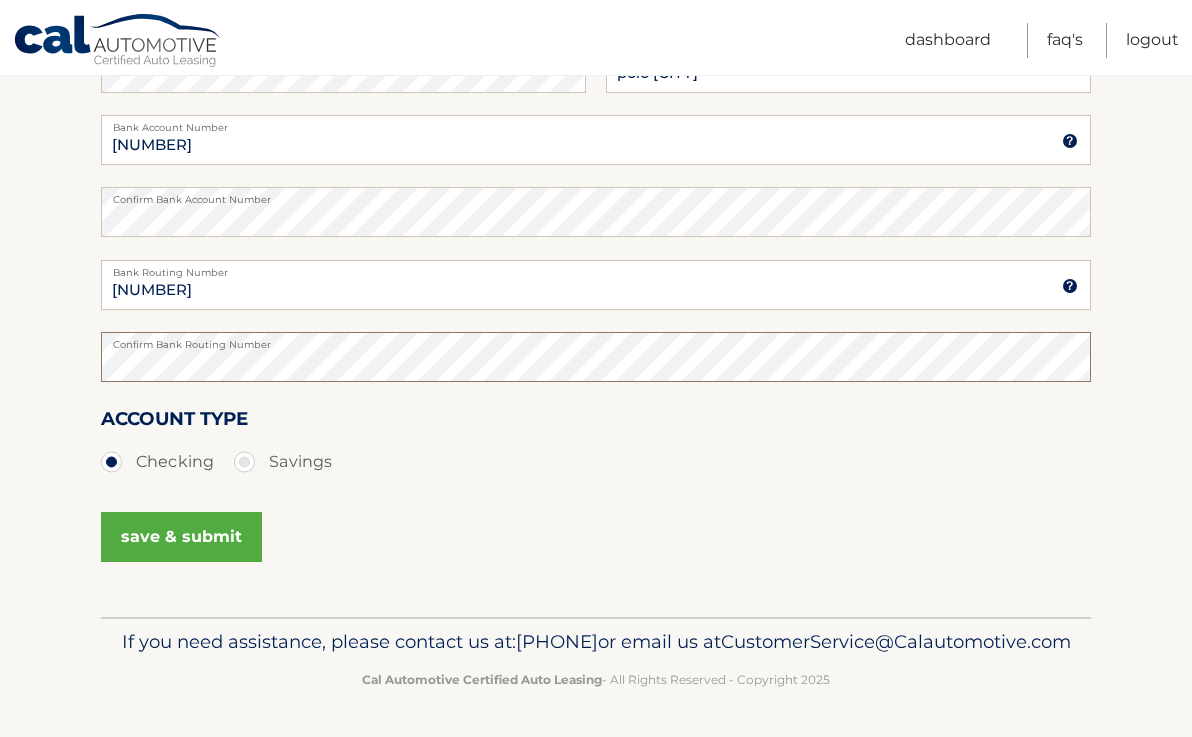 scroll, scrollTop: 395, scrollLeft: 0, axis: vertical 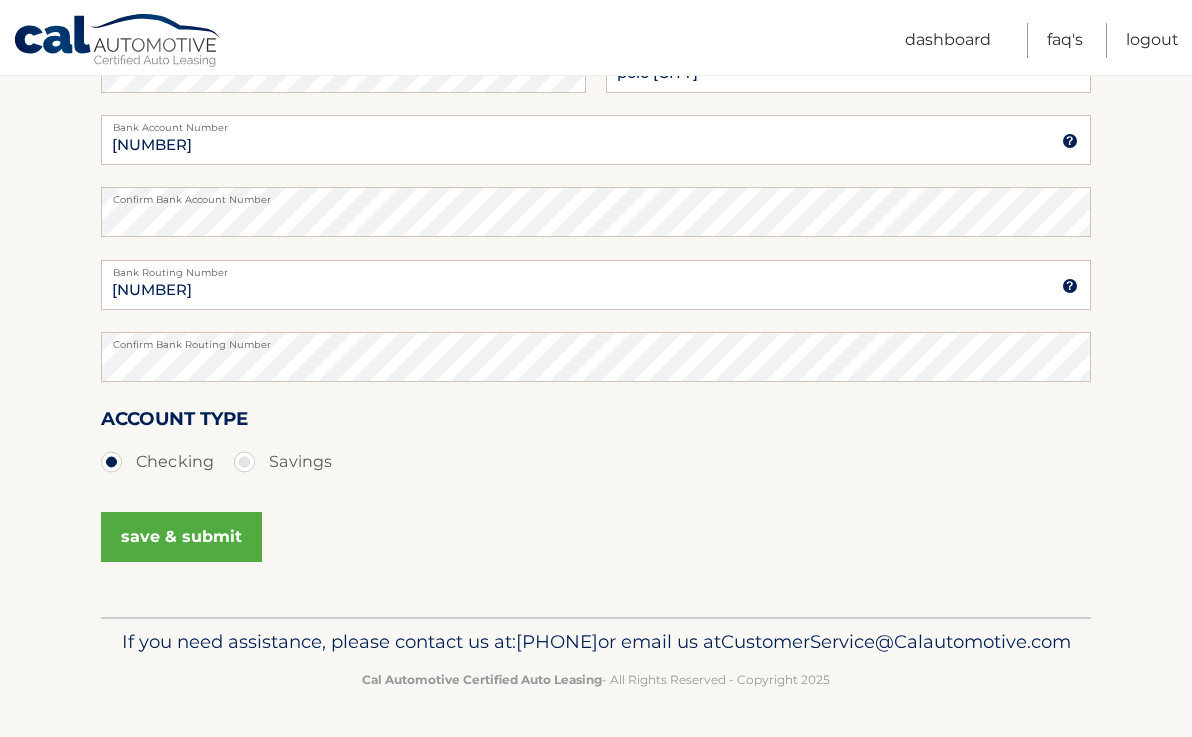click on "save & submit" at bounding box center (181, 537) 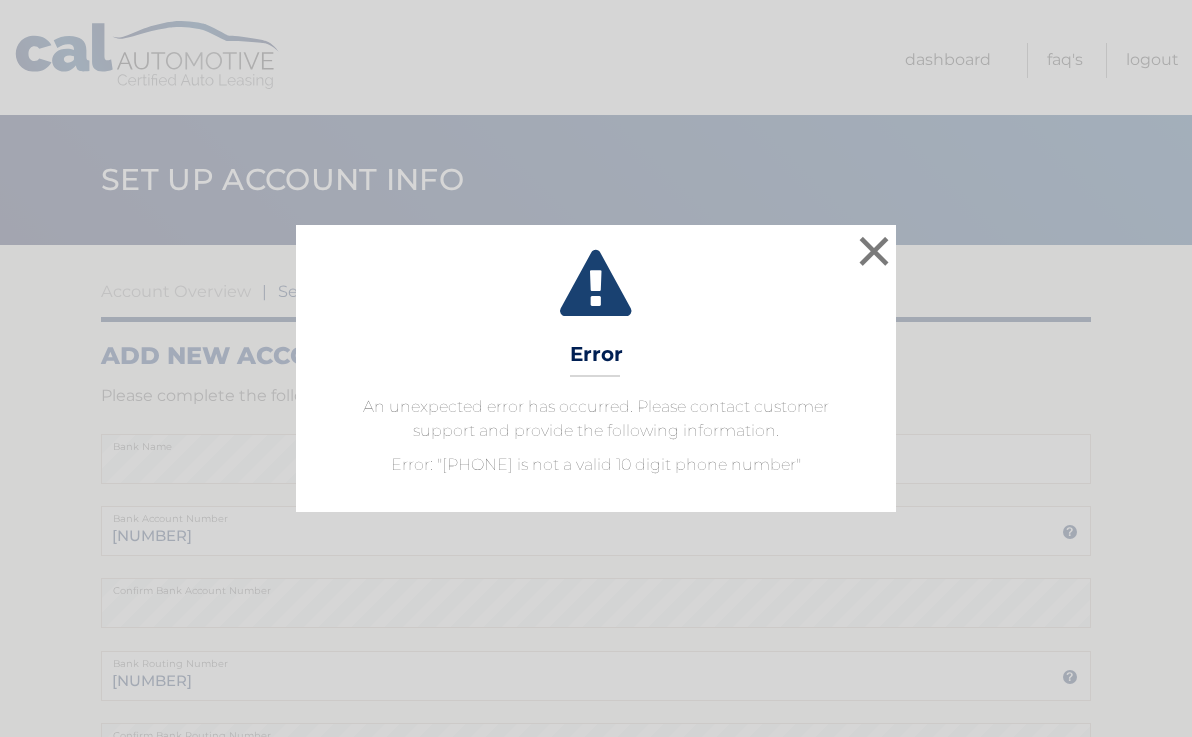 scroll, scrollTop: 0, scrollLeft: 0, axis: both 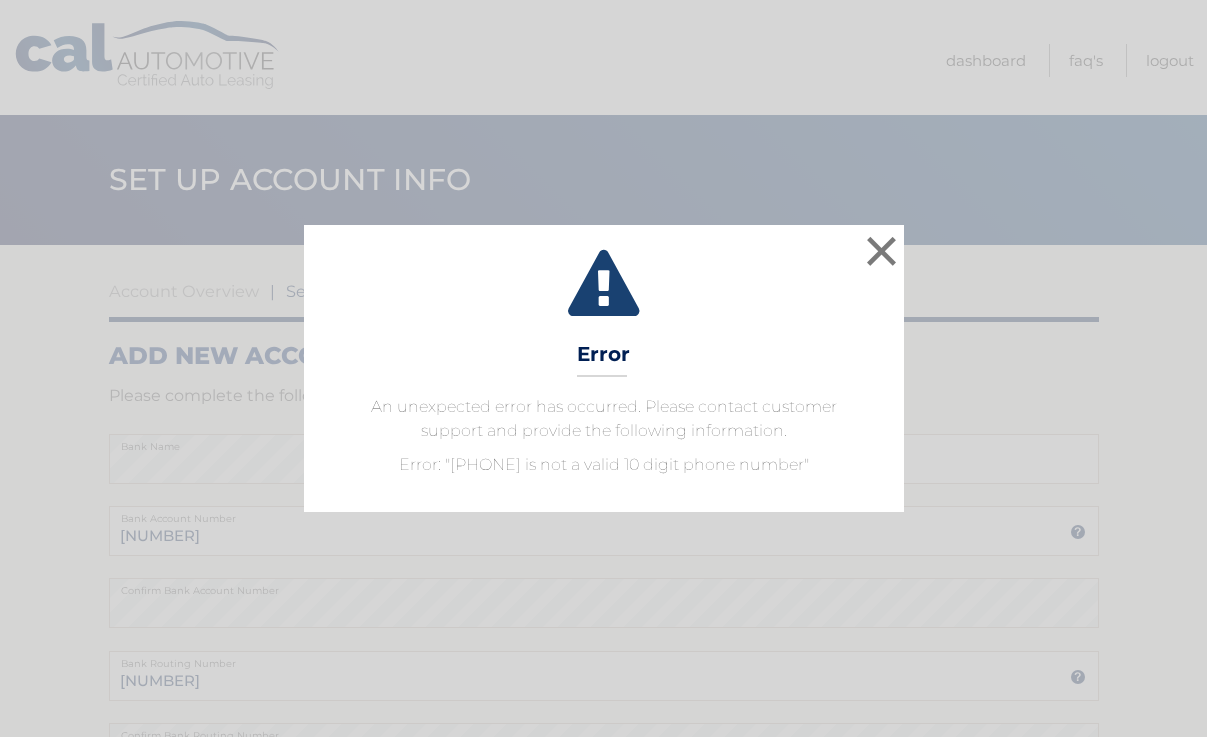 click on "×
Error
An unexpected error has occurred.  Please contact customer support and provide the following information.
Error: "[PHONE] is not a valid 10 digit phone number"" at bounding box center (604, 368) 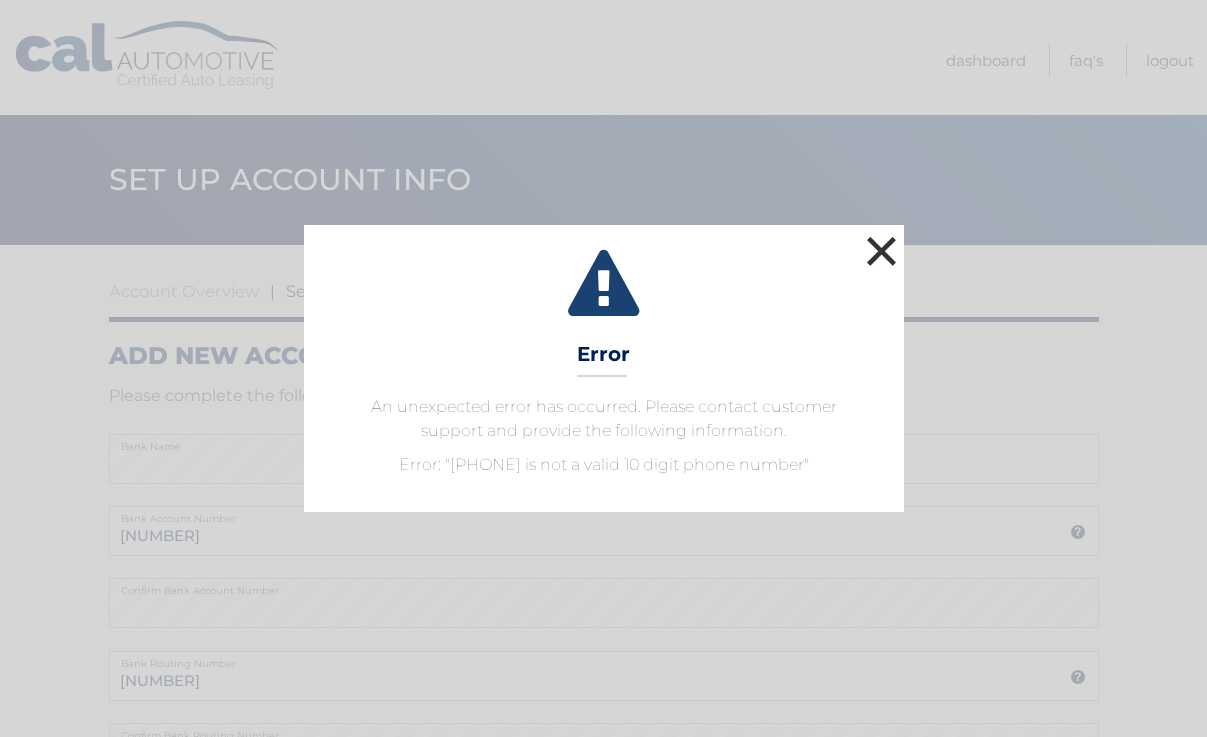 click on "×" at bounding box center (882, 251) 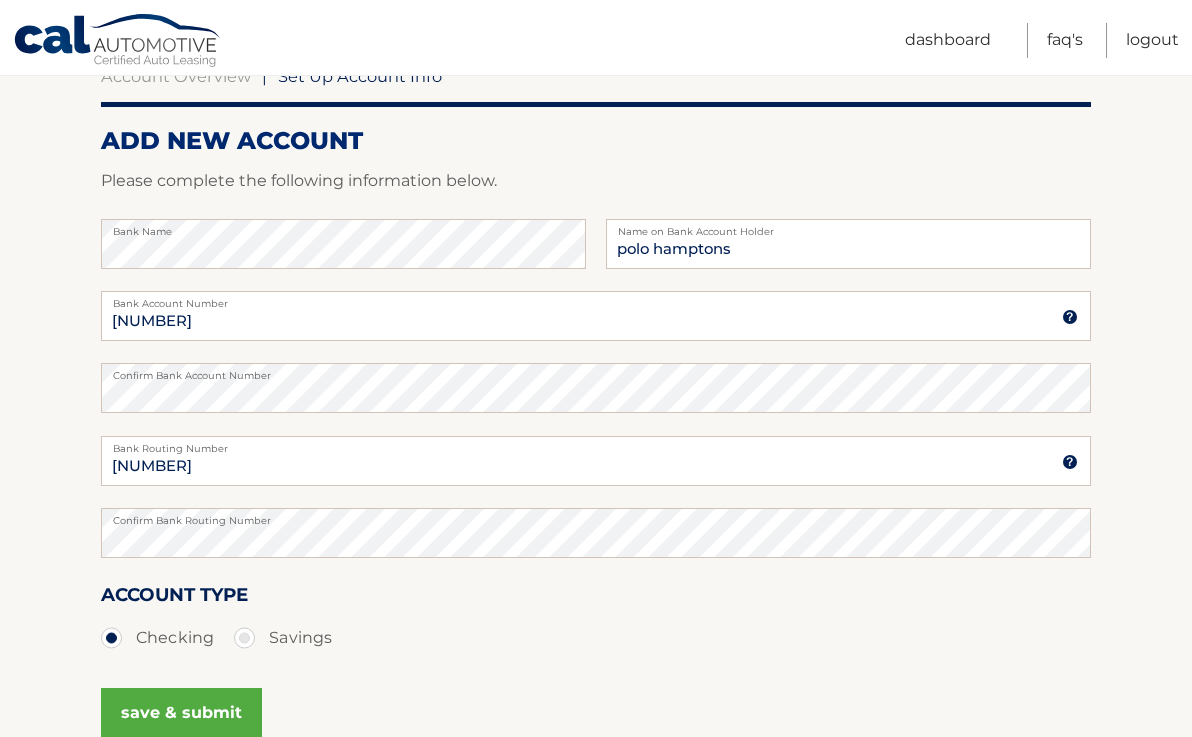scroll, scrollTop: 217, scrollLeft: 0, axis: vertical 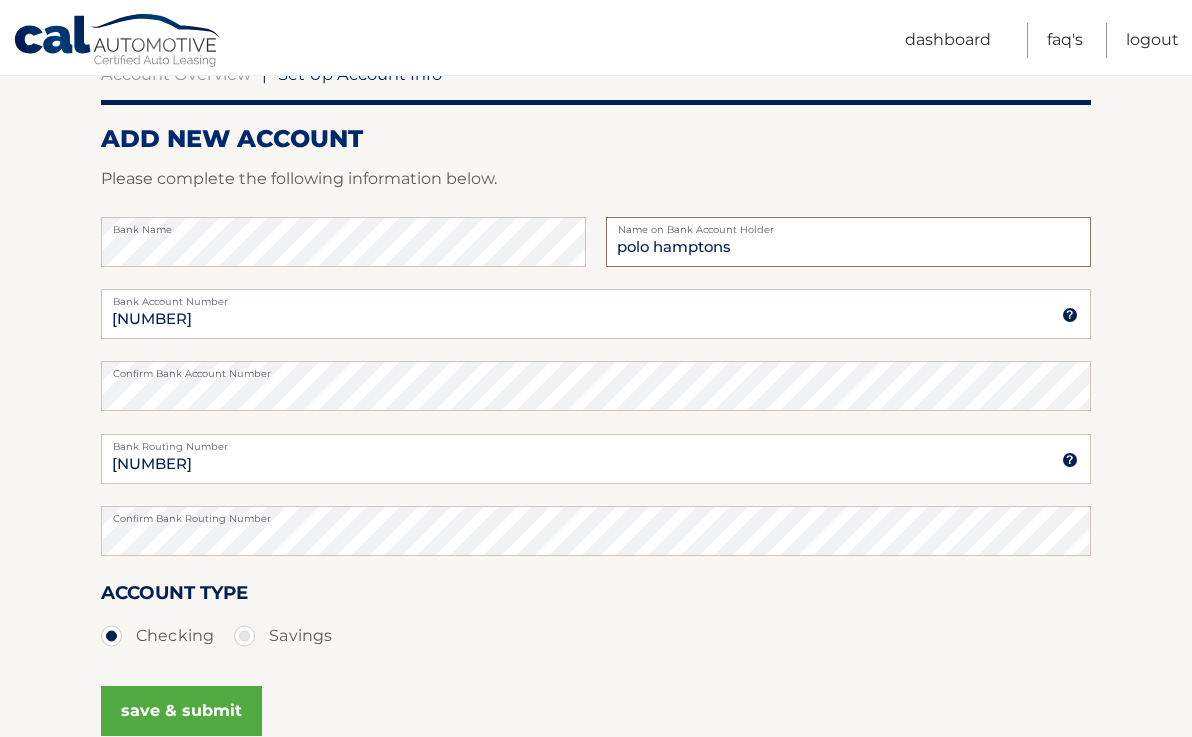 click on "polo hamptons" at bounding box center [848, 242] 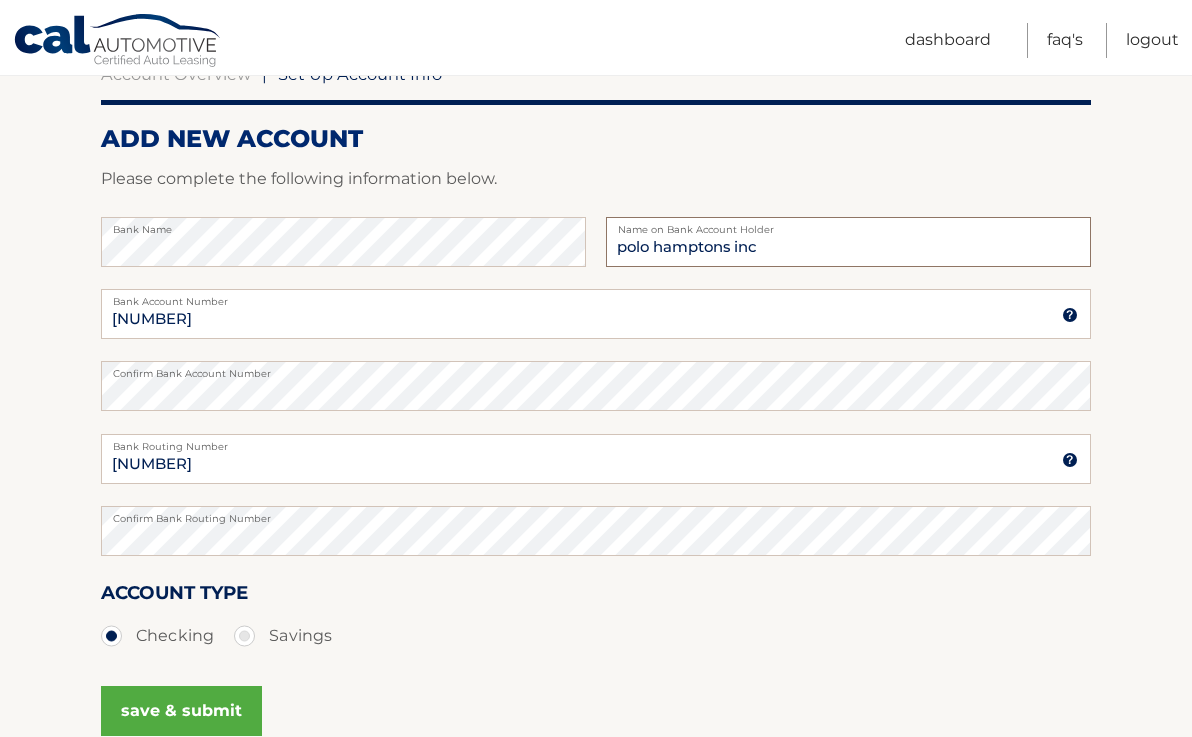type on "polo hamptons inc" 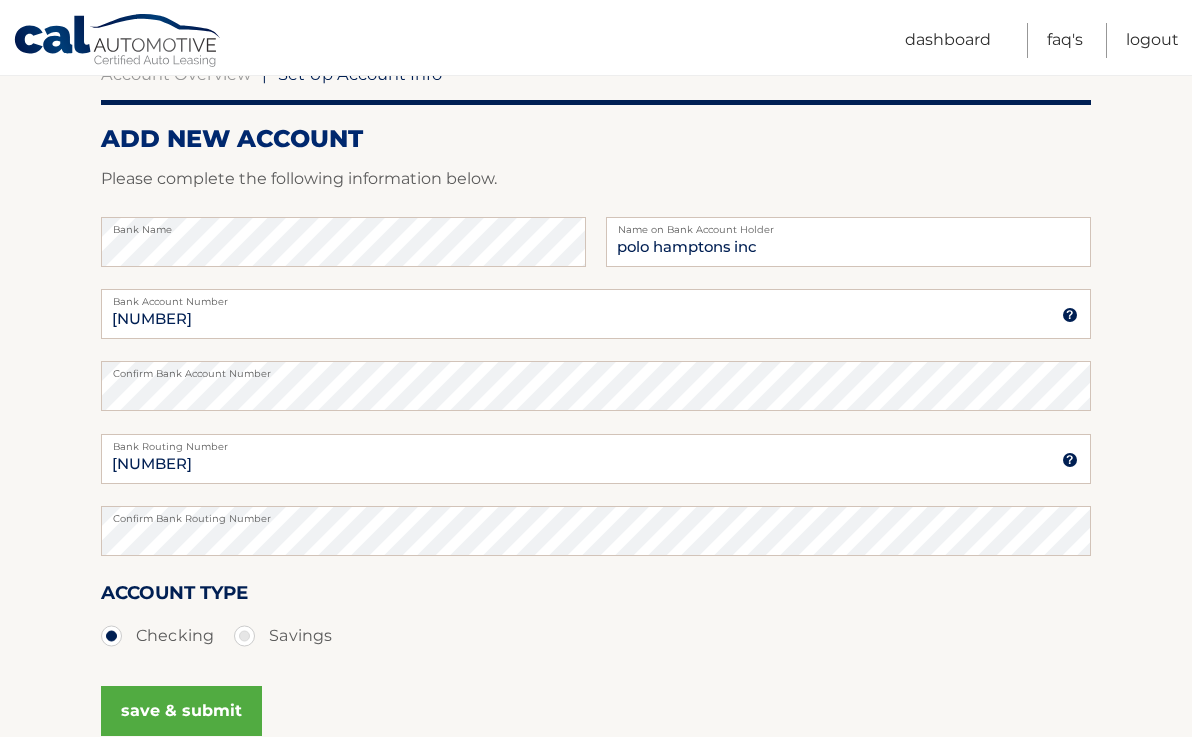 click on "save & submit" at bounding box center (181, 711) 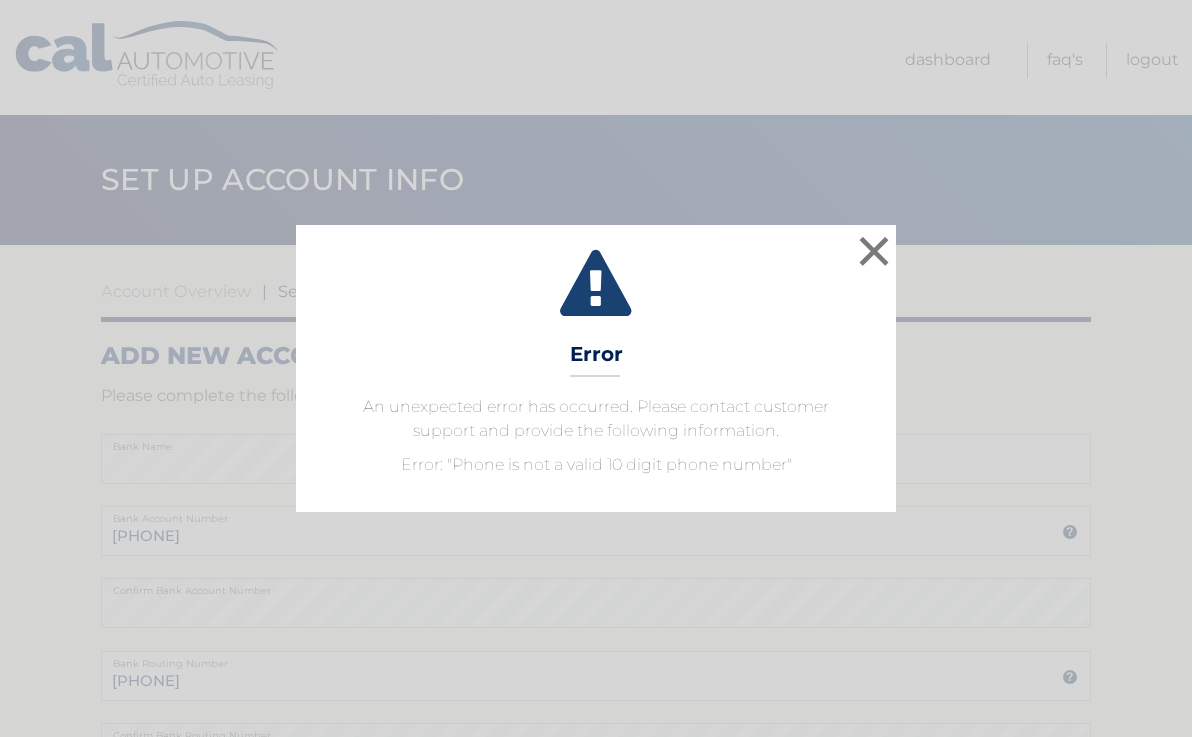 scroll, scrollTop: 0, scrollLeft: 0, axis: both 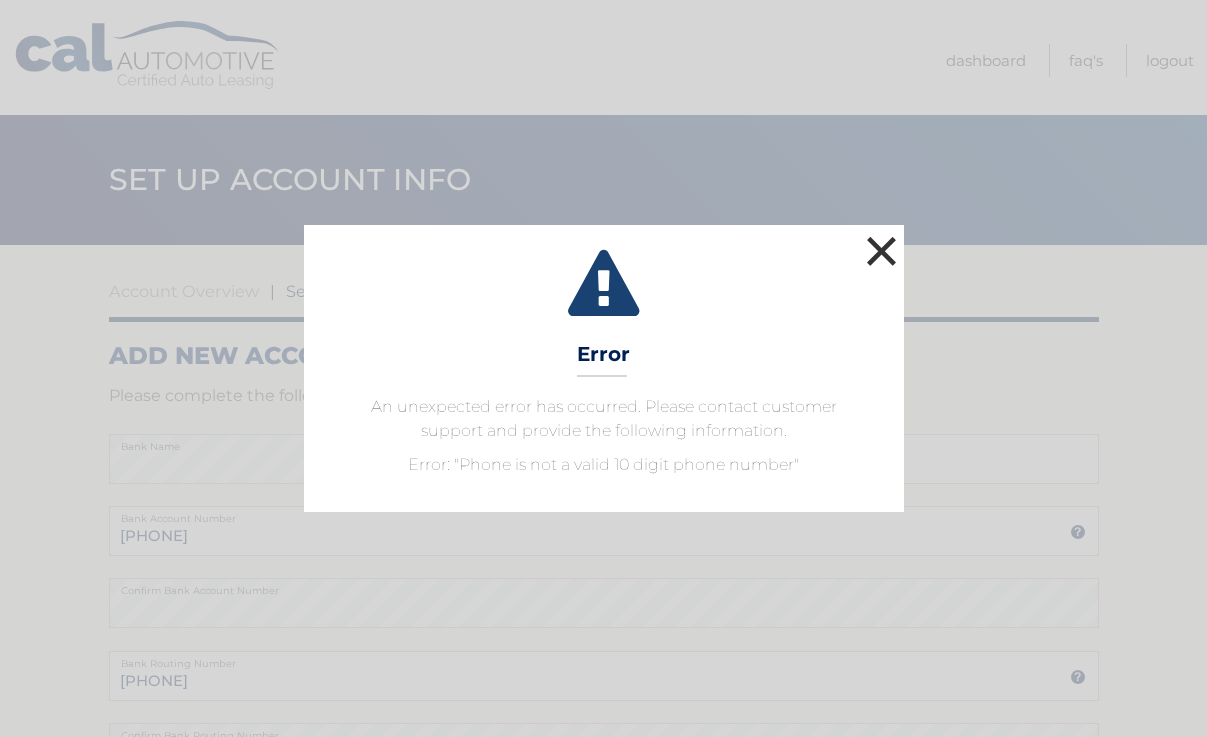 click on "×" at bounding box center [882, 251] 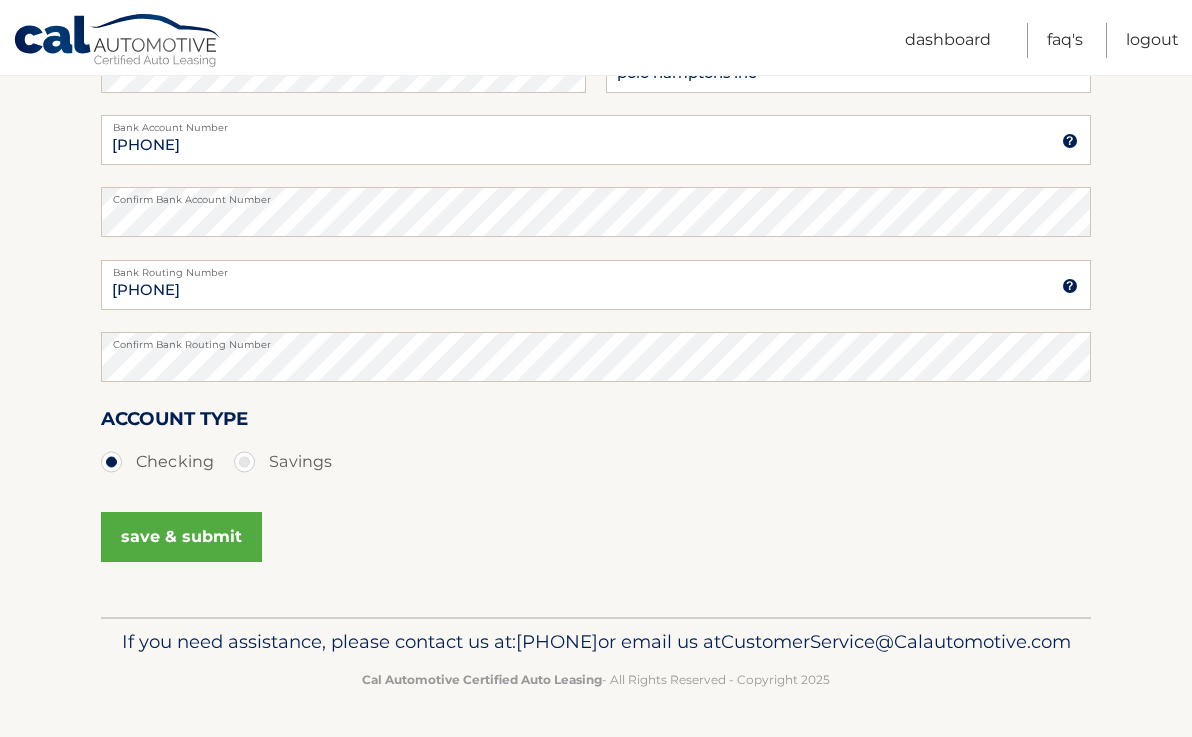 scroll, scrollTop: 0, scrollLeft: 0, axis: both 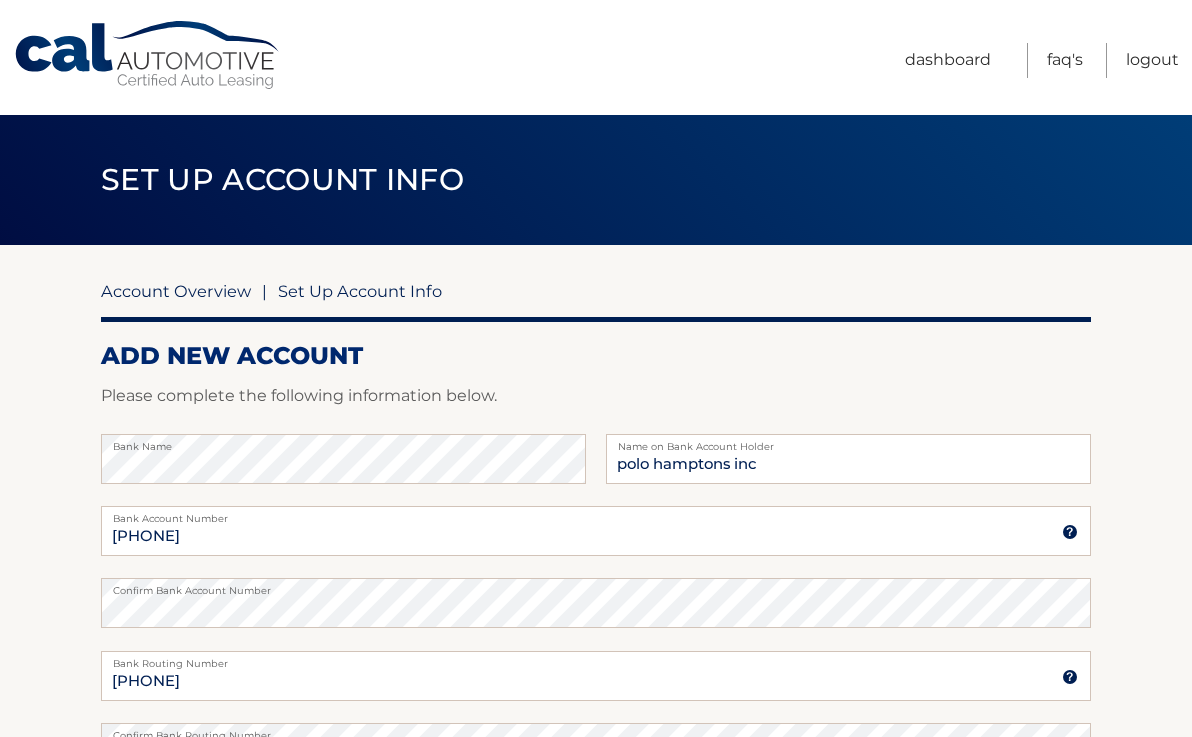click on "Account Overview" at bounding box center (176, 291) 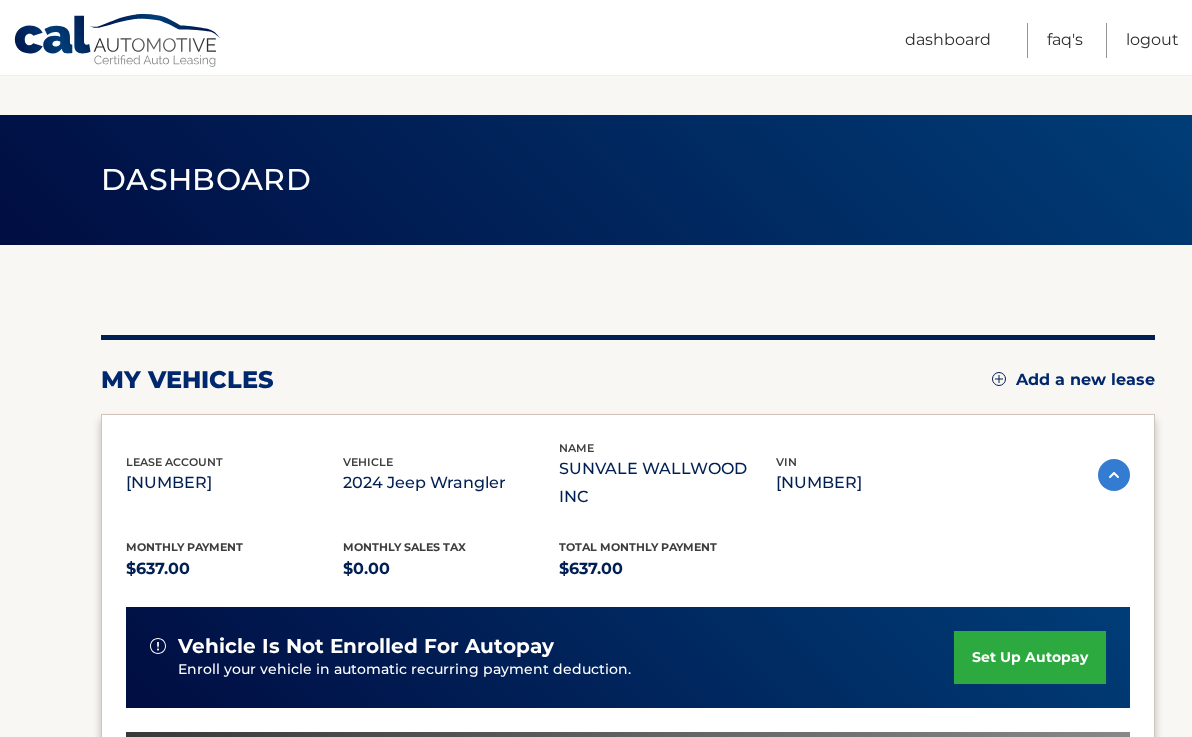 scroll, scrollTop: 503, scrollLeft: 0, axis: vertical 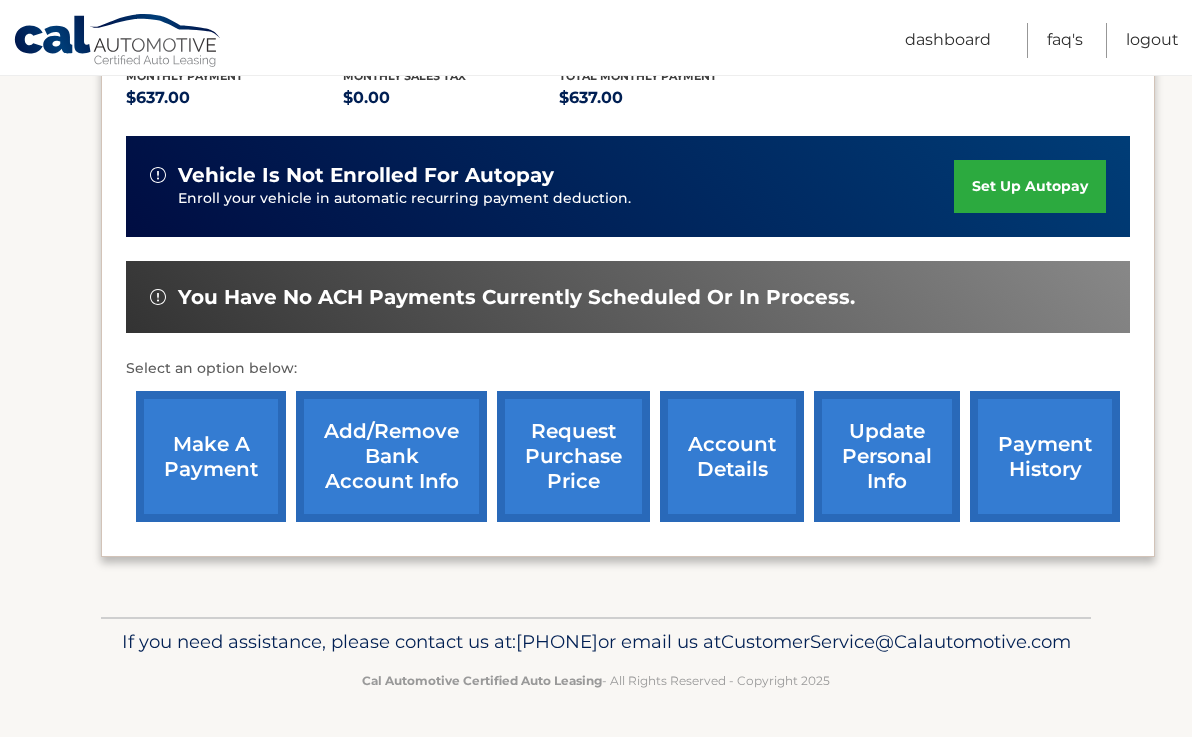 click on "Add/Remove bank account info" at bounding box center (391, 456) 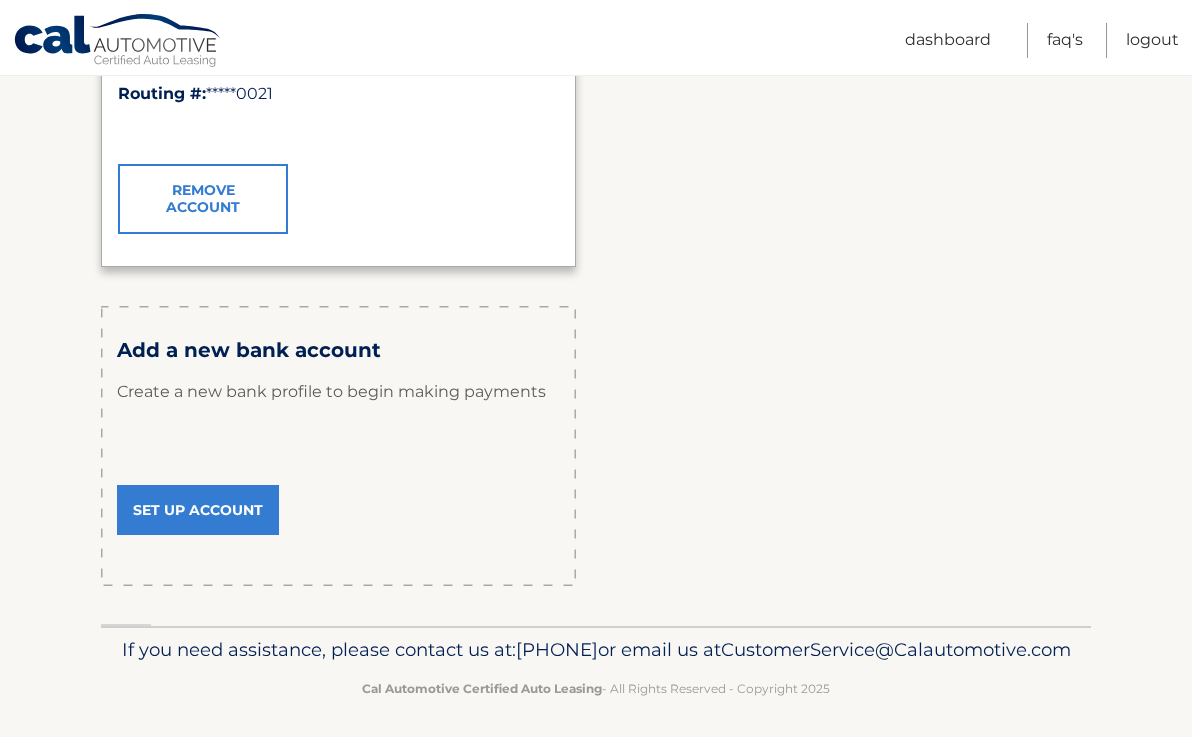 scroll, scrollTop: 494, scrollLeft: 0, axis: vertical 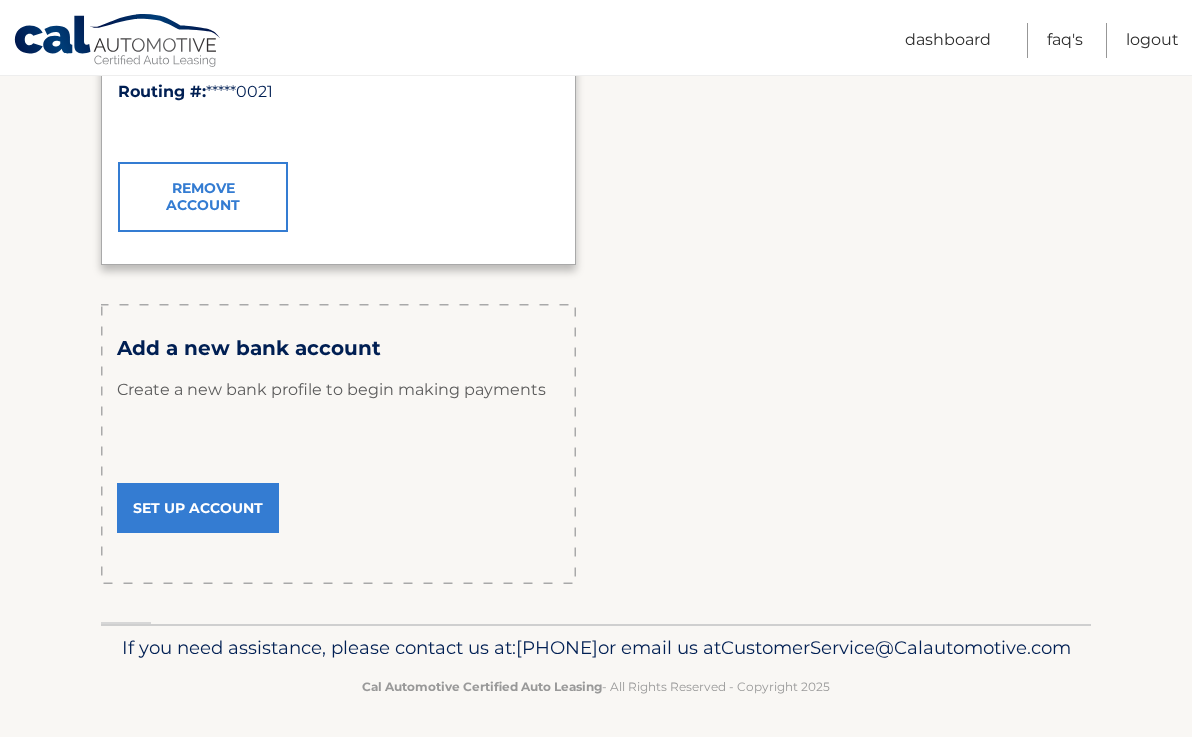 click on "Set Up Account" at bounding box center [198, 508] 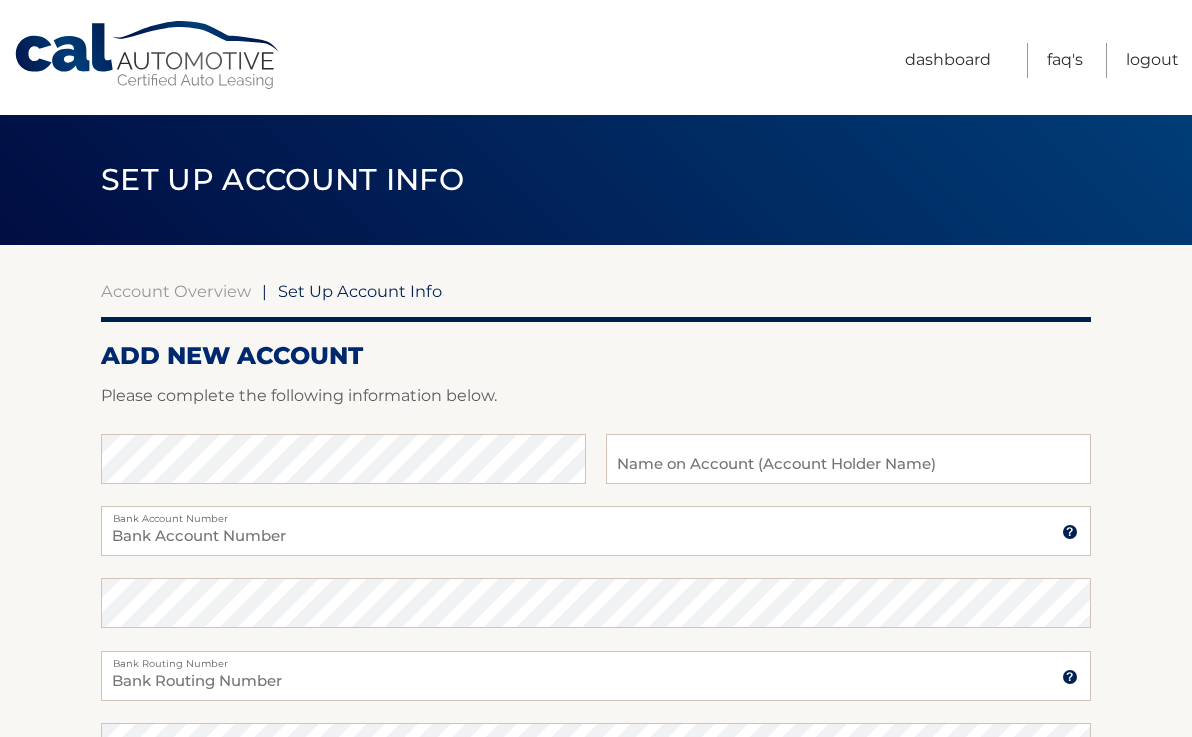 scroll, scrollTop: 0, scrollLeft: 0, axis: both 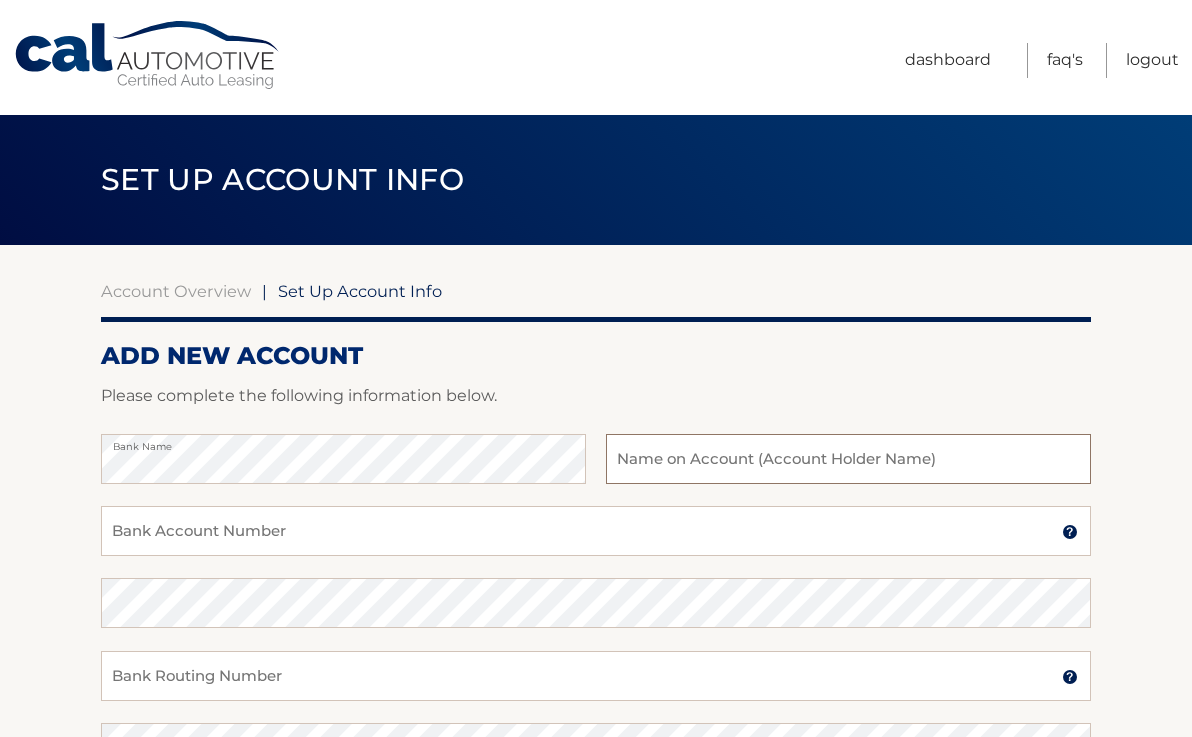 click at bounding box center (848, 459) 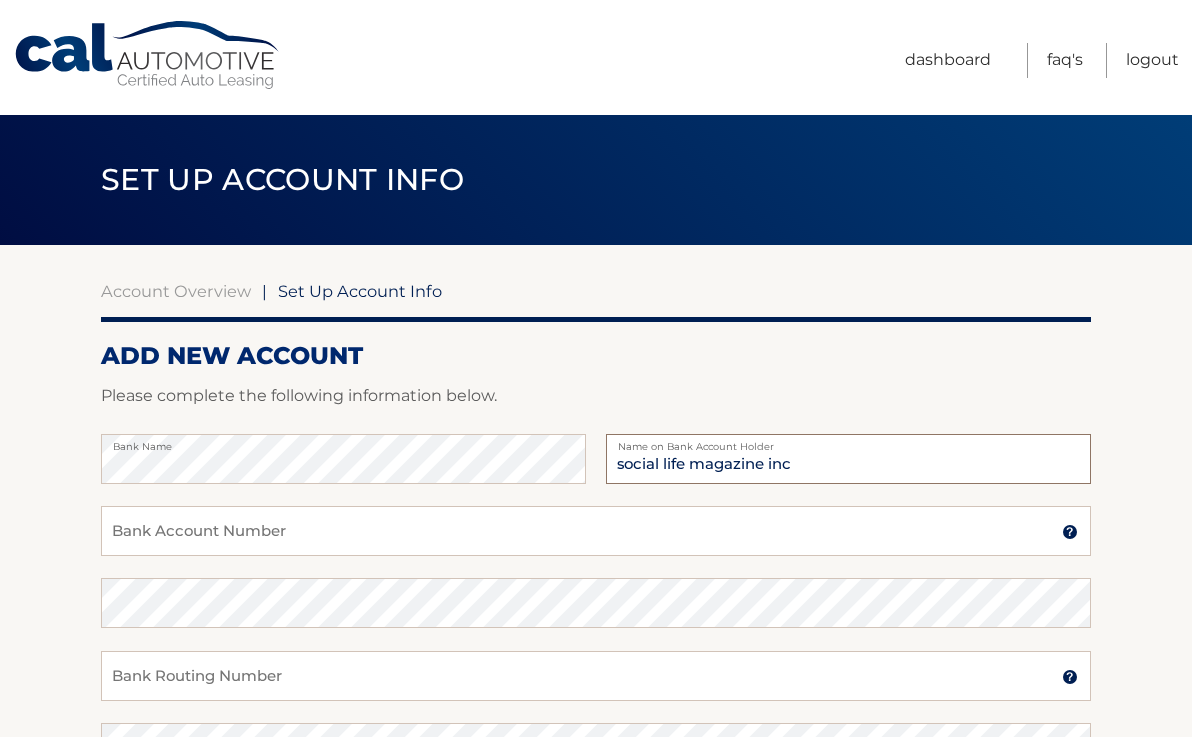 type on "social life magazine inc" 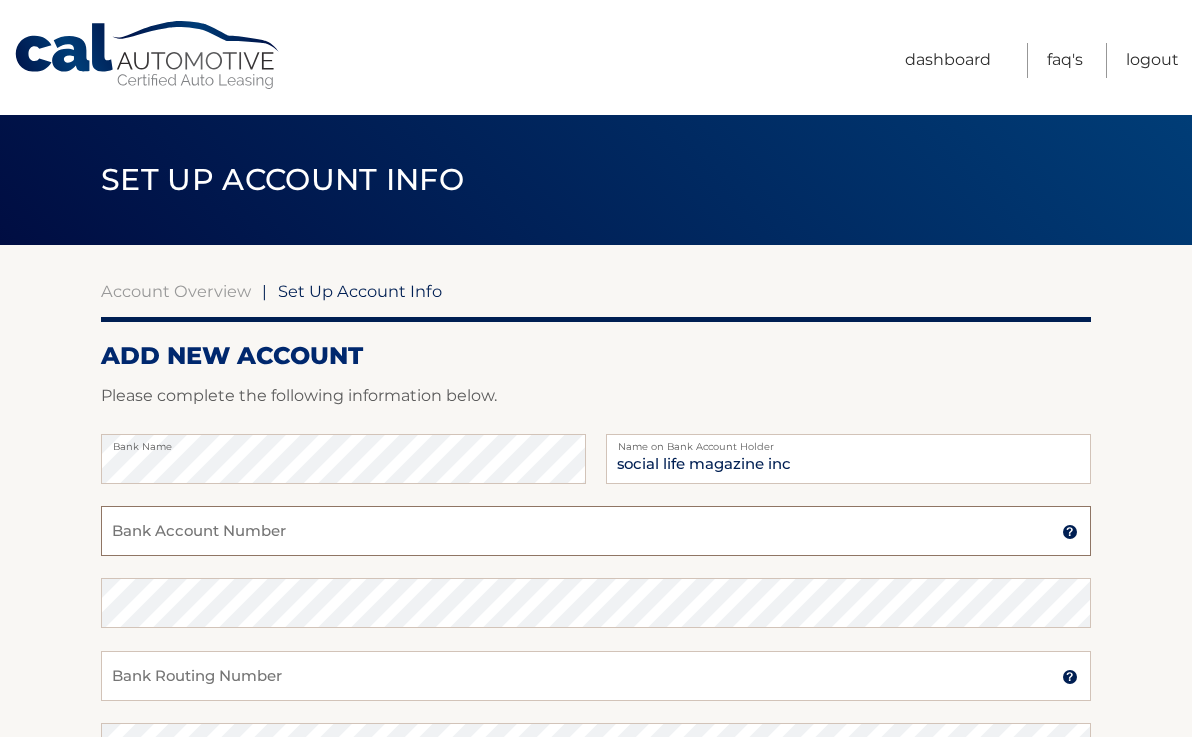 click on "Bank Account Number" at bounding box center [596, 531] 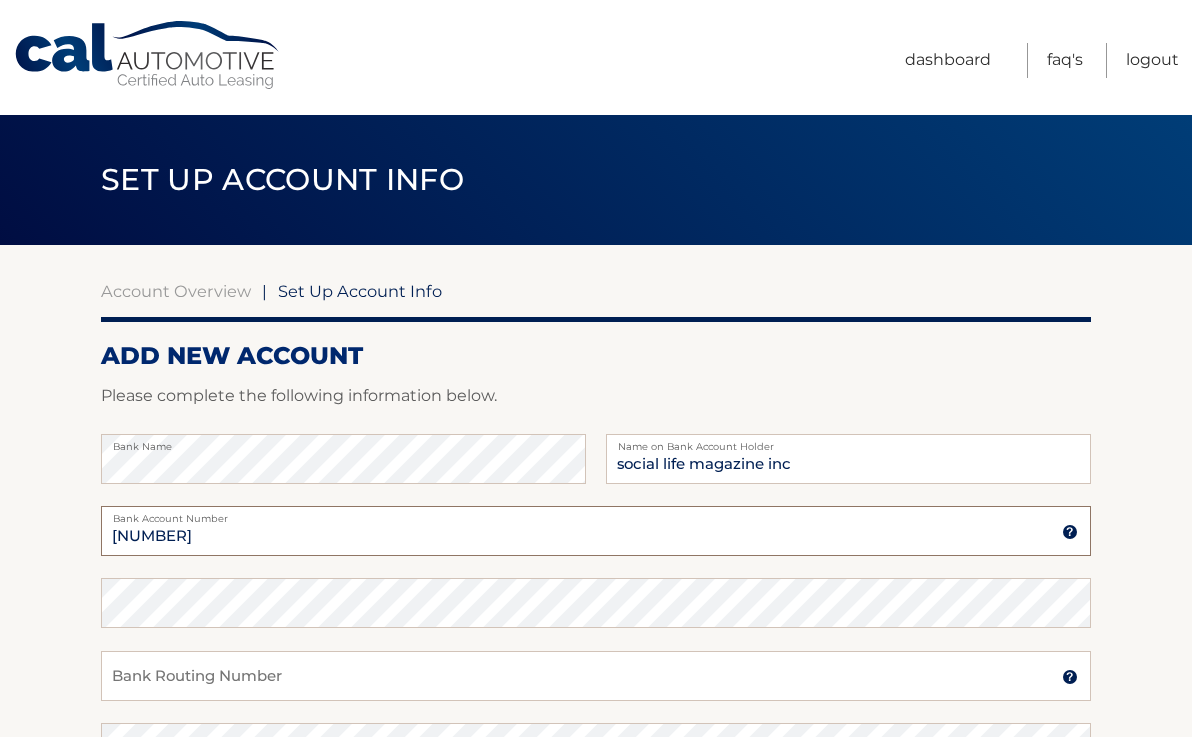 type on "[PHONE]" 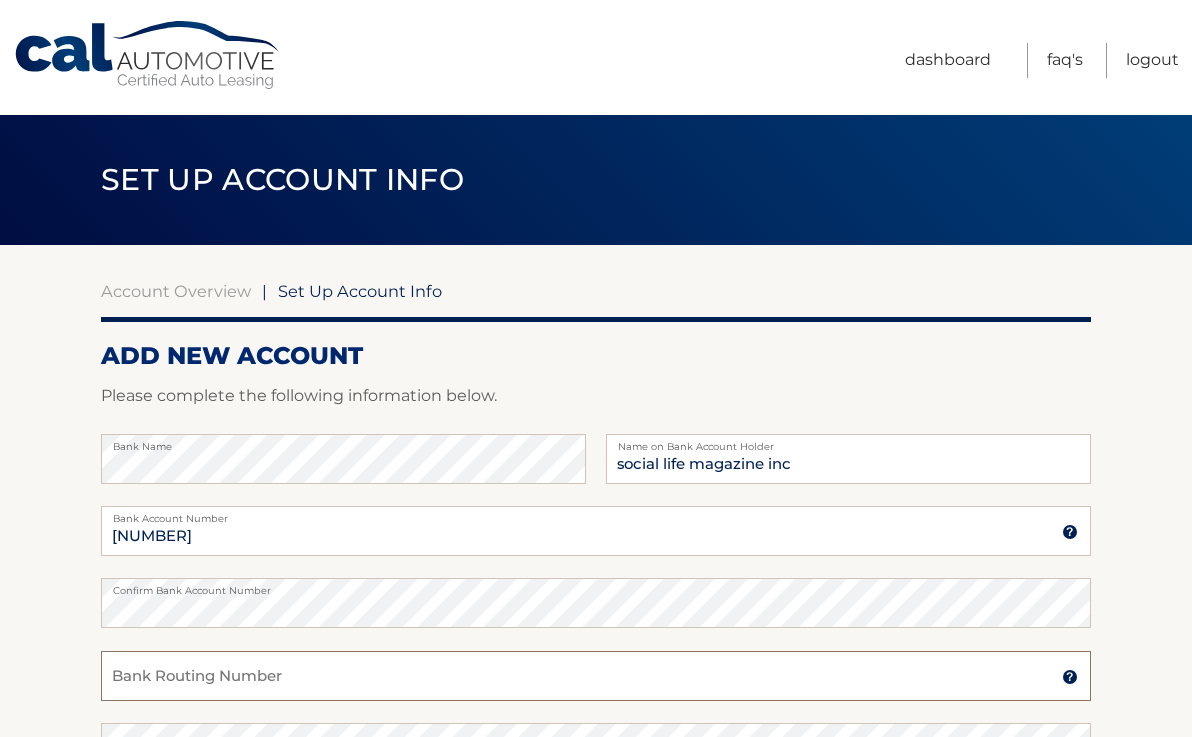 click on "Bank Routing Number" at bounding box center [596, 676] 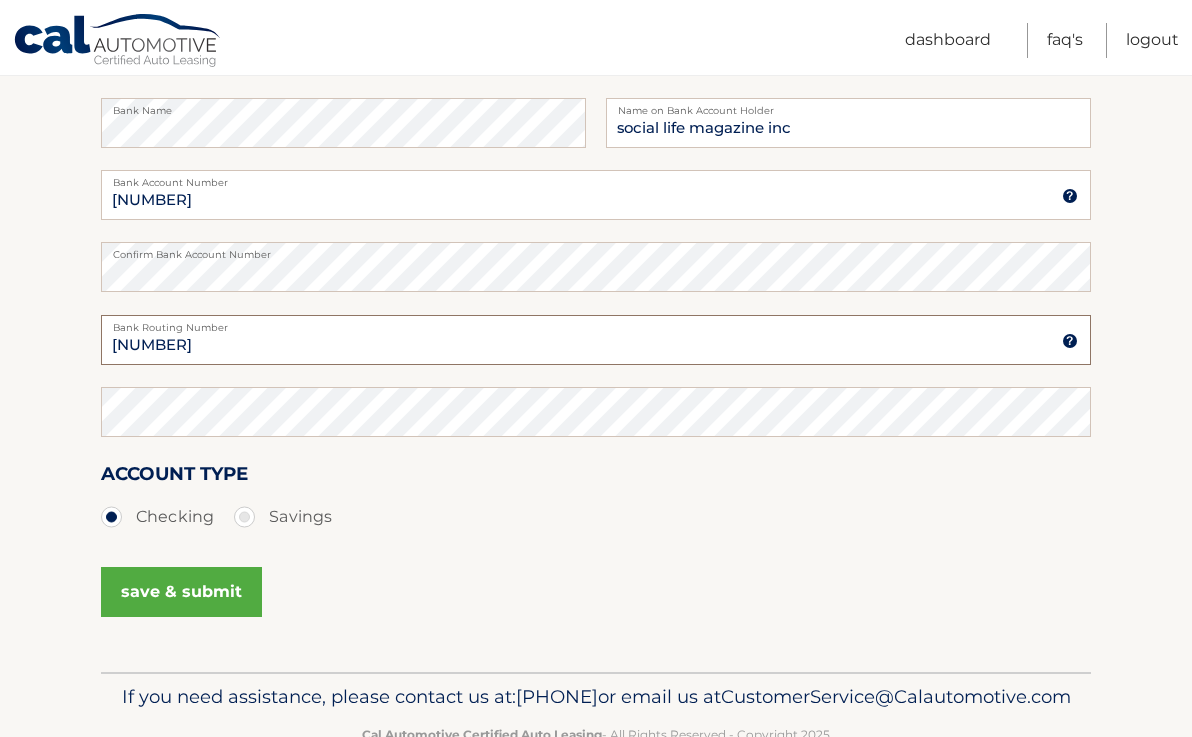 scroll, scrollTop: 337, scrollLeft: 0, axis: vertical 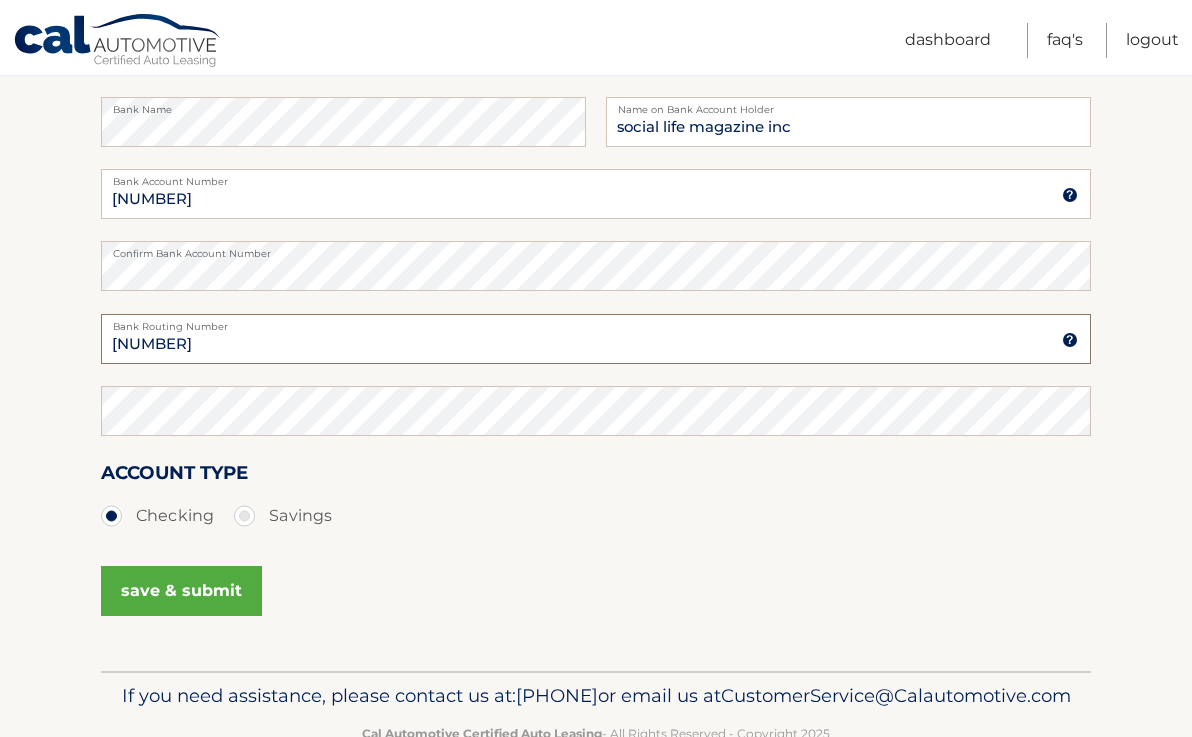 type on "[SSN]" 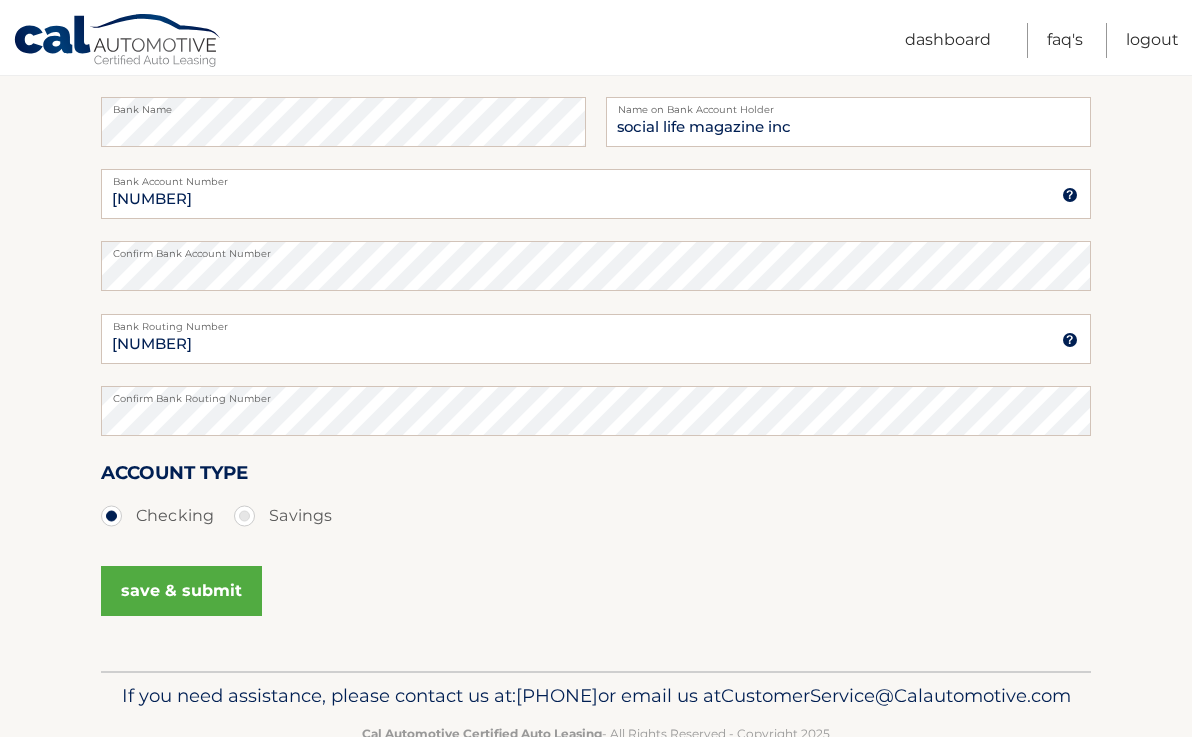 click on "save & submit" at bounding box center [181, 591] 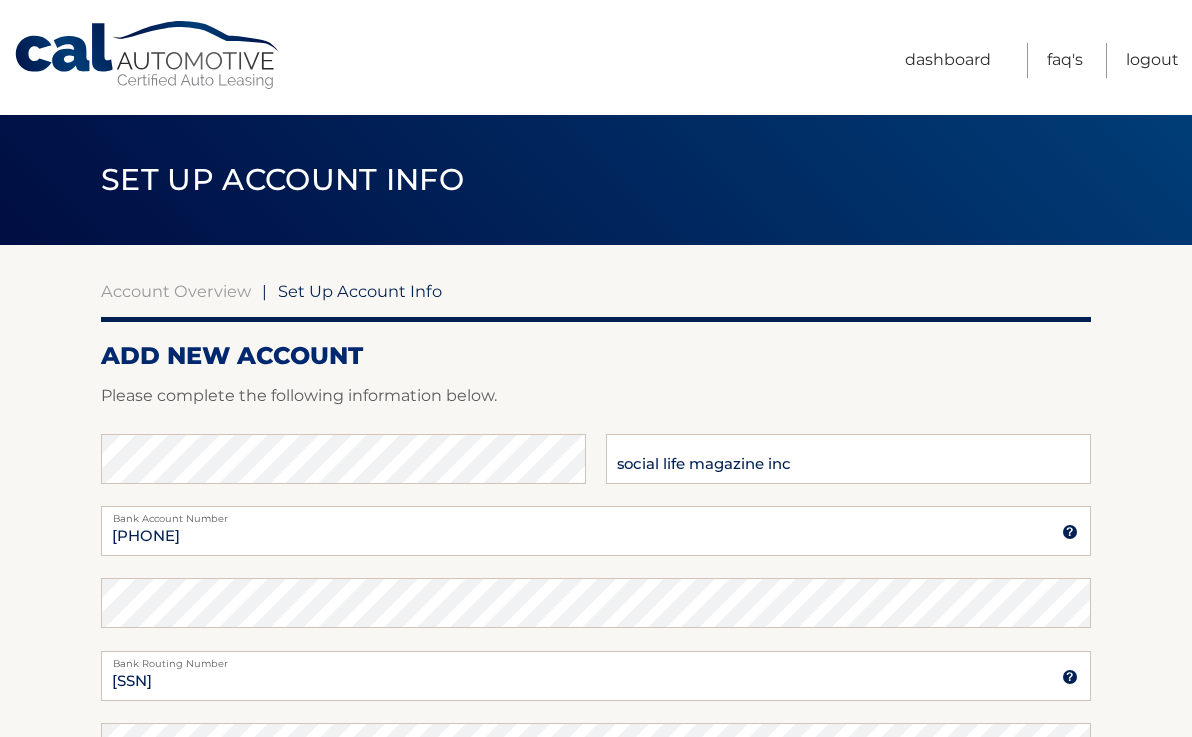scroll, scrollTop: 0, scrollLeft: 0, axis: both 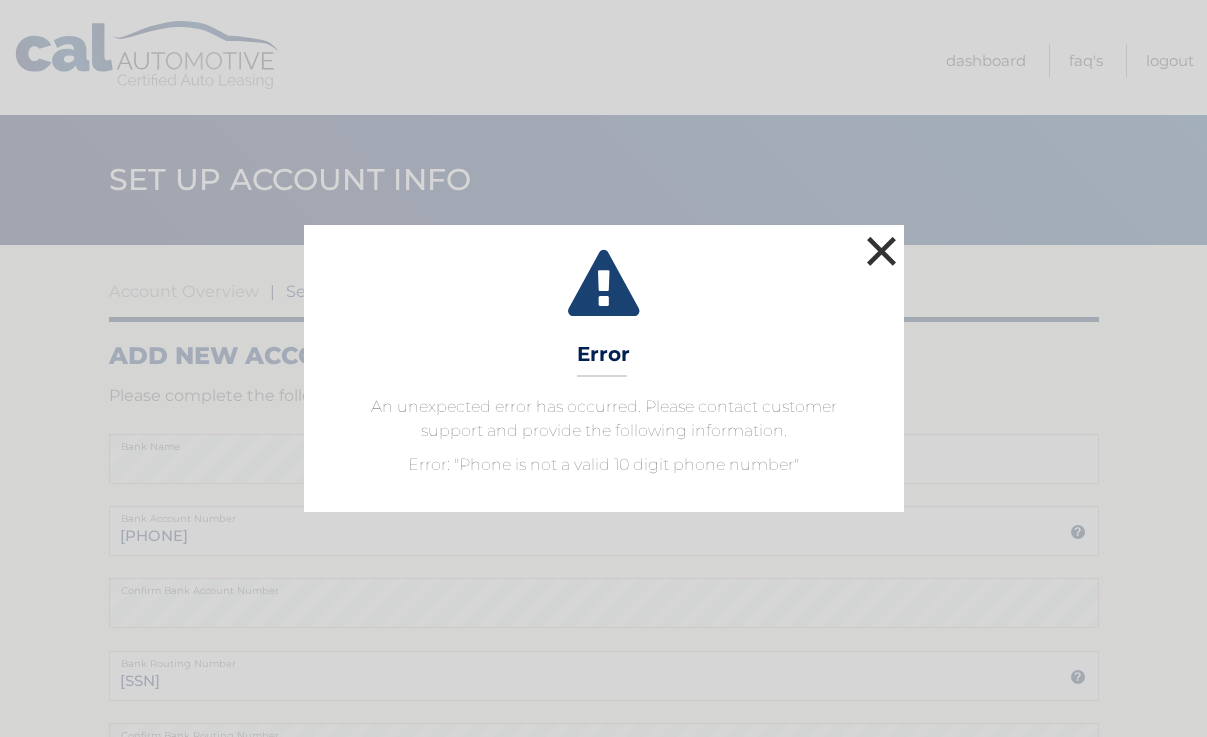 click on "×" at bounding box center (882, 251) 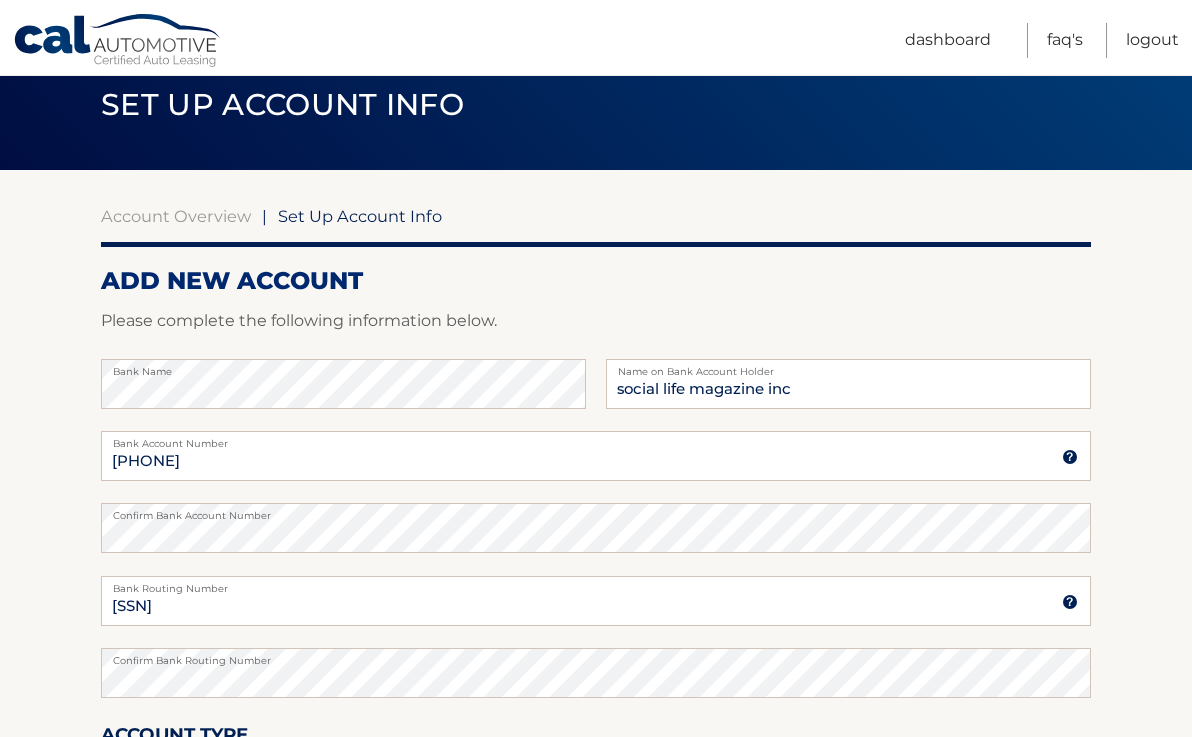 scroll, scrollTop: 423, scrollLeft: 0, axis: vertical 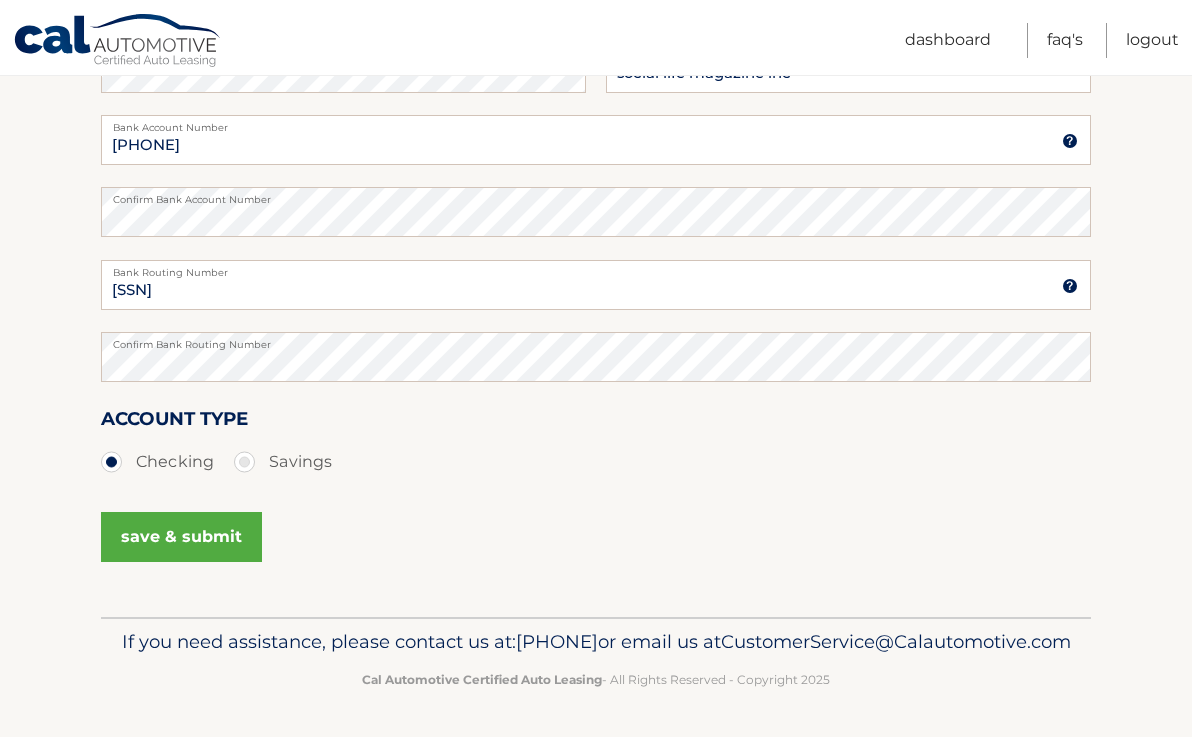 click on "save & submit" at bounding box center [181, 537] 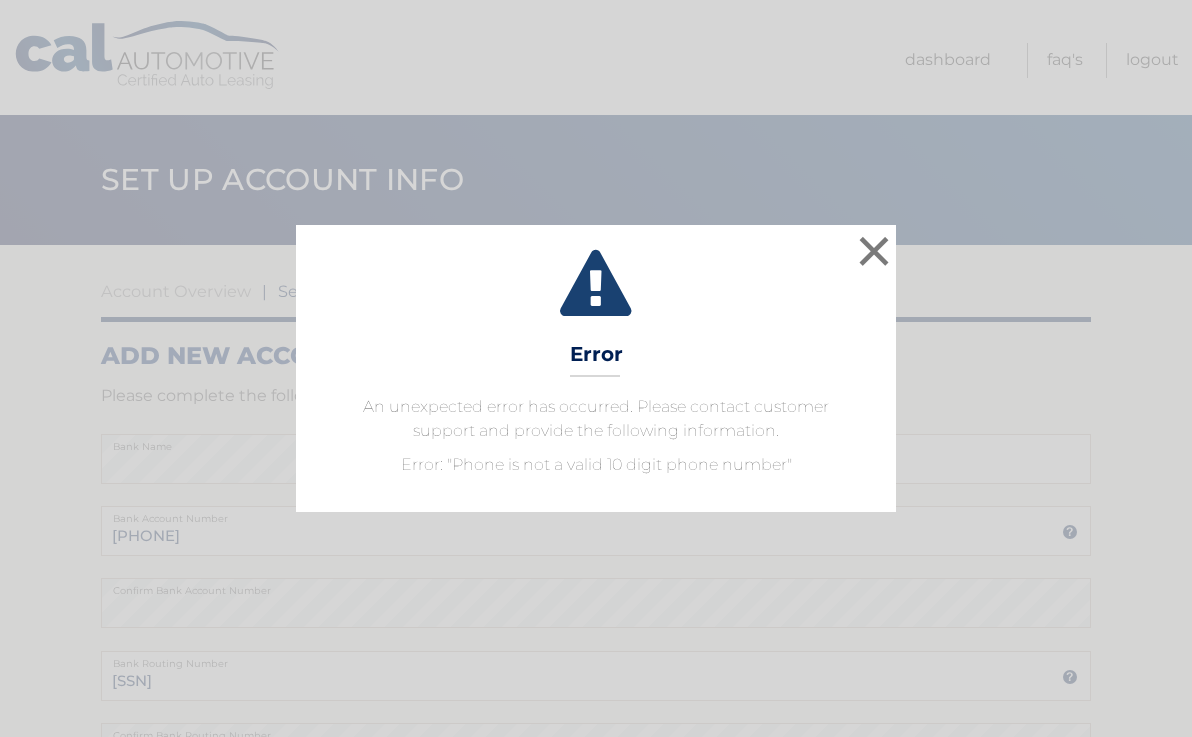scroll, scrollTop: 0, scrollLeft: 0, axis: both 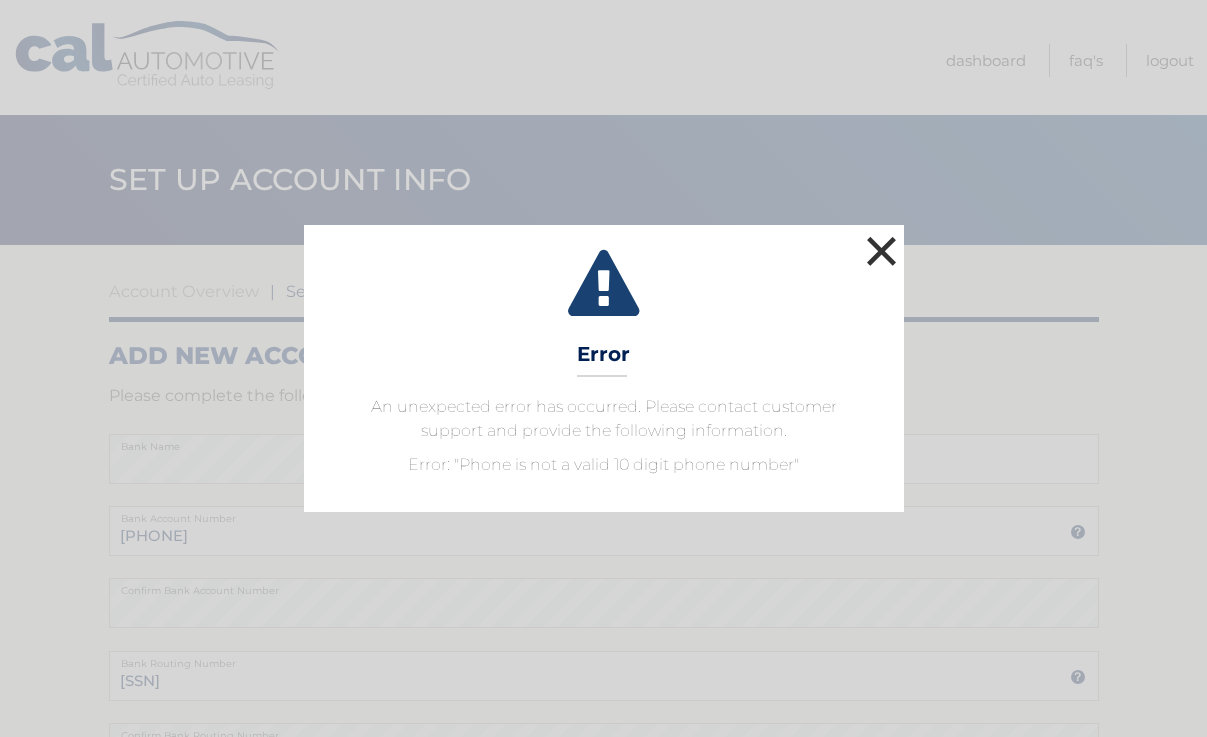 click on "×" at bounding box center [882, 251] 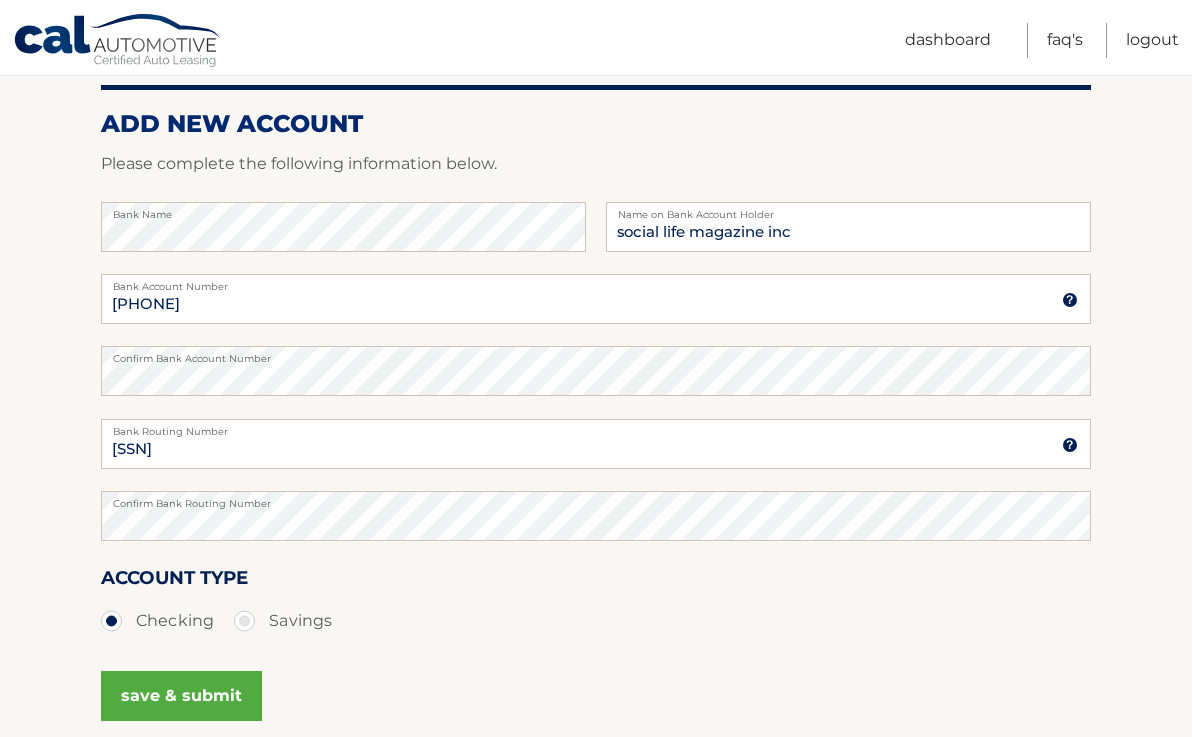 scroll, scrollTop: 423, scrollLeft: 0, axis: vertical 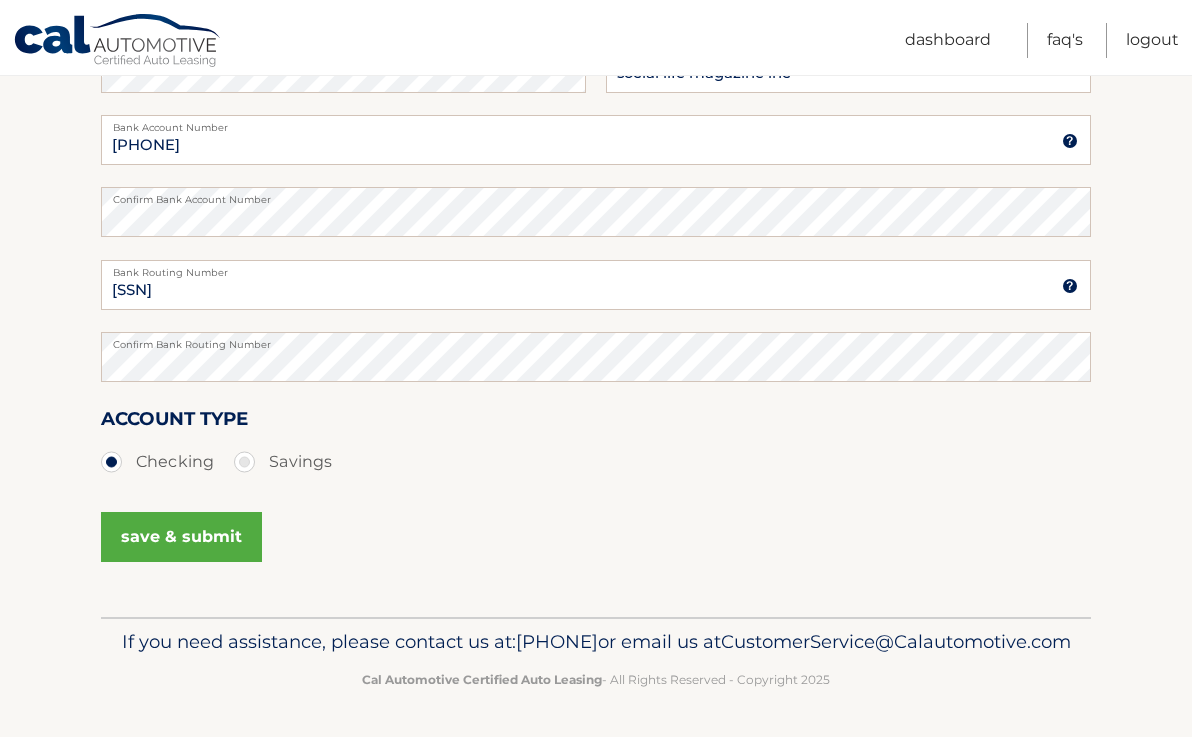 click on "save & submit" at bounding box center [181, 537] 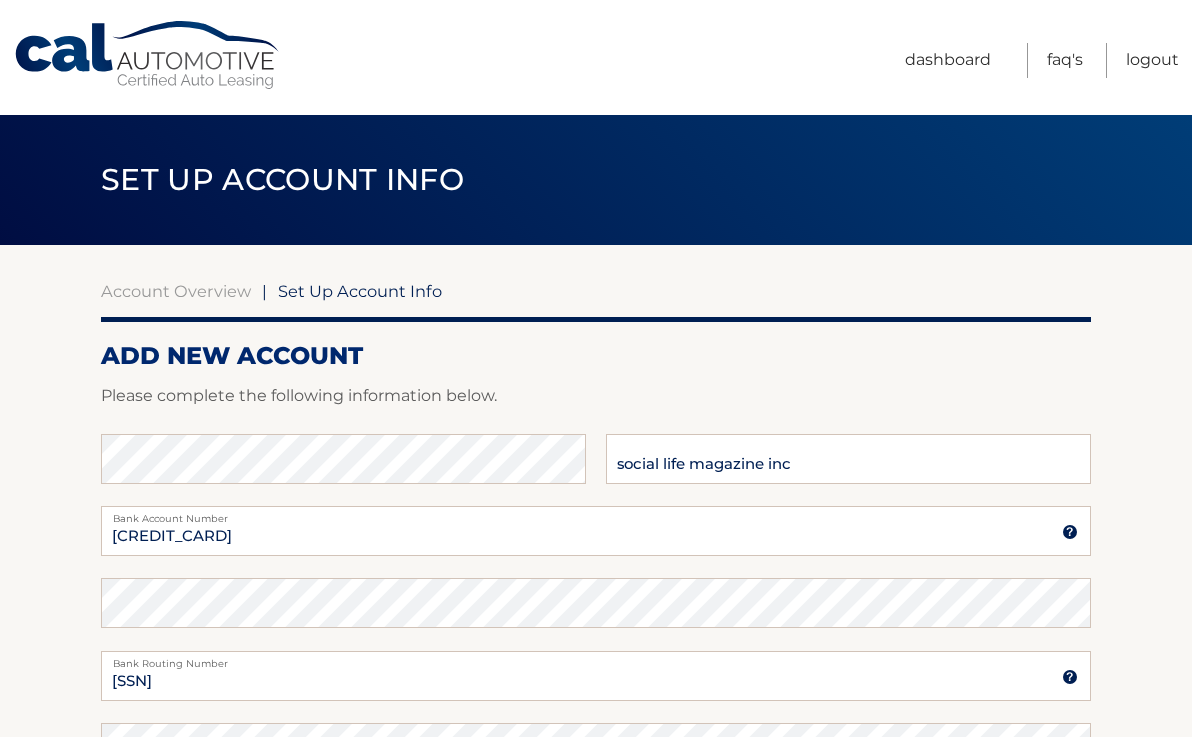 scroll, scrollTop: 0, scrollLeft: 0, axis: both 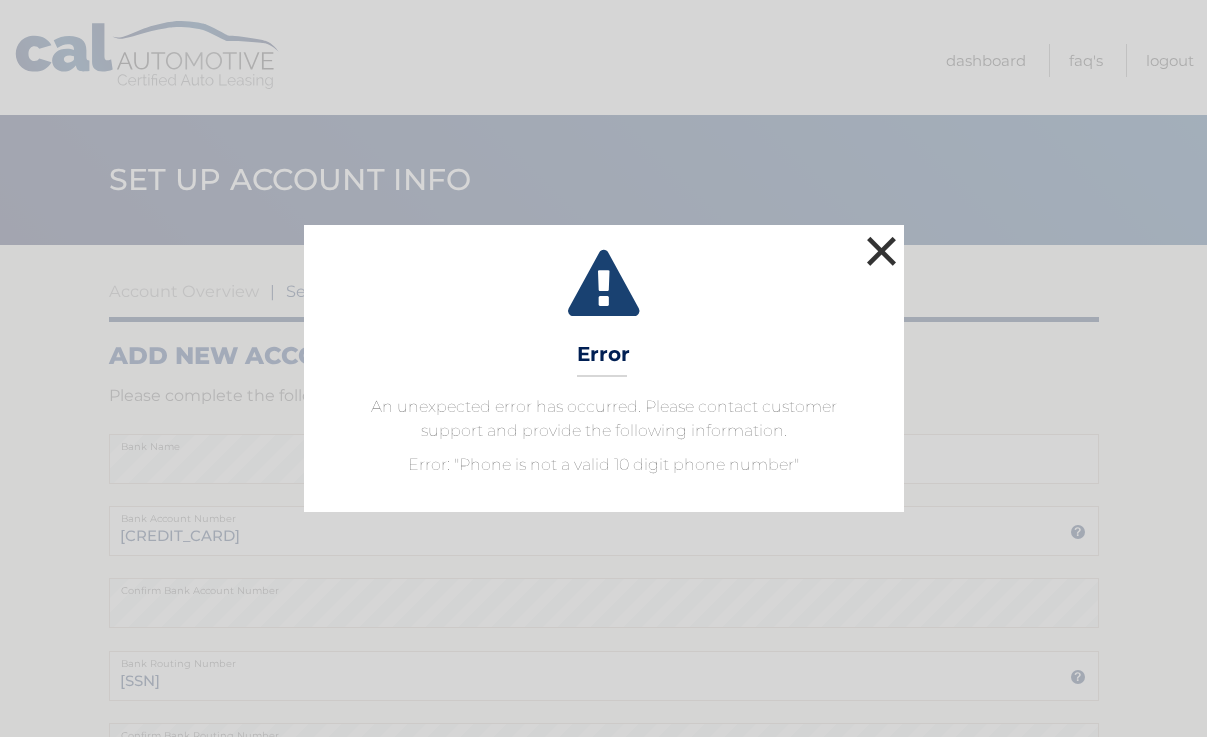 click on "×" at bounding box center [882, 251] 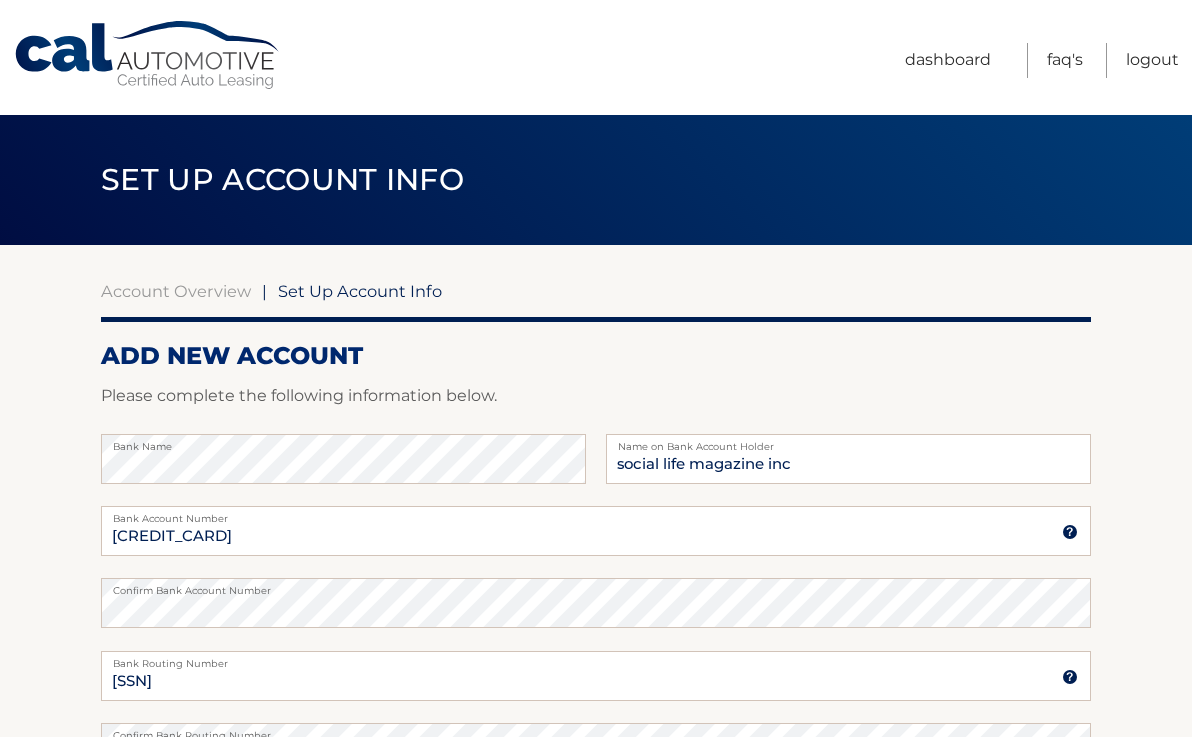 click on "Set Up Account Info" at bounding box center [360, 291] 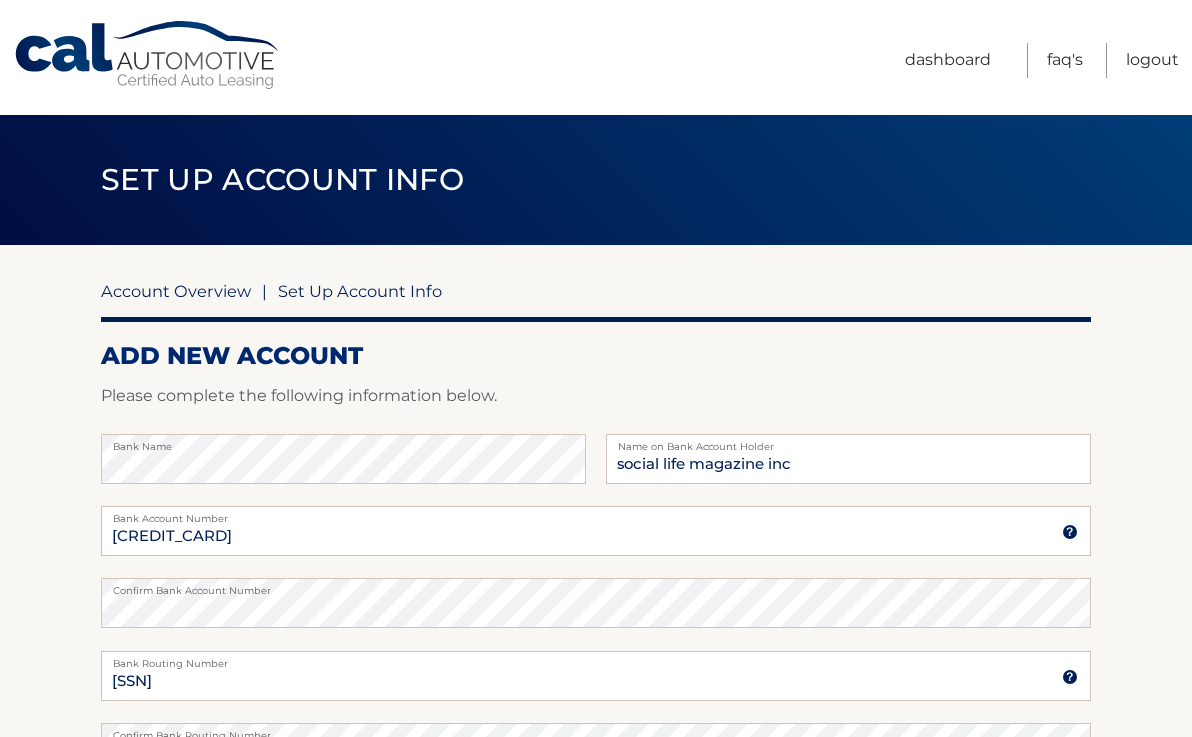 click on "Account Overview" at bounding box center (176, 291) 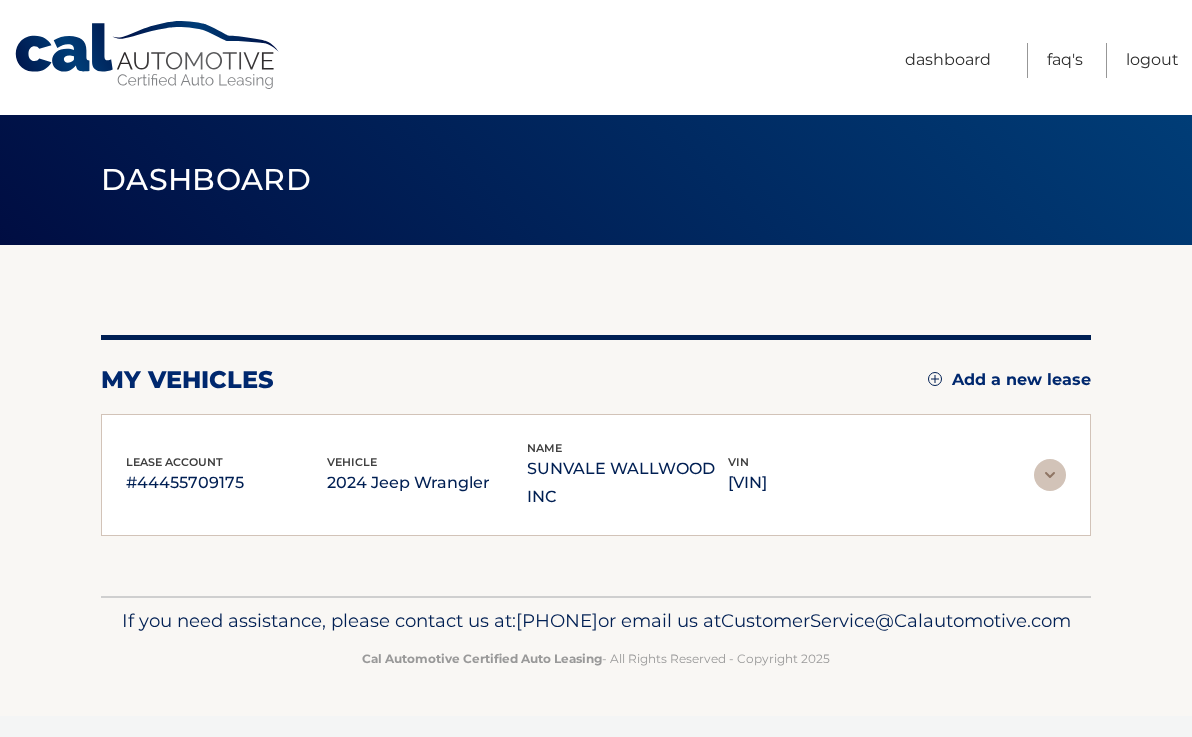 scroll, scrollTop: 0, scrollLeft: 0, axis: both 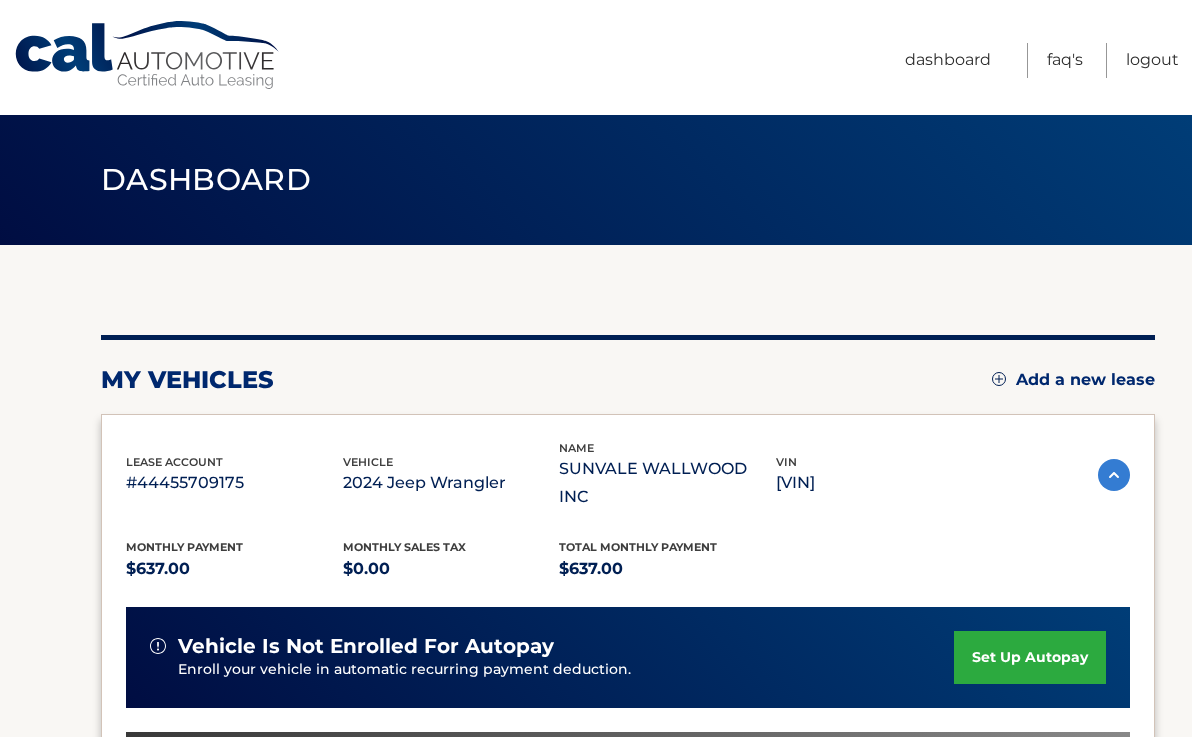 click on "lease account
#44455709175
vehicle
2024 Jeep Wrangler
name
[COMPANY] INC
vin
[VIN]
Monthly Payment
$637.00
Monthly sales Tax
$0.00
Total Monthly Payment
$637.00
vehicle is not enrolled for autopay" at bounding box center [628, 721] 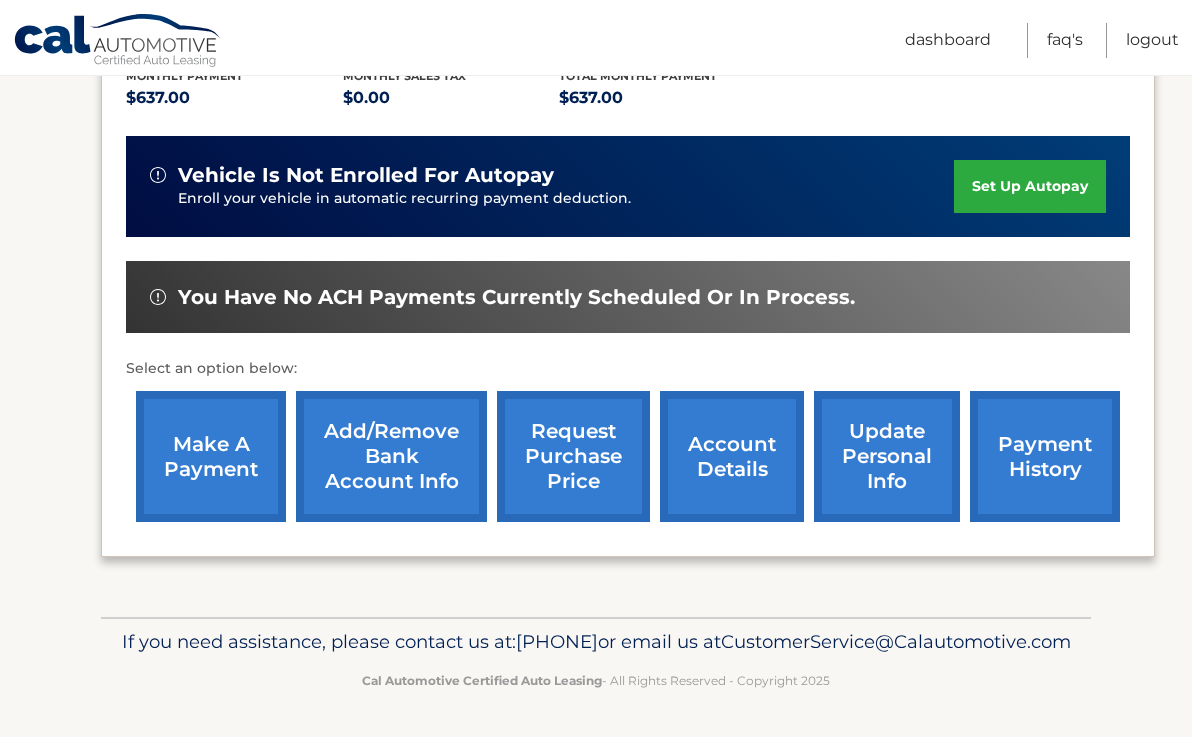 scroll, scrollTop: 485, scrollLeft: 0, axis: vertical 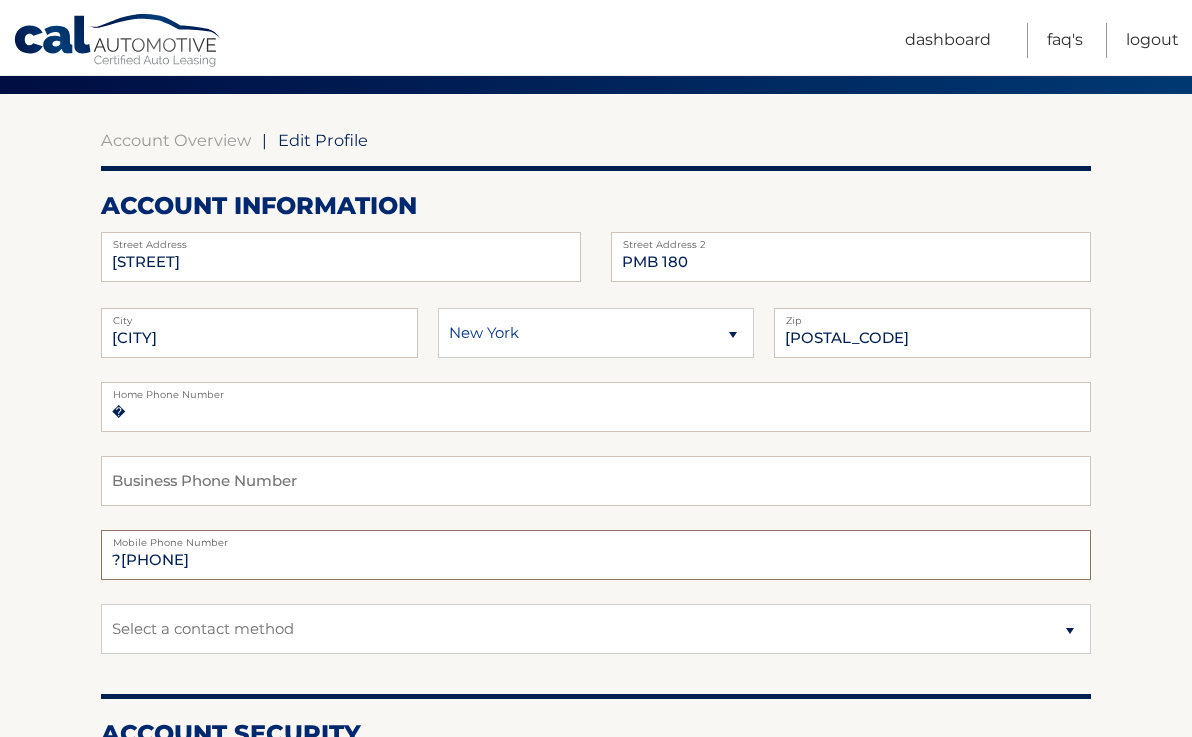 click on "?[PHONE]" at bounding box center [596, 555] 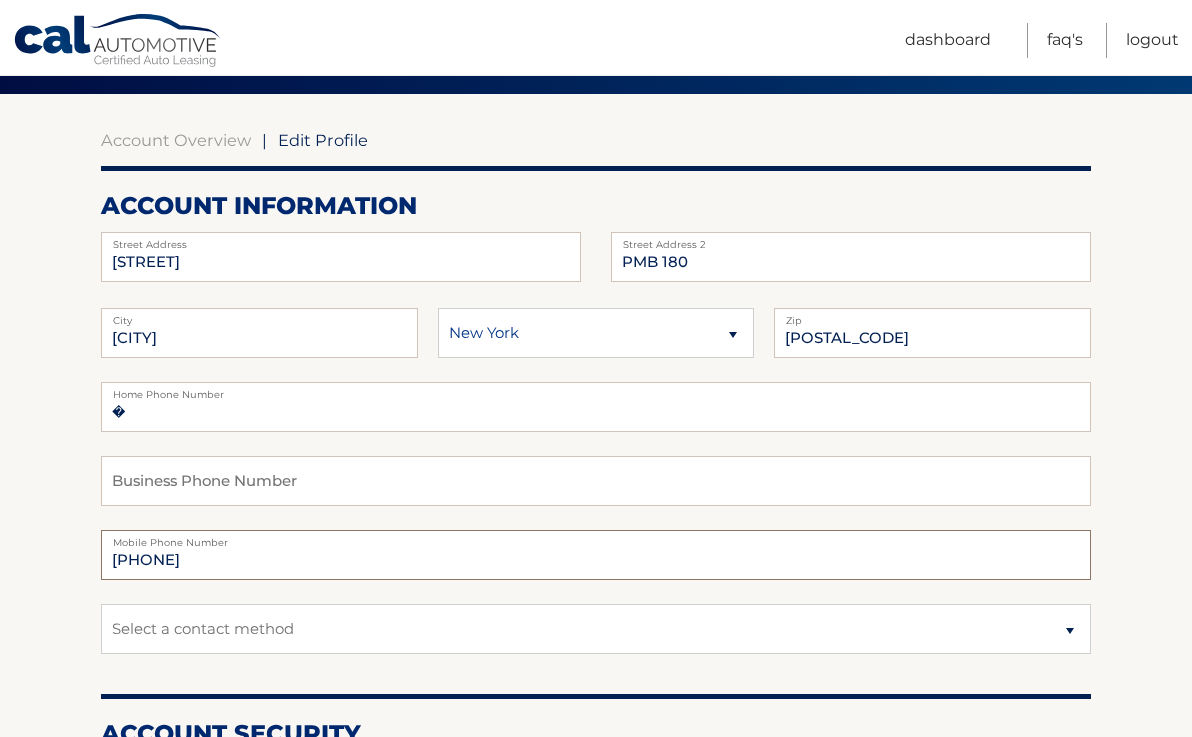 type on "917-622-2235" 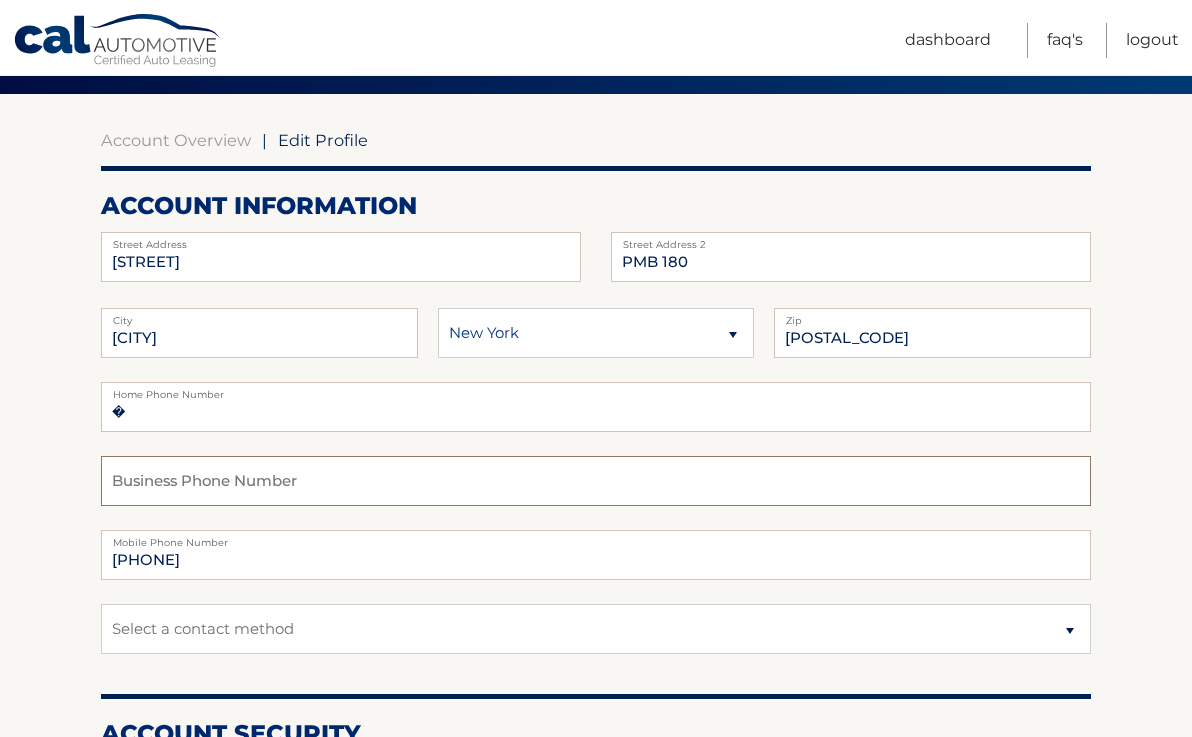 click at bounding box center [596, 481] 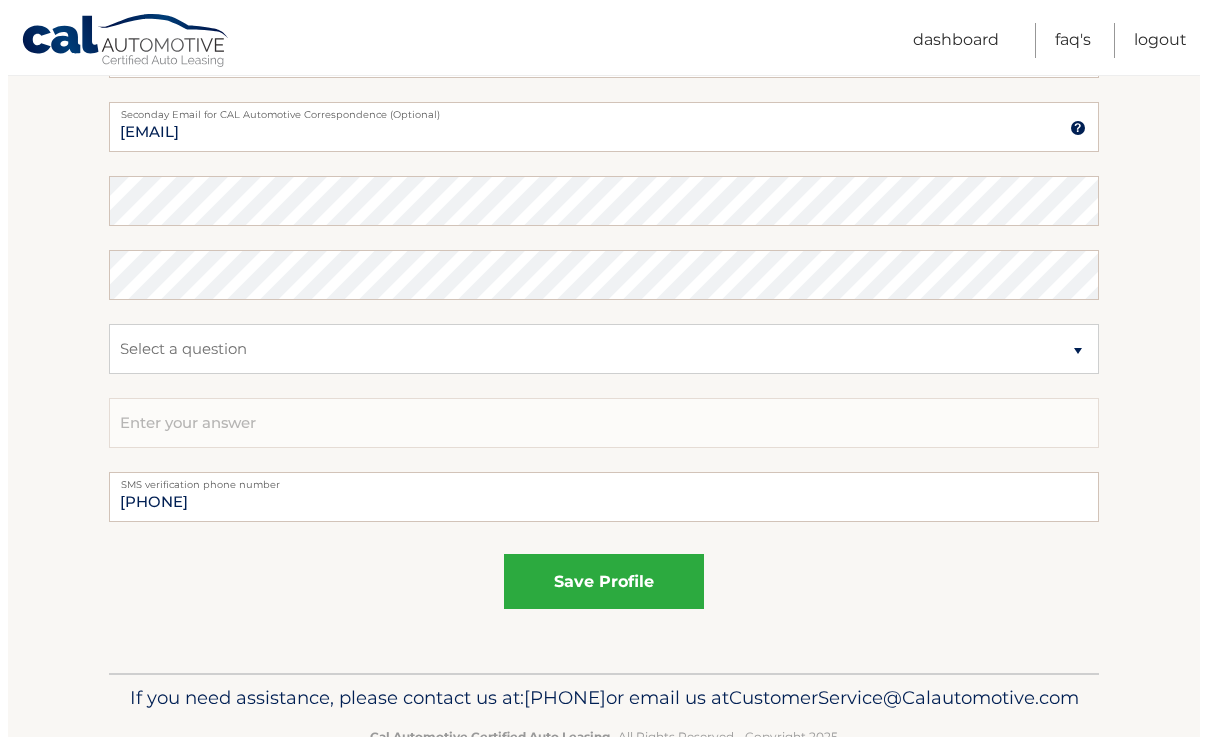 scroll, scrollTop: 1030, scrollLeft: 0, axis: vertical 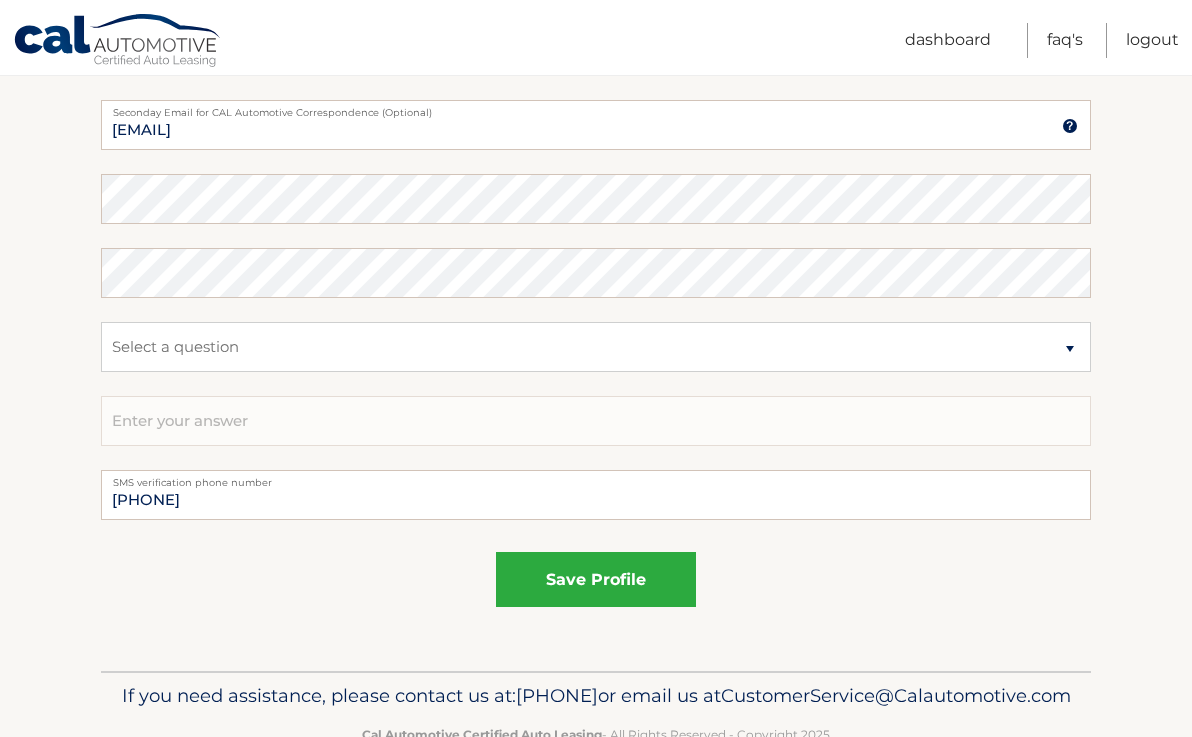type on "917-622-2235" 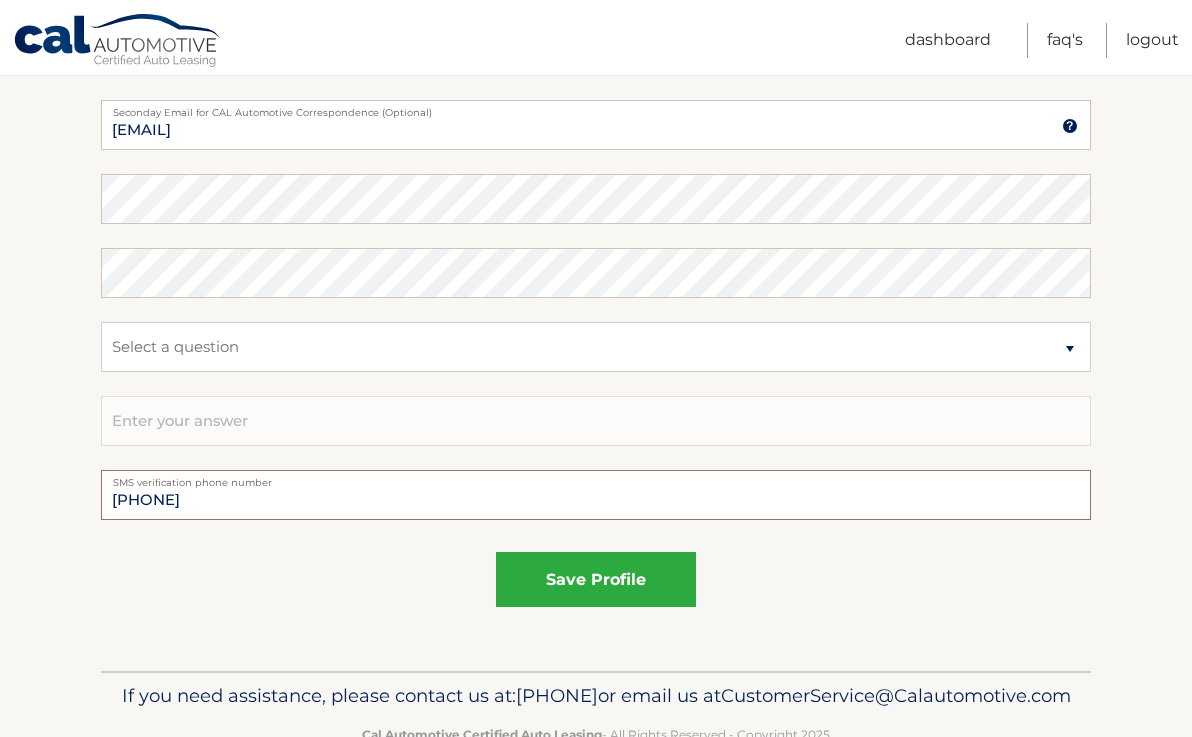 click on "9176222235" at bounding box center [596, 495] 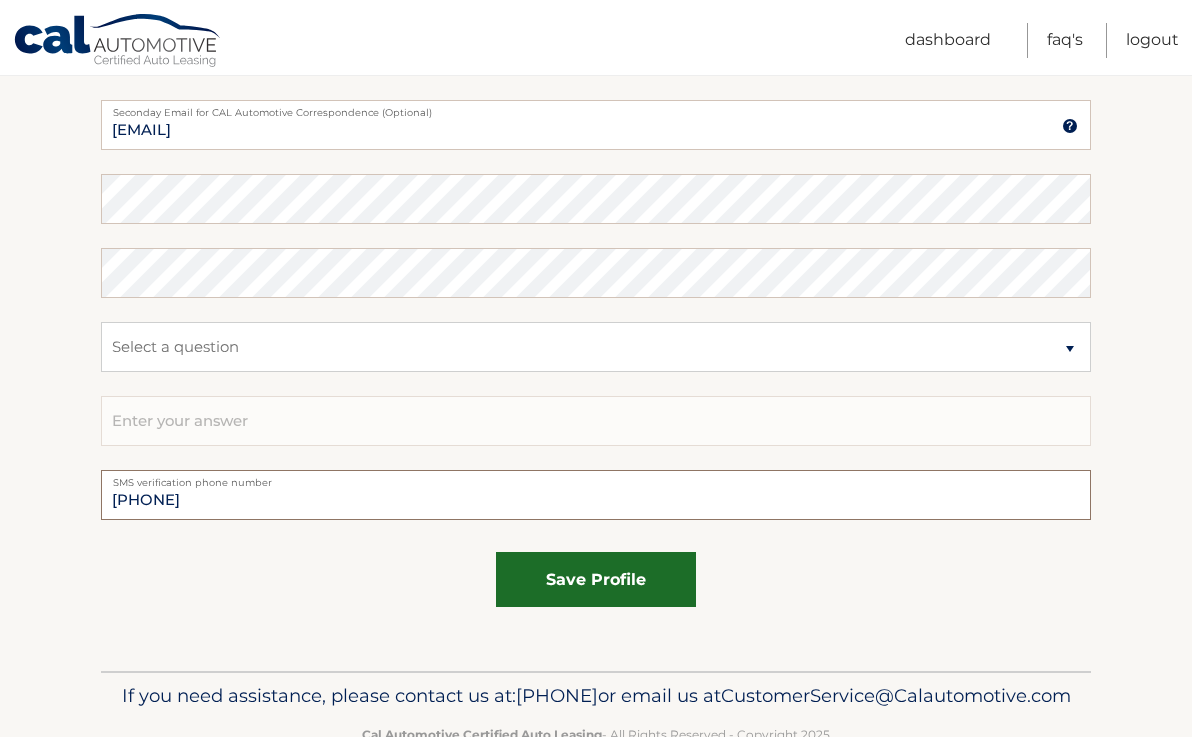 type on "917-622-2235" 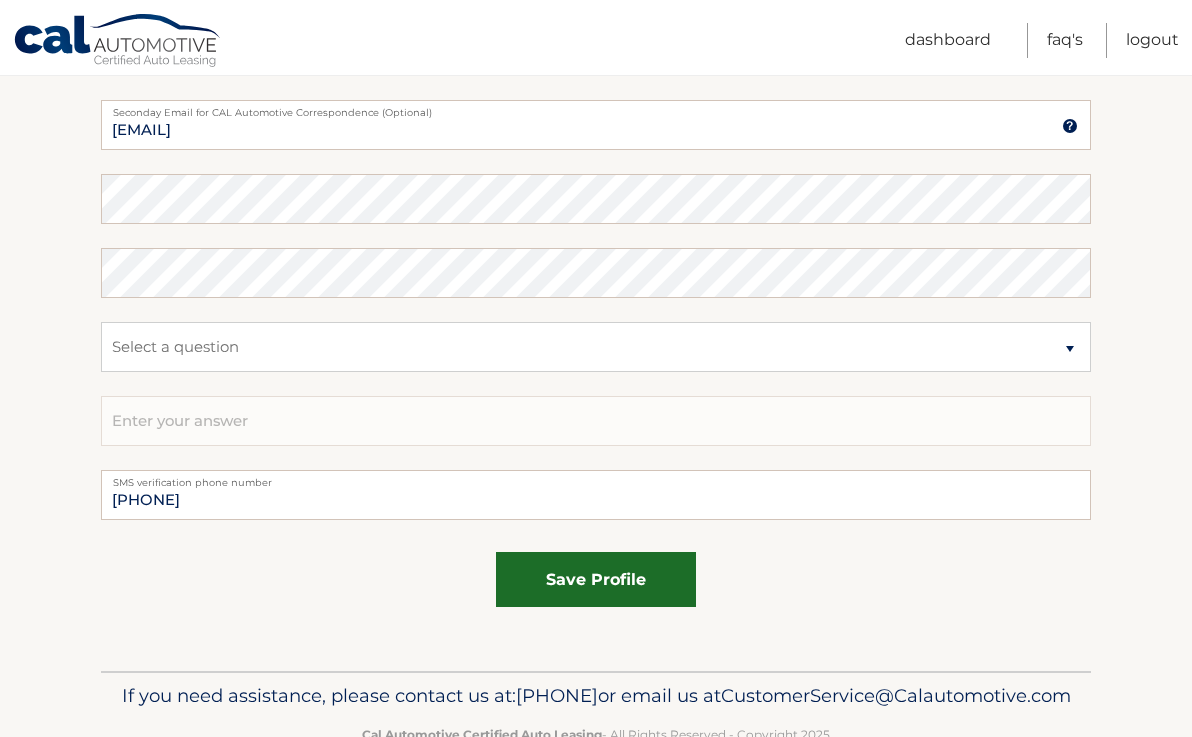 click on "save profile" at bounding box center (596, 579) 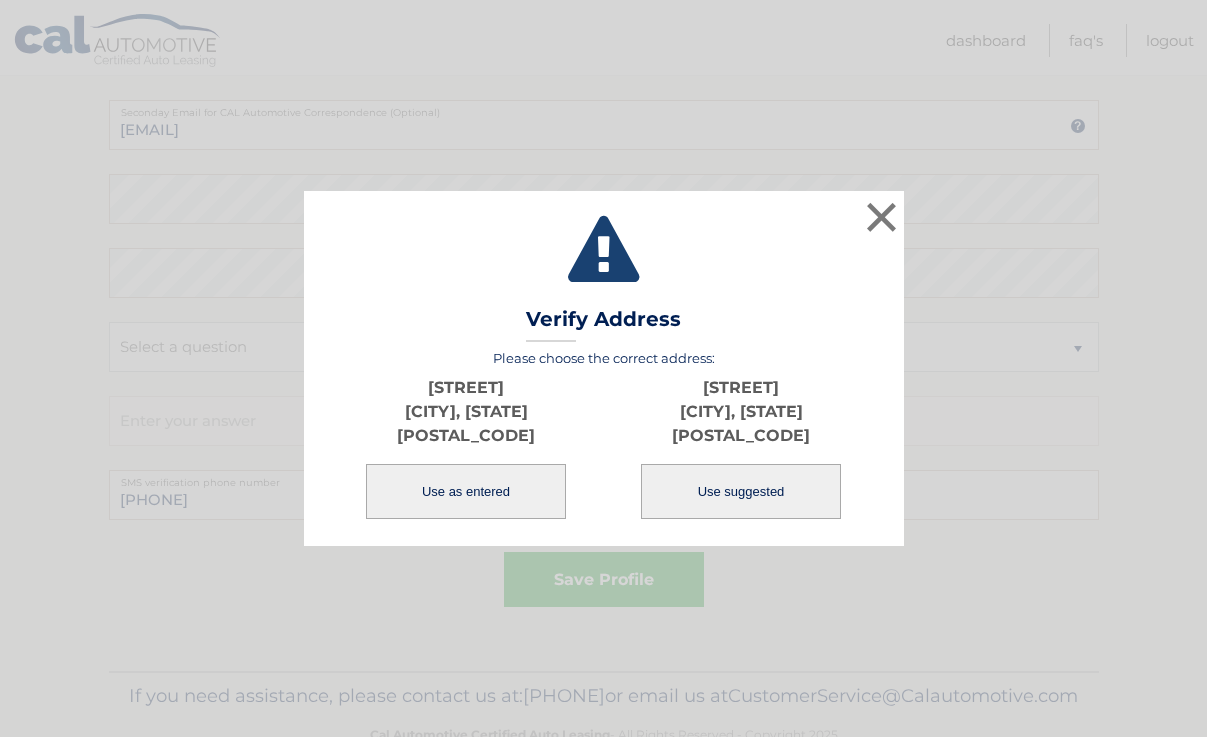 click on "Use suggested" at bounding box center [741, 491] 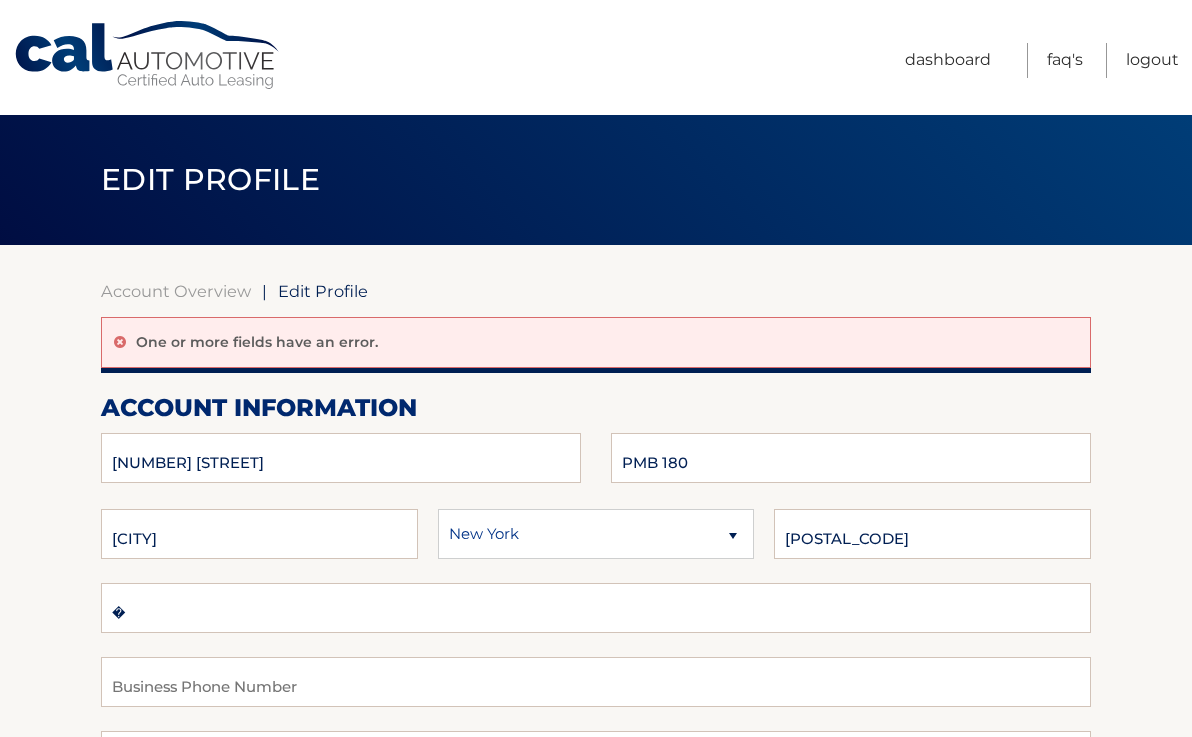 scroll, scrollTop: 0, scrollLeft: 0, axis: both 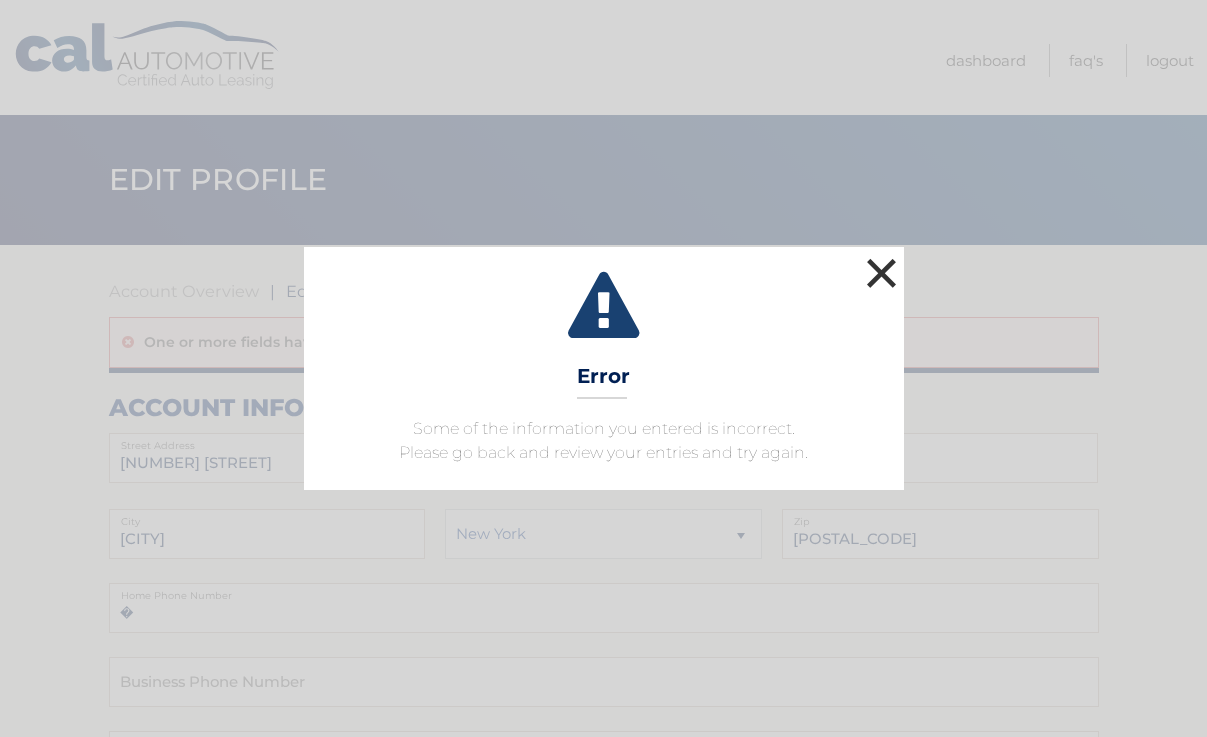 click on "×" at bounding box center (882, 273) 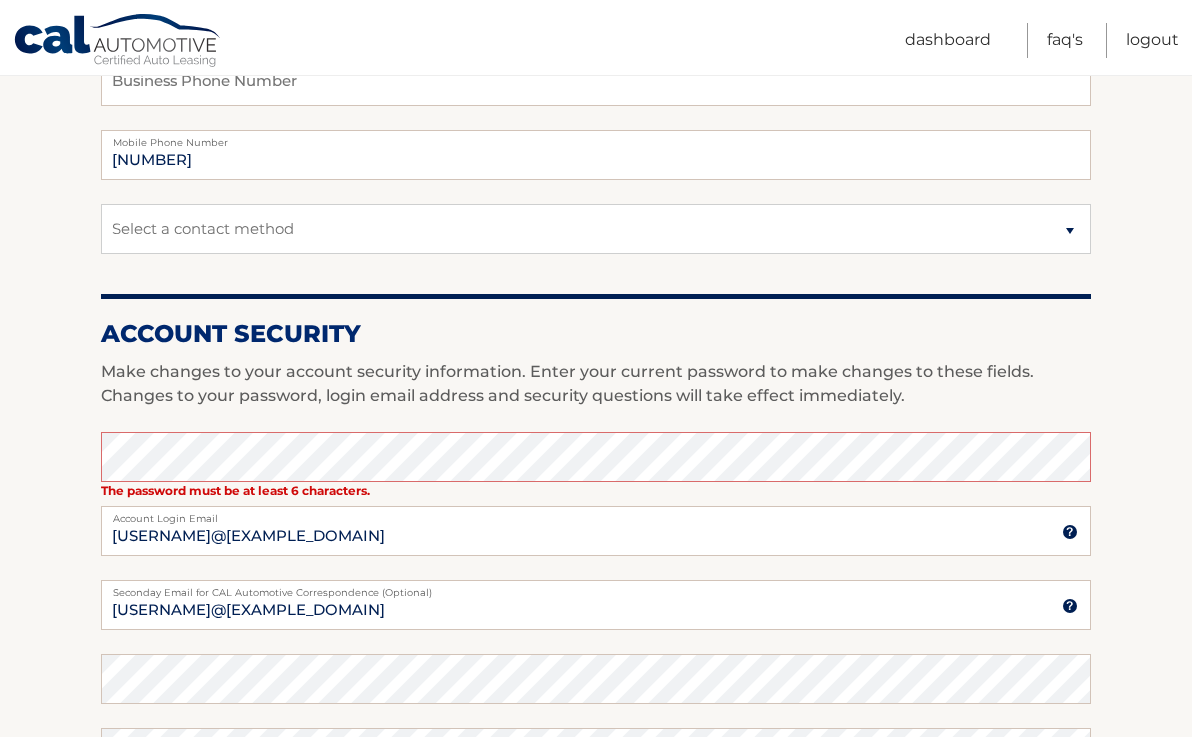 scroll, scrollTop: 603, scrollLeft: 0, axis: vertical 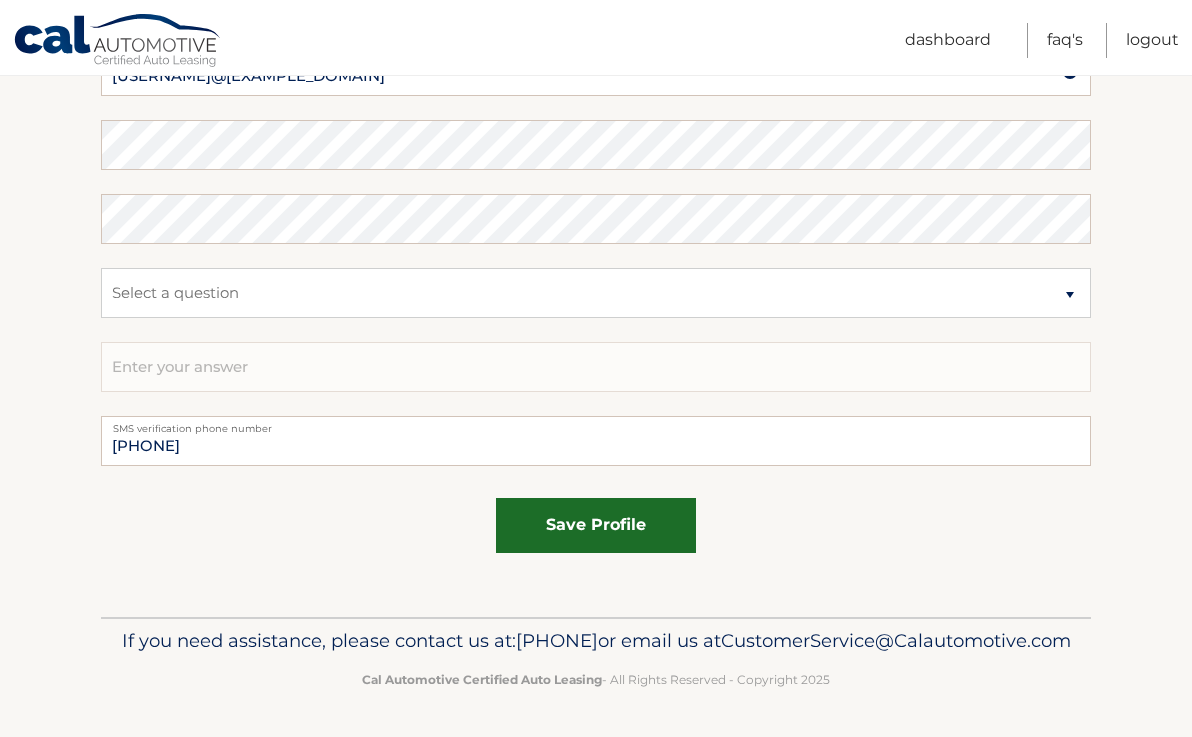 click on "save profile" at bounding box center [596, 525] 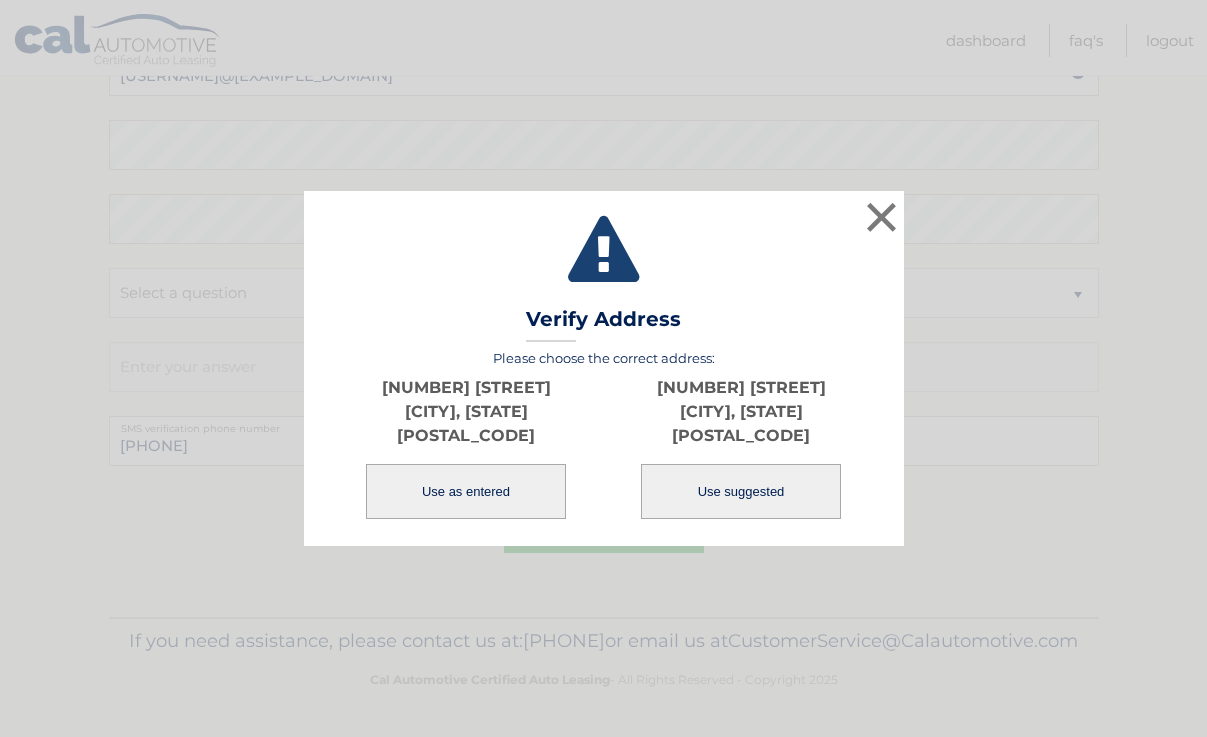 click on "Use suggested" at bounding box center [741, 491] 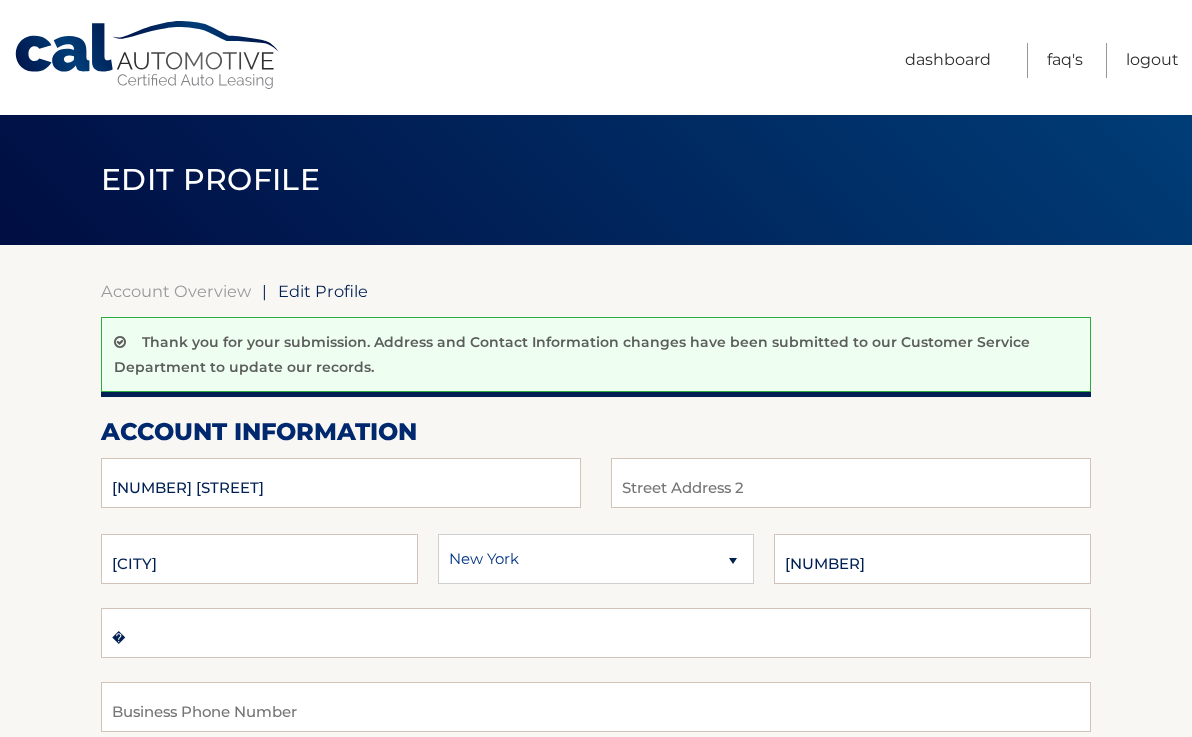 scroll, scrollTop: 0, scrollLeft: 0, axis: both 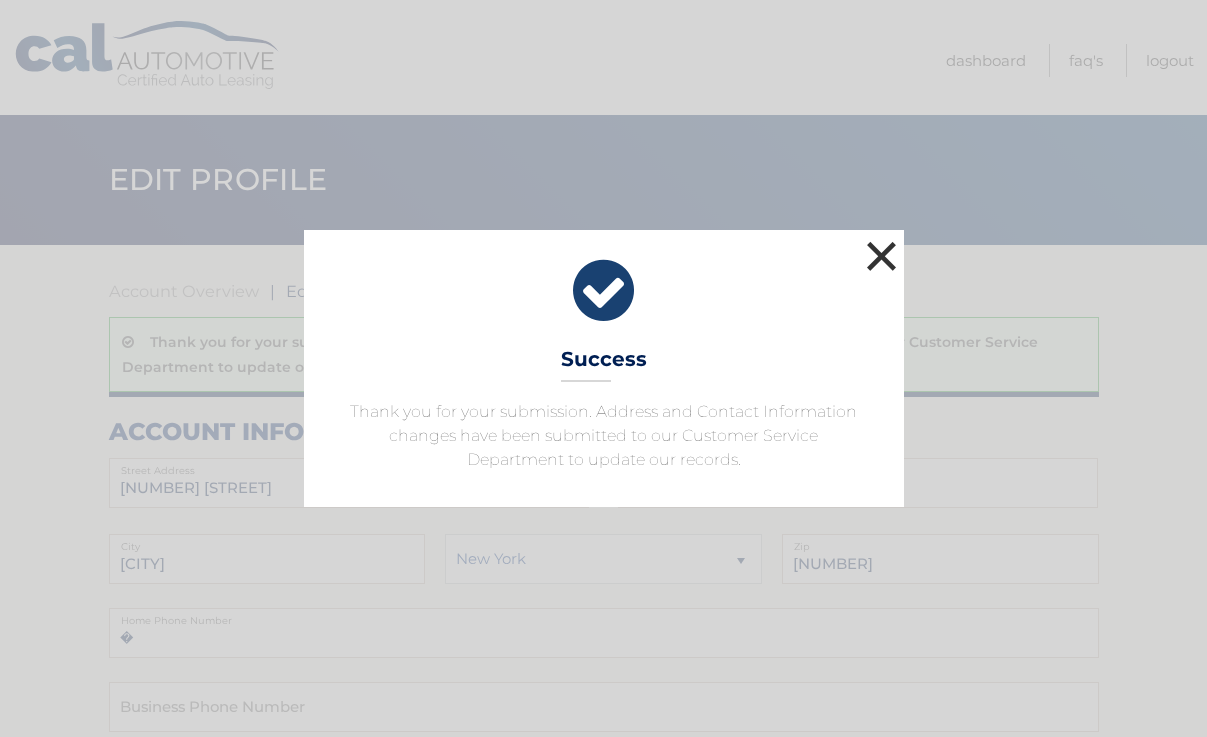 click on "×" at bounding box center (882, 256) 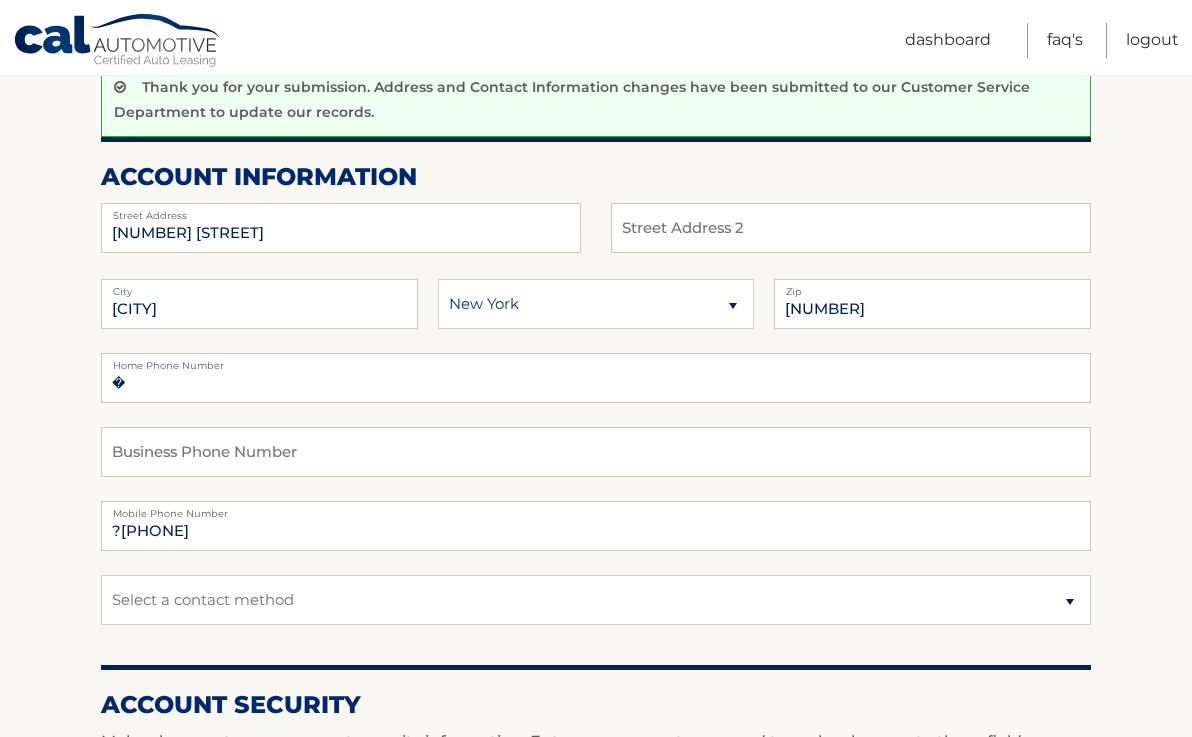 scroll, scrollTop: 263, scrollLeft: 0, axis: vertical 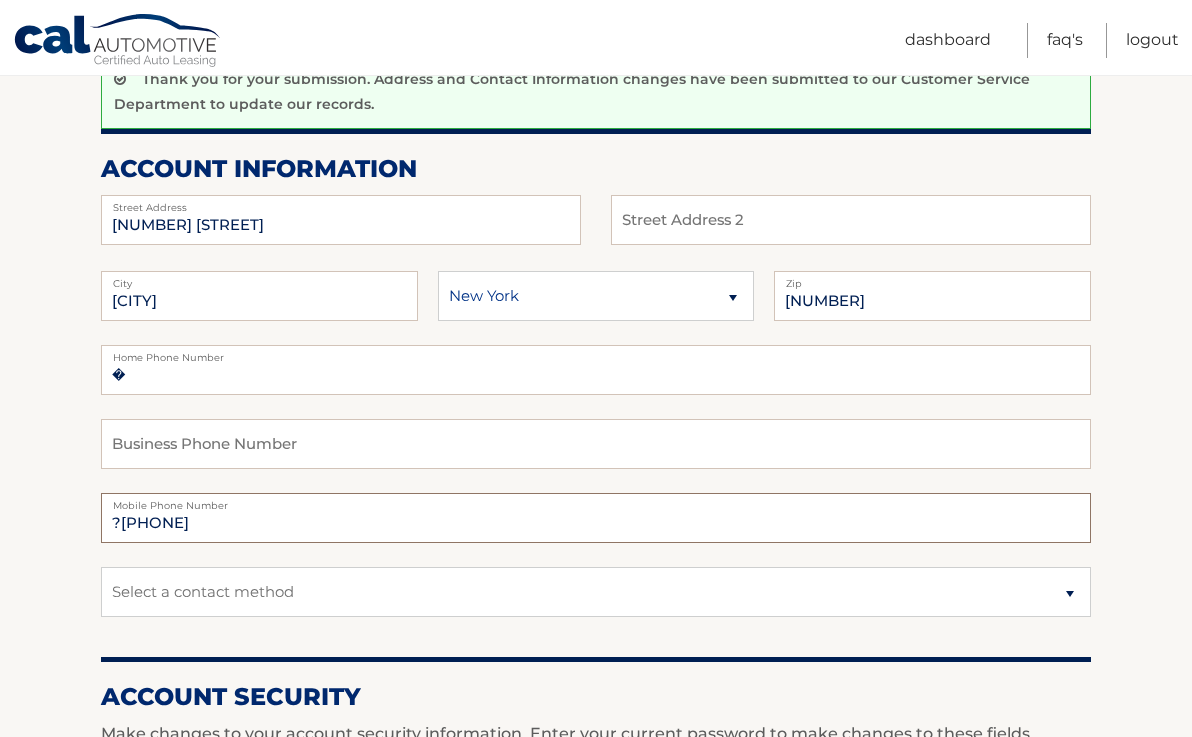 click on "?999999999" at bounding box center (596, 518) 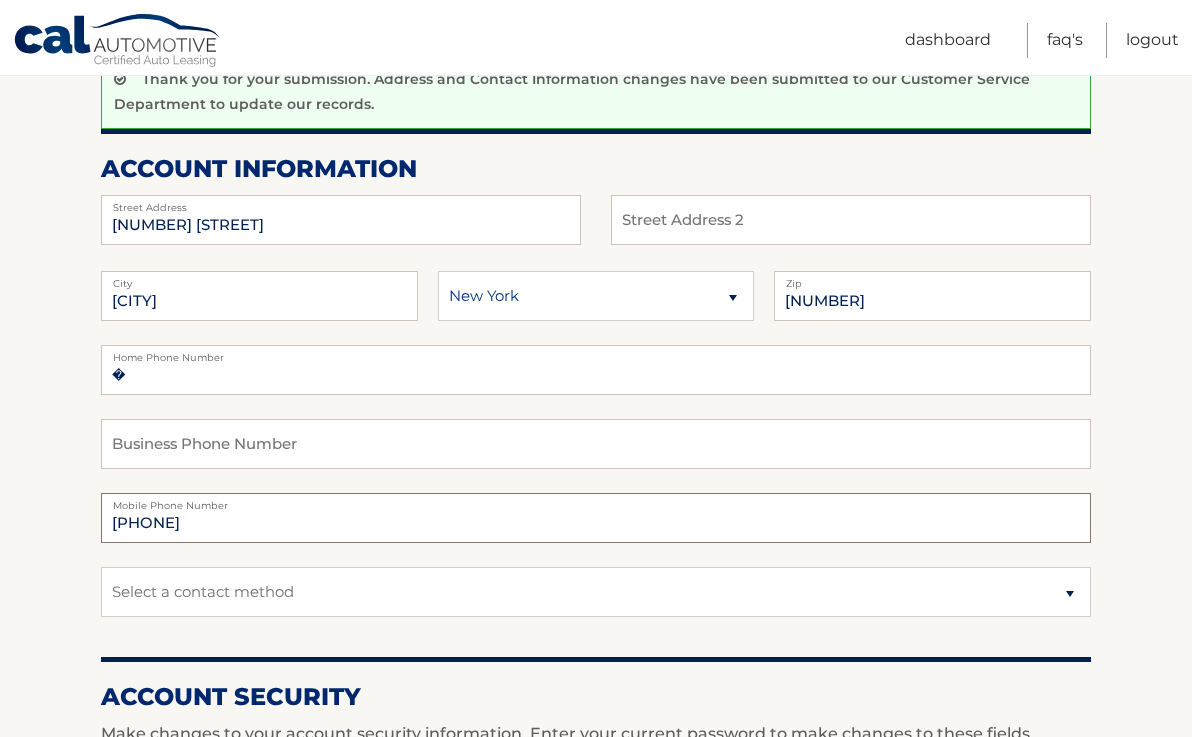 type on "9176222235" 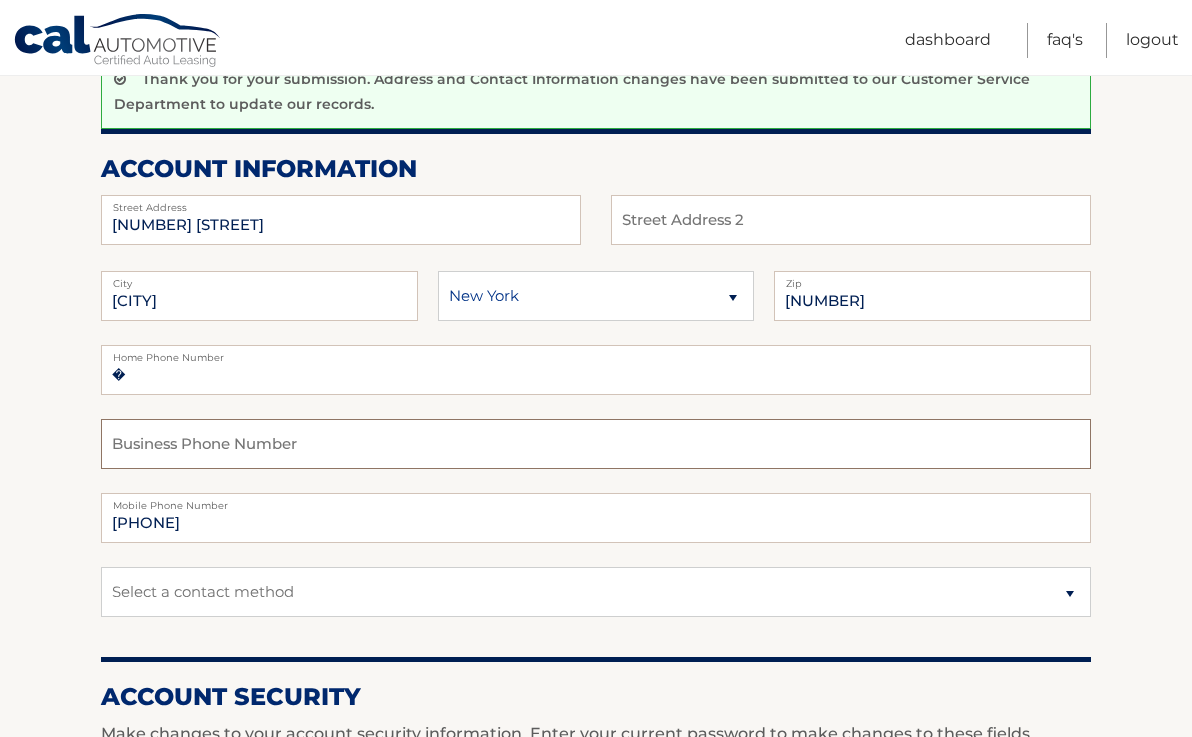 click at bounding box center (596, 444) 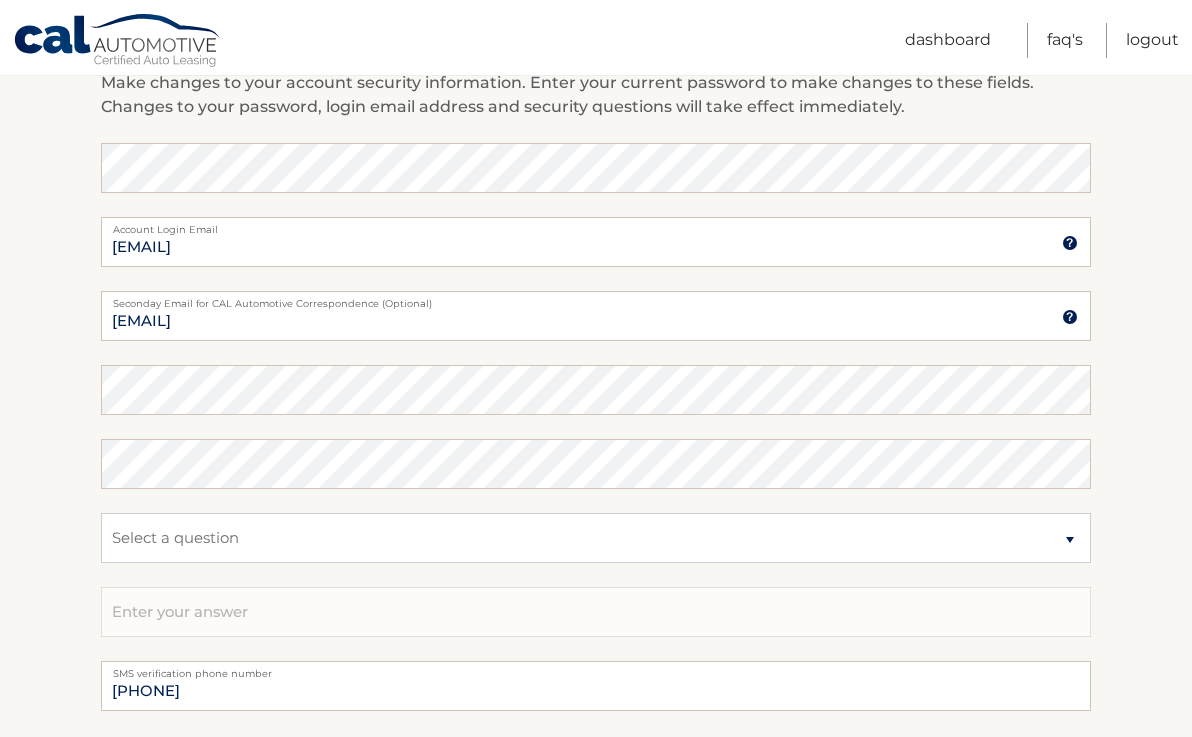 scroll, scrollTop: 913, scrollLeft: 0, axis: vertical 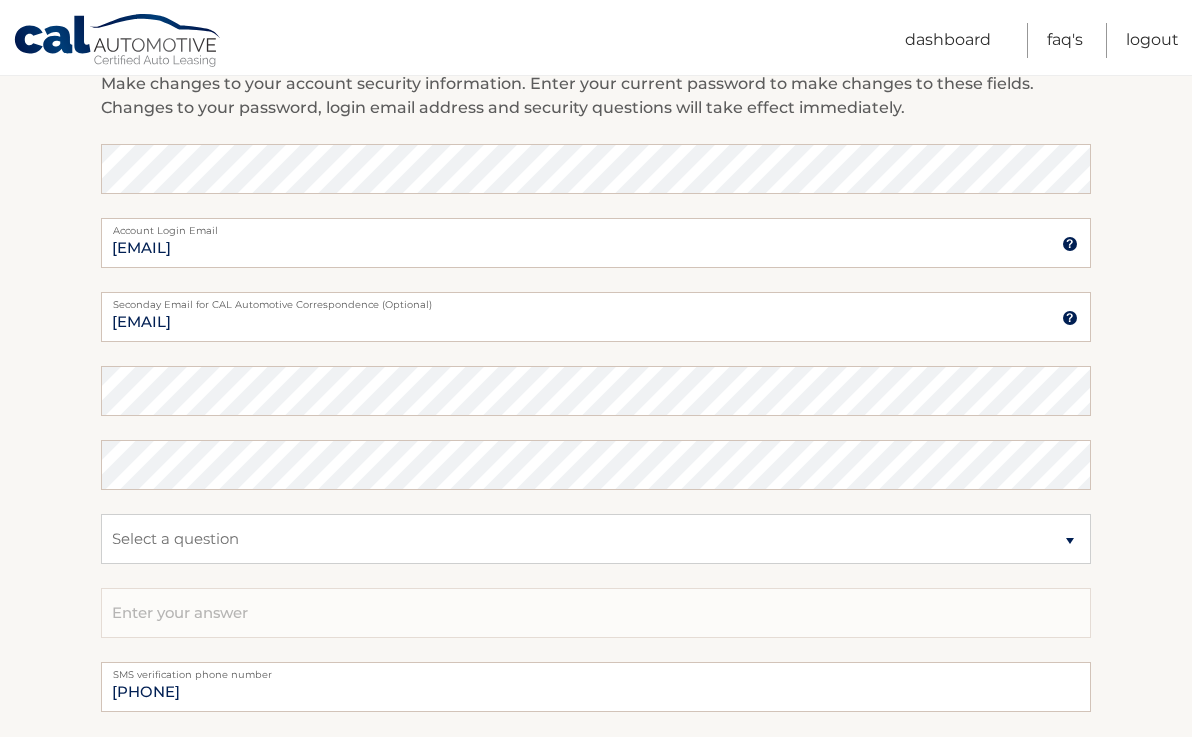 type on "9176222235" 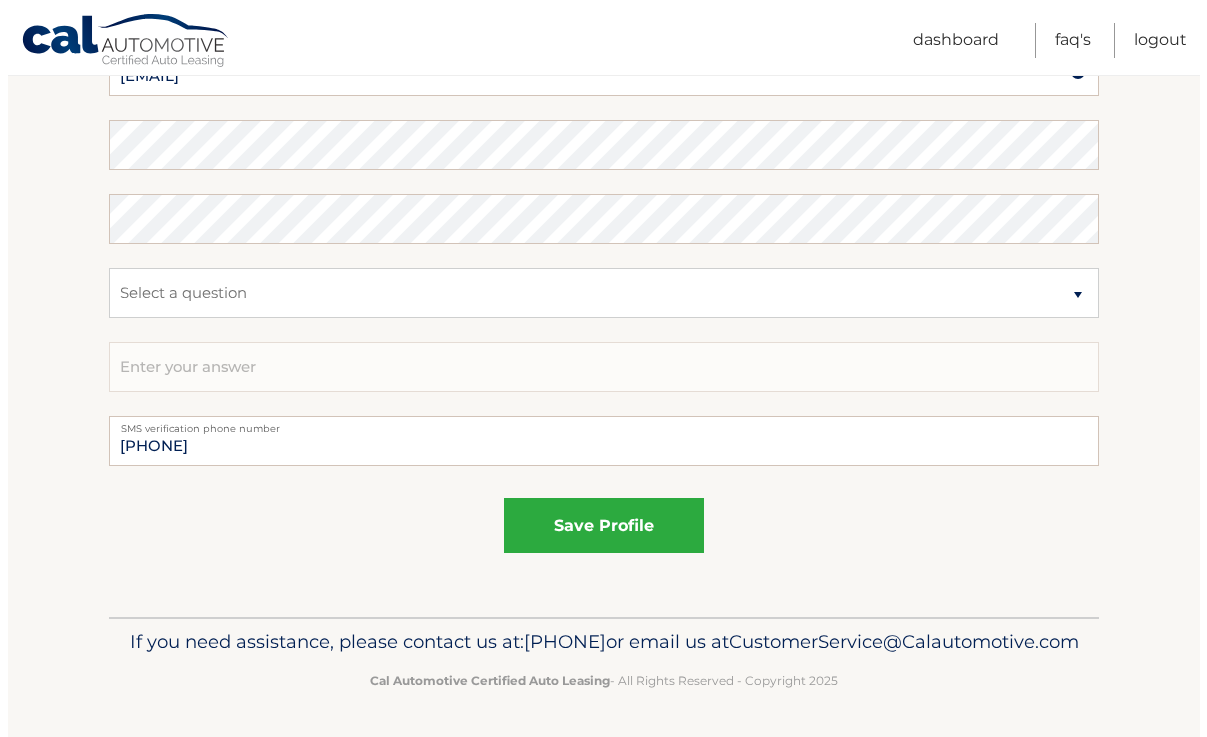 scroll, scrollTop: 1191, scrollLeft: 0, axis: vertical 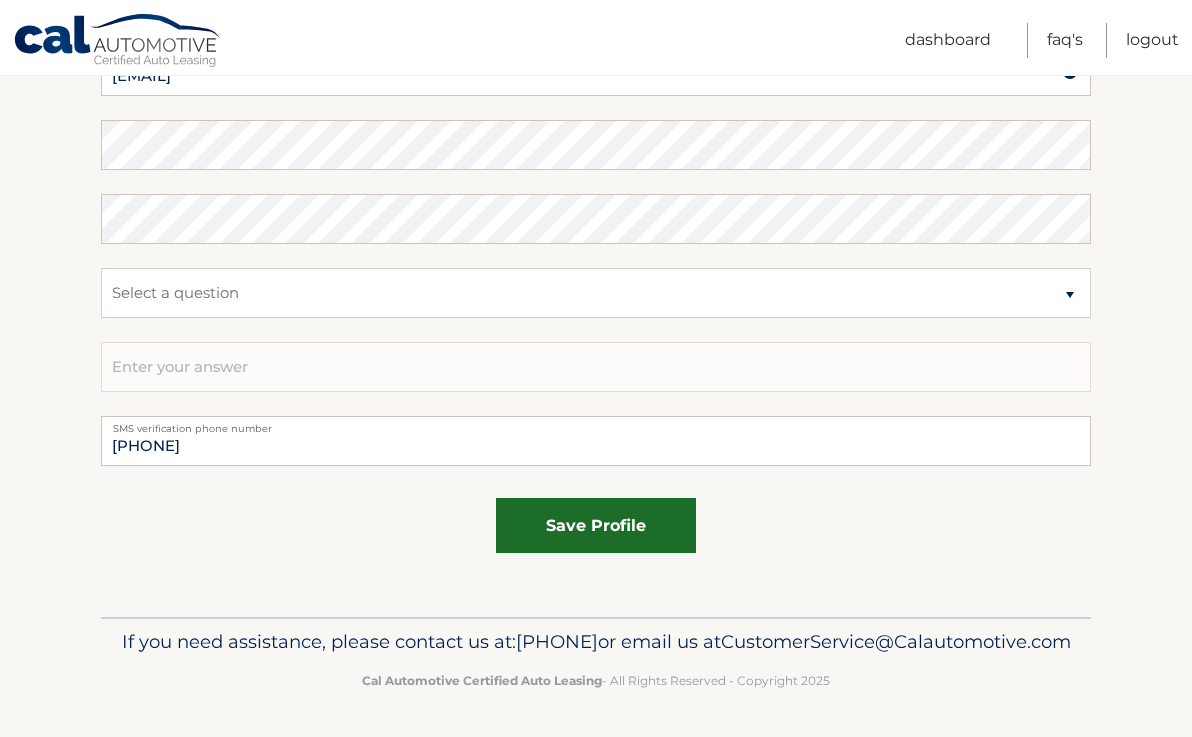 click on "save profile" at bounding box center [596, 525] 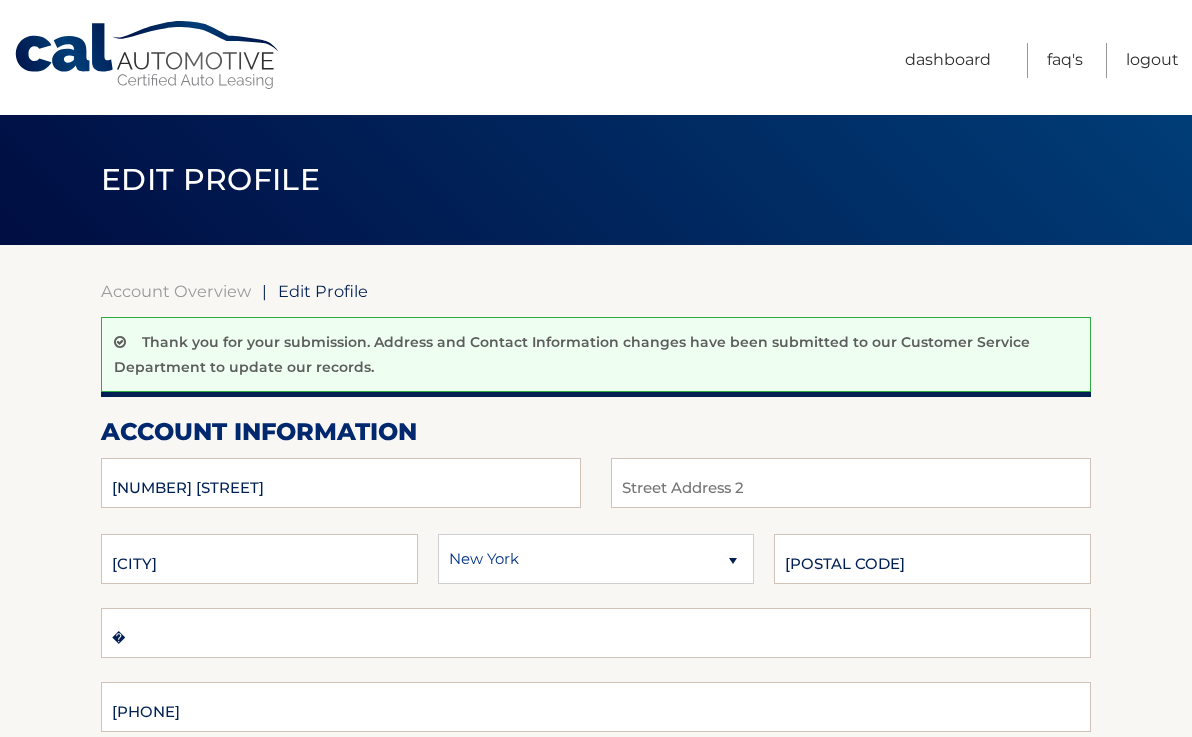 scroll, scrollTop: 0, scrollLeft: 0, axis: both 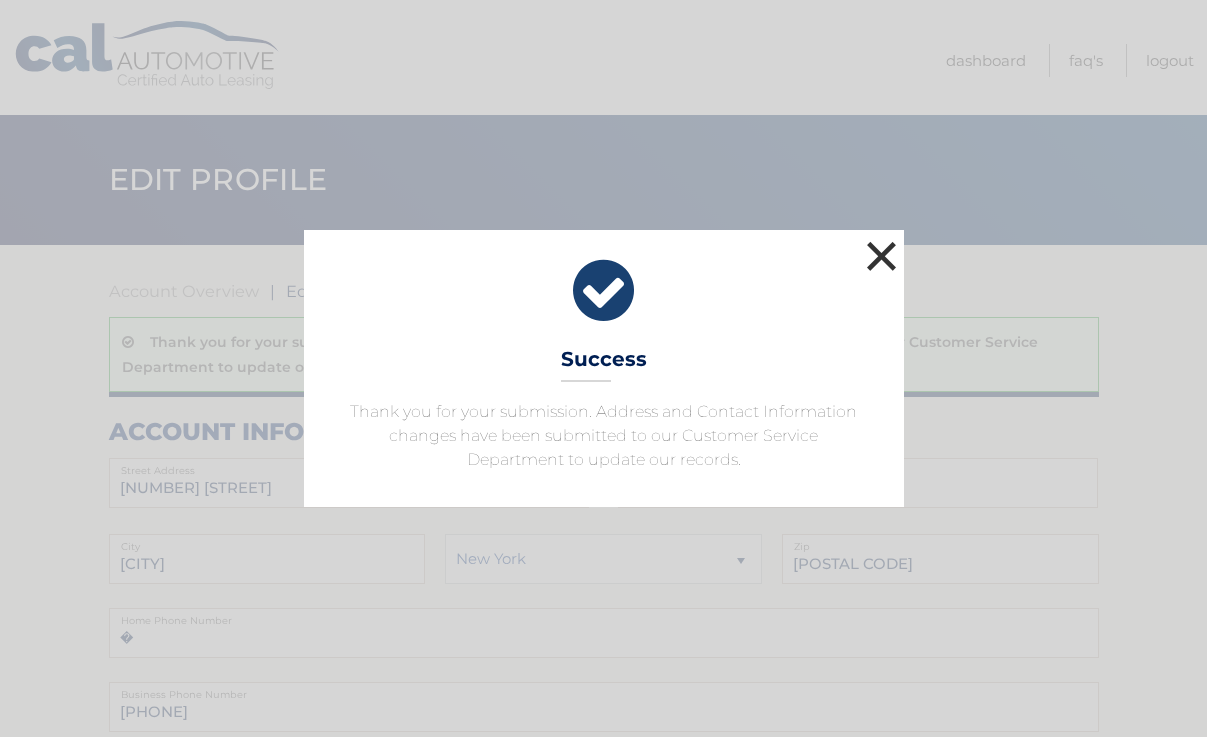 click on "×" at bounding box center (882, 256) 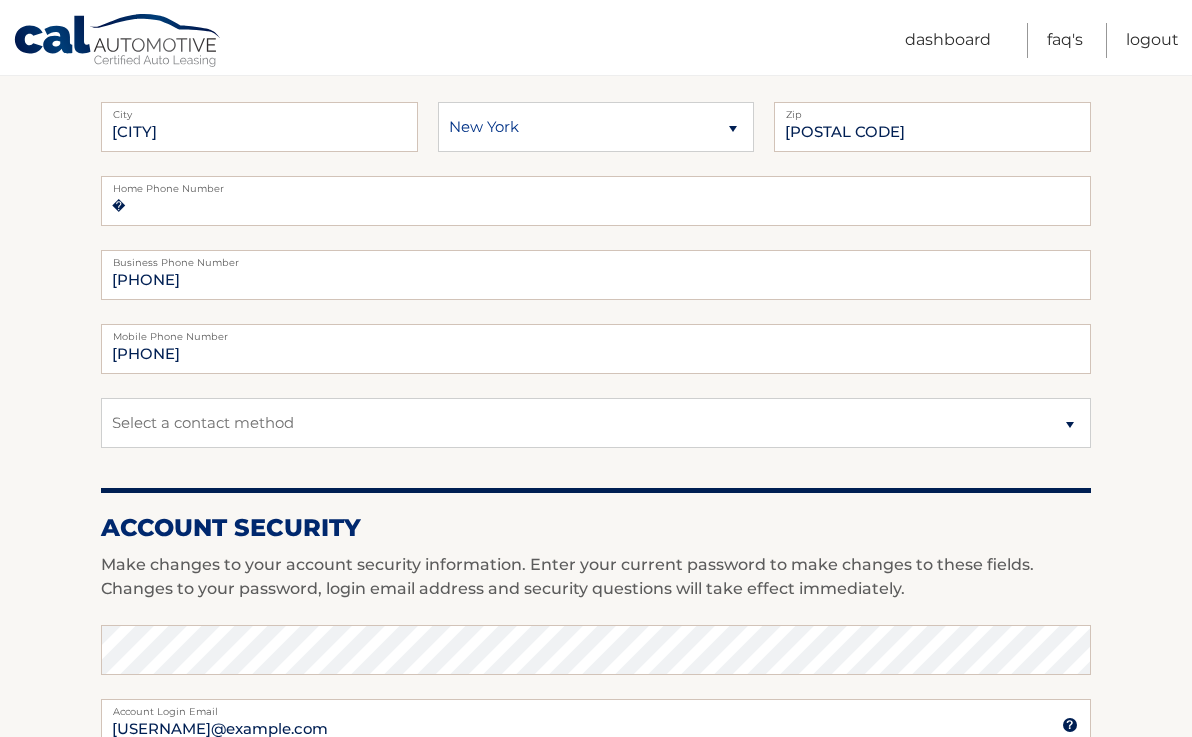 scroll, scrollTop: 0, scrollLeft: 0, axis: both 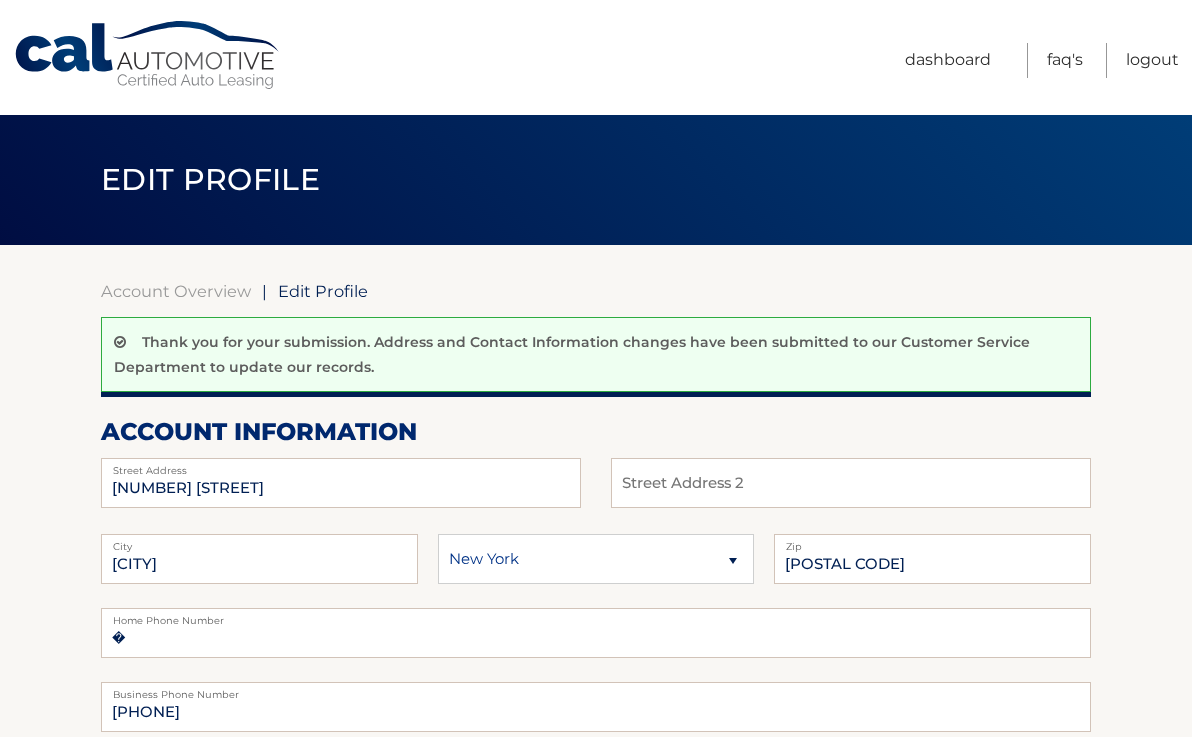 click on "Cal Automotive" at bounding box center [148, 55] 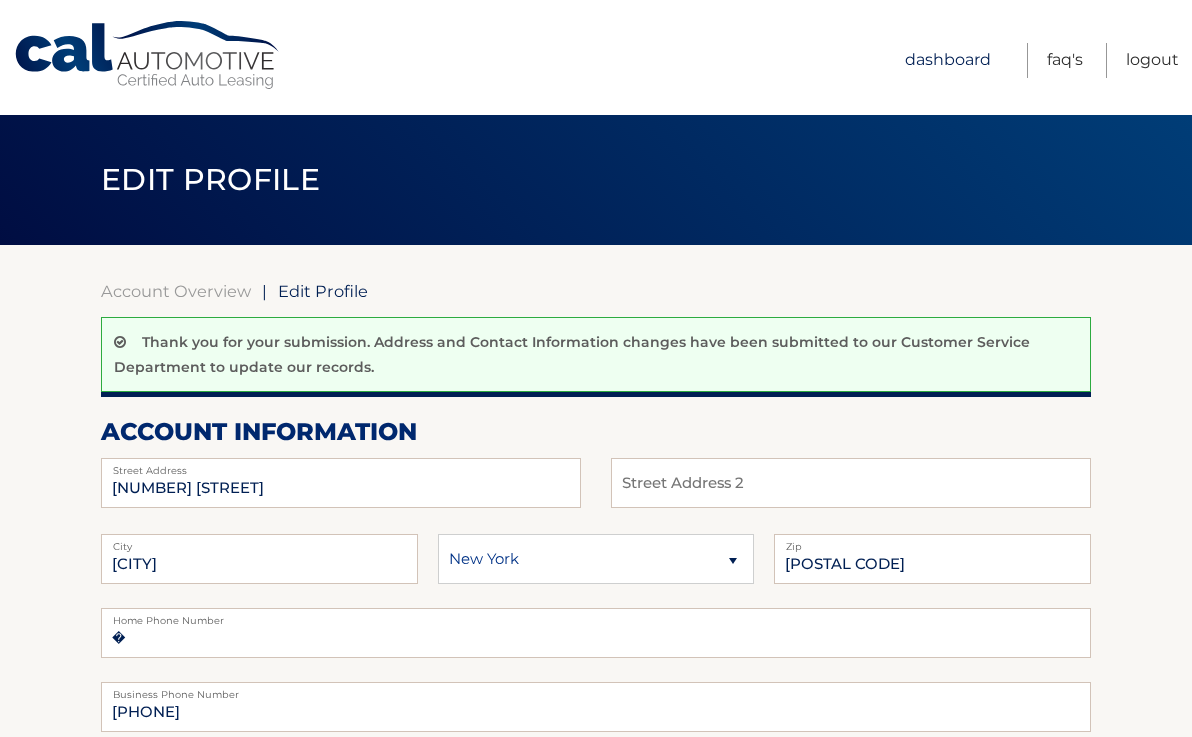 click on "Dashboard" at bounding box center [948, 60] 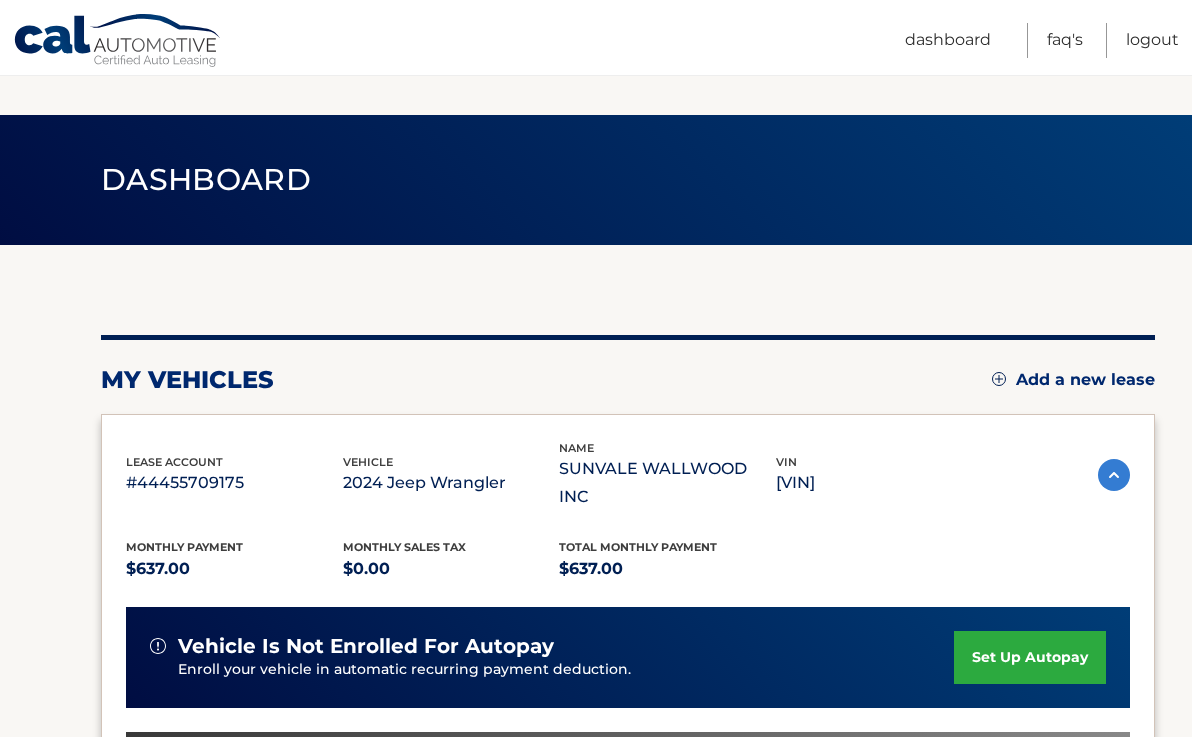 scroll, scrollTop: 503, scrollLeft: 0, axis: vertical 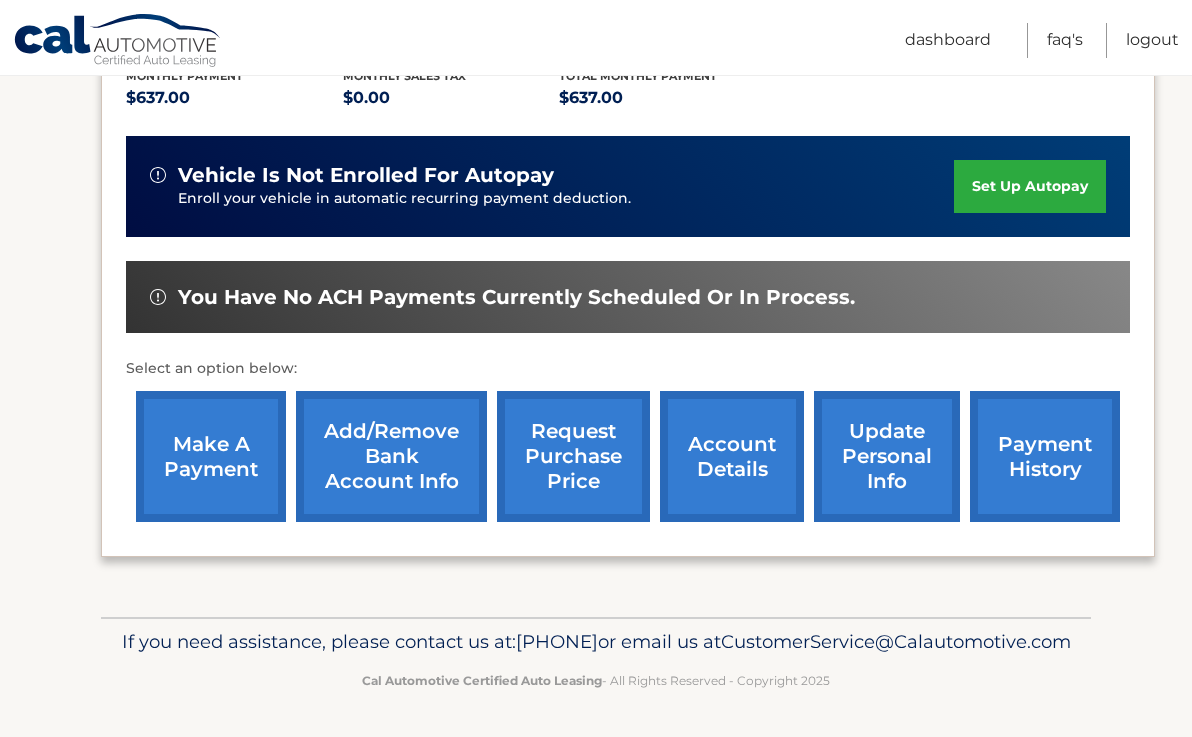 click on "account details" at bounding box center (732, 456) 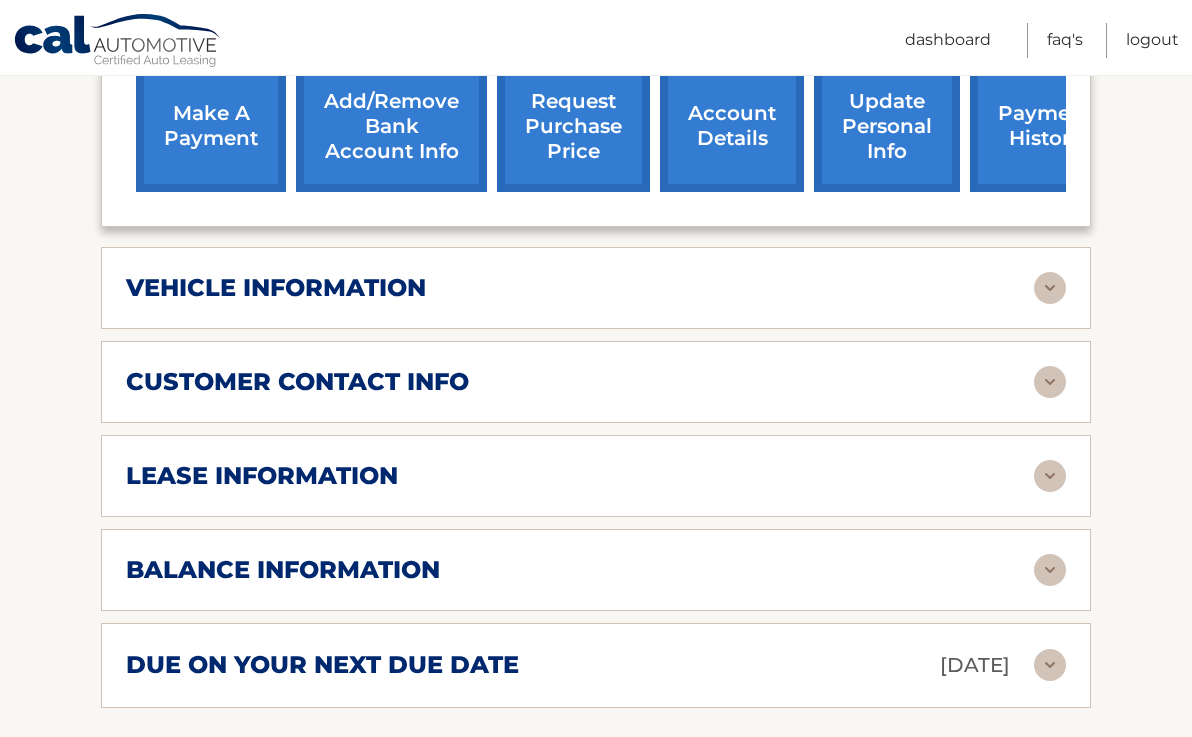 scroll, scrollTop: 829, scrollLeft: 0, axis: vertical 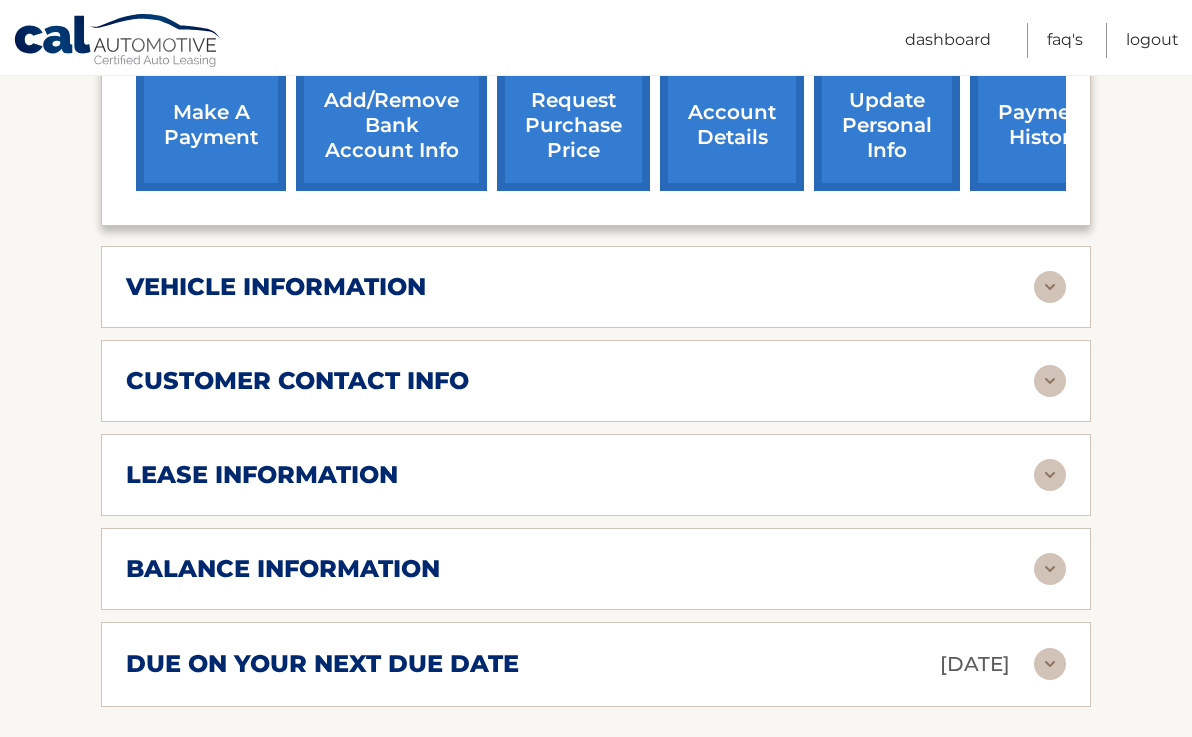 click at bounding box center (1050, 381) 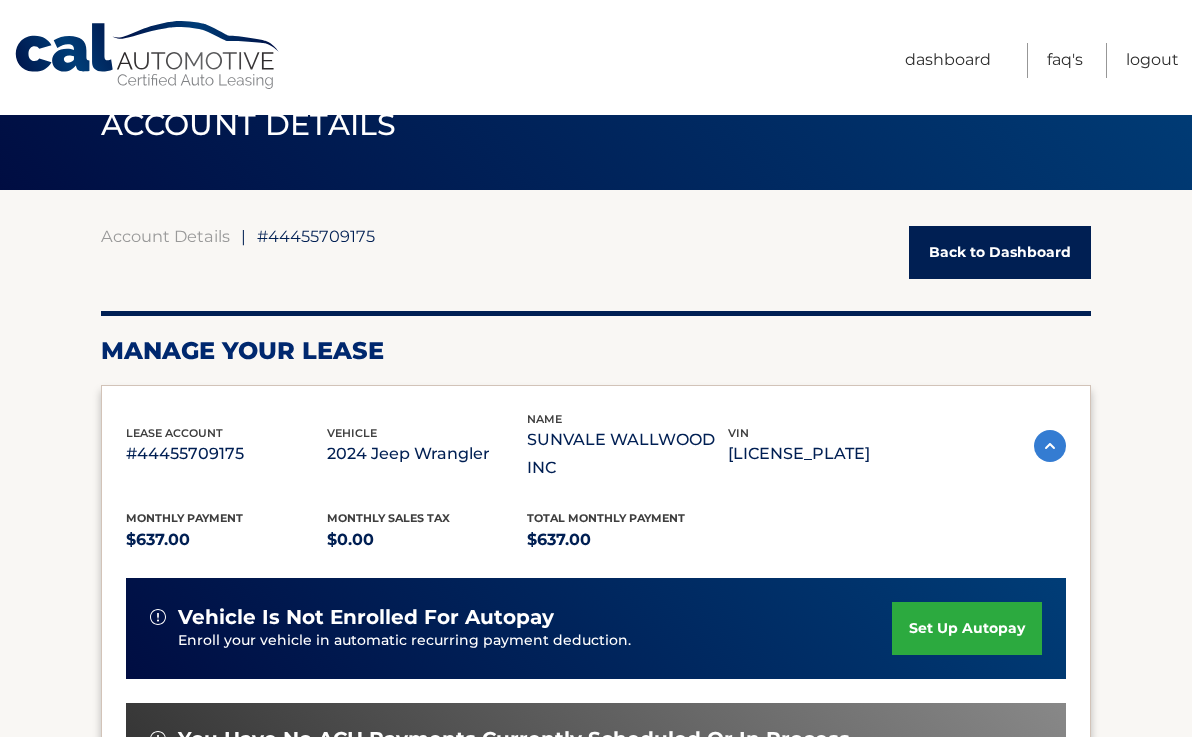 scroll, scrollTop: 0, scrollLeft: 0, axis: both 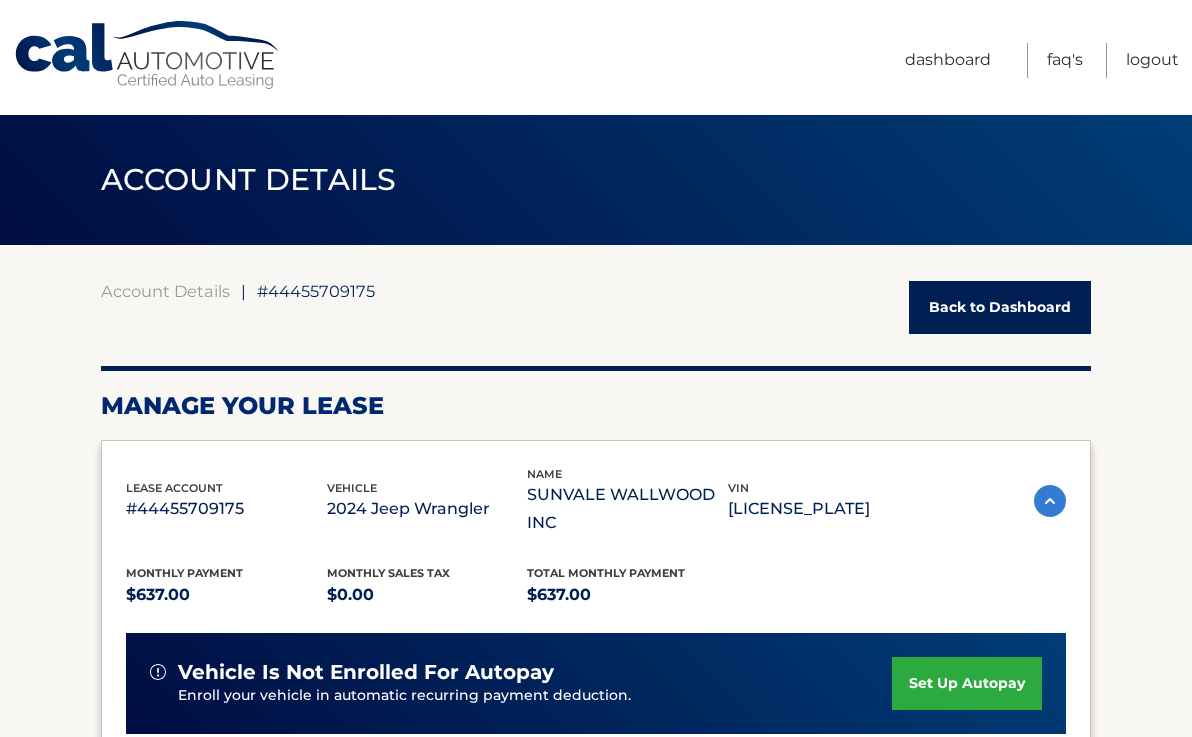 click on "Back to Dashboard" at bounding box center (1000, 307) 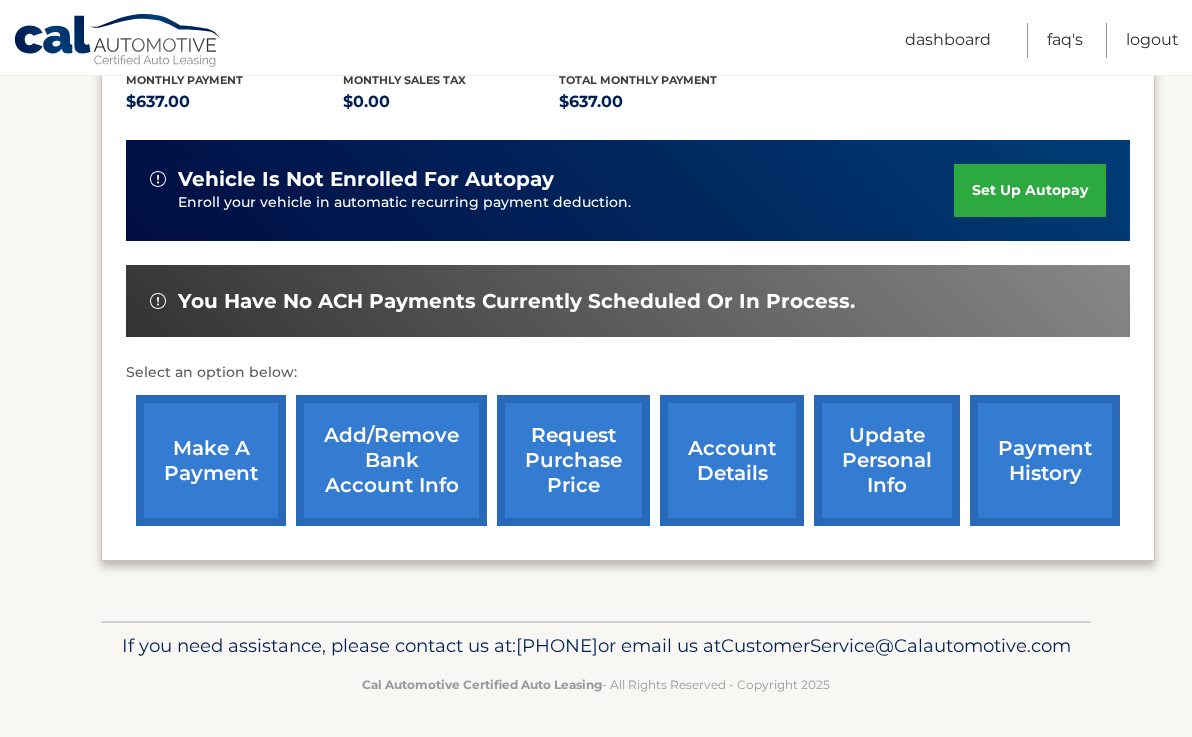 scroll, scrollTop: 468, scrollLeft: 0, axis: vertical 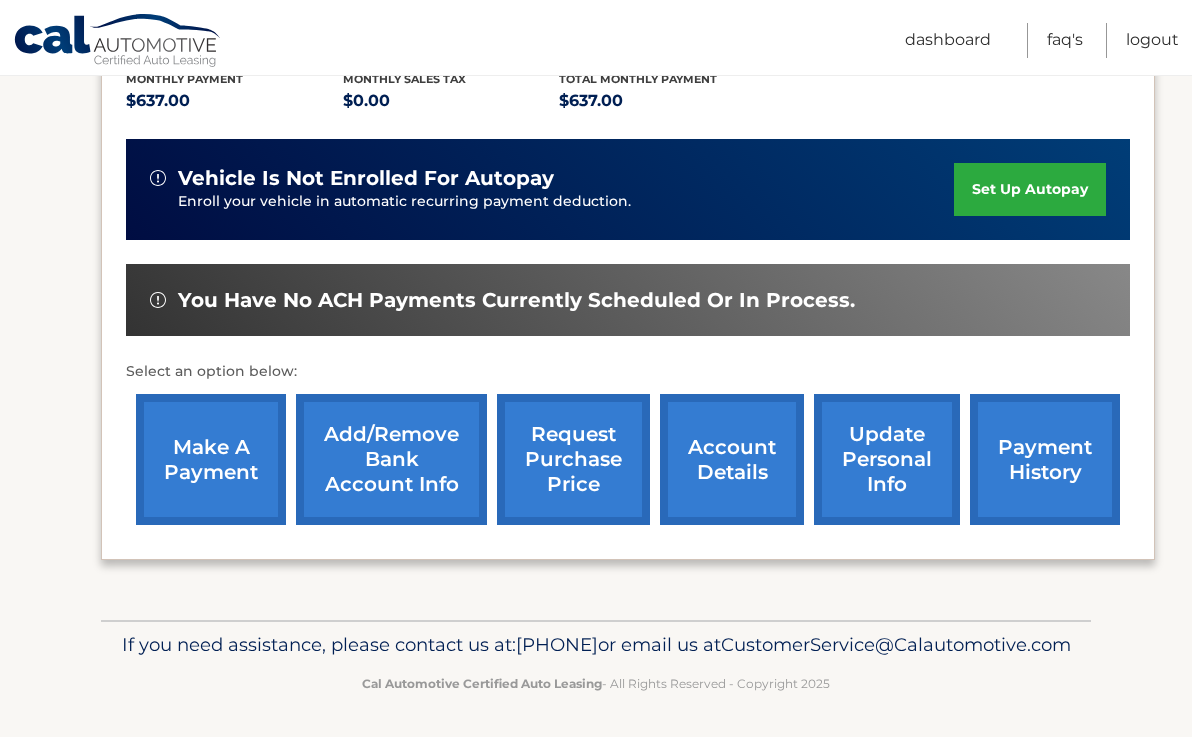 click on "make a payment" at bounding box center (211, 459) 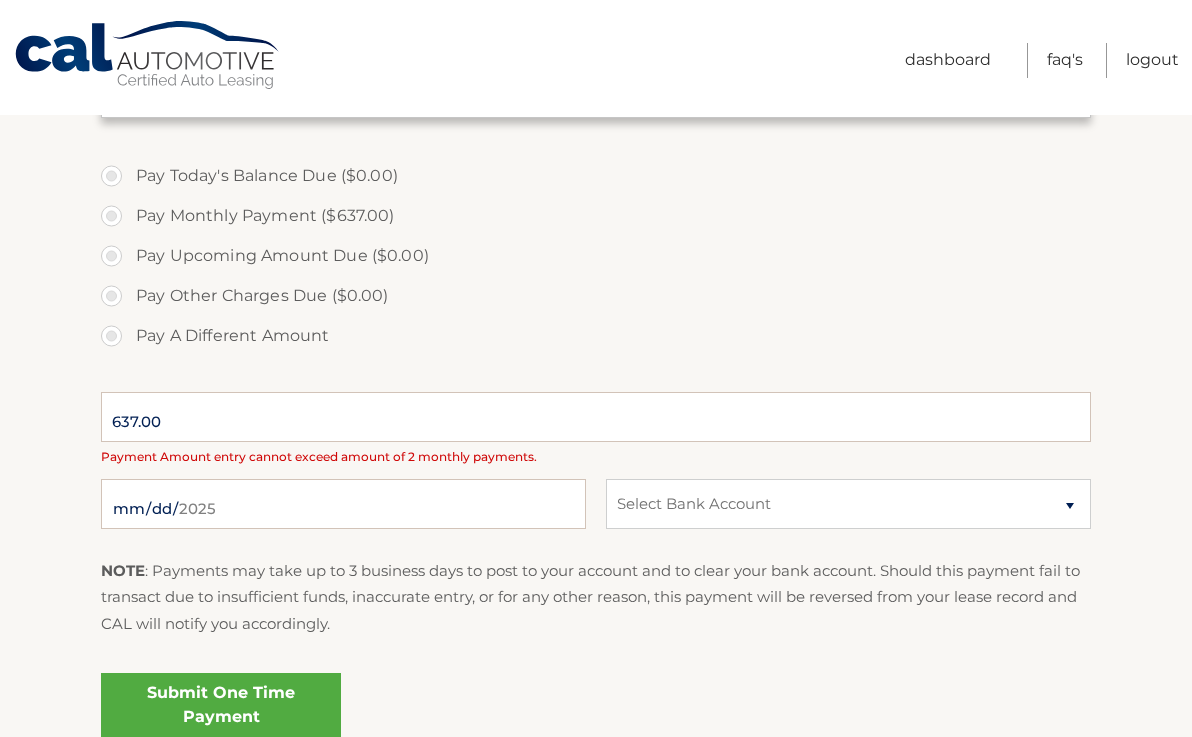 scroll, scrollTop: 0, scrollLeft: 0, axis: both 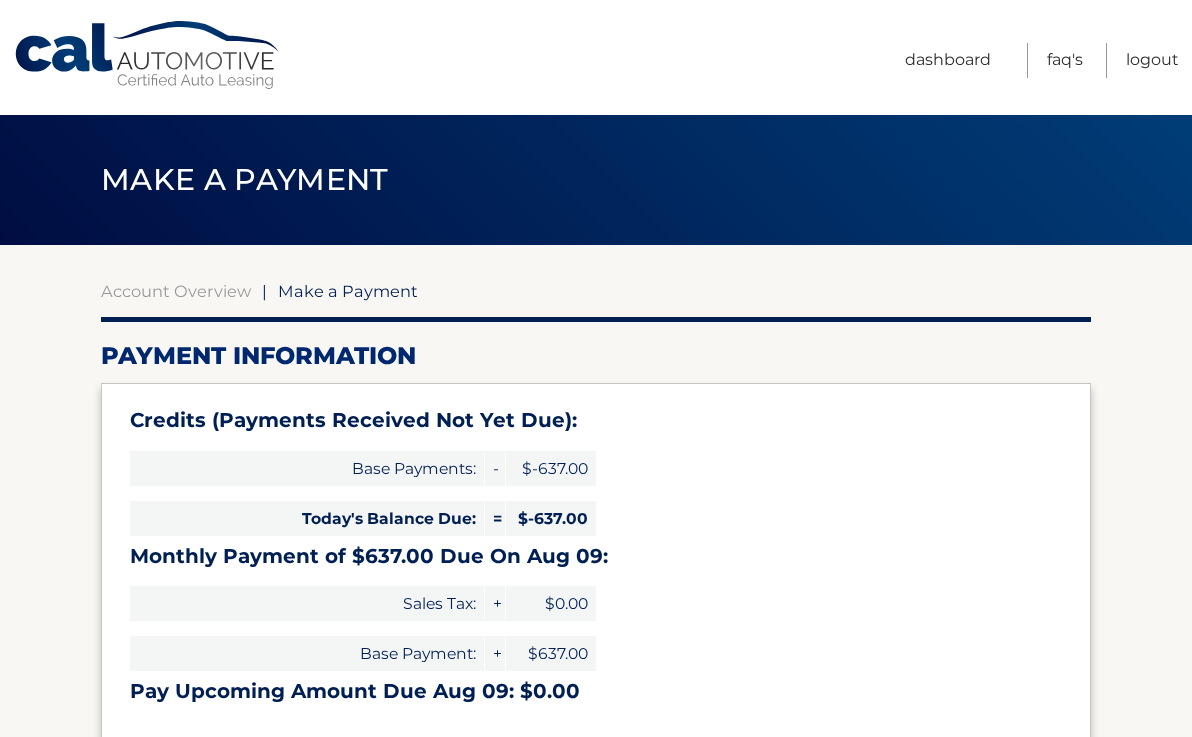 type on "0" 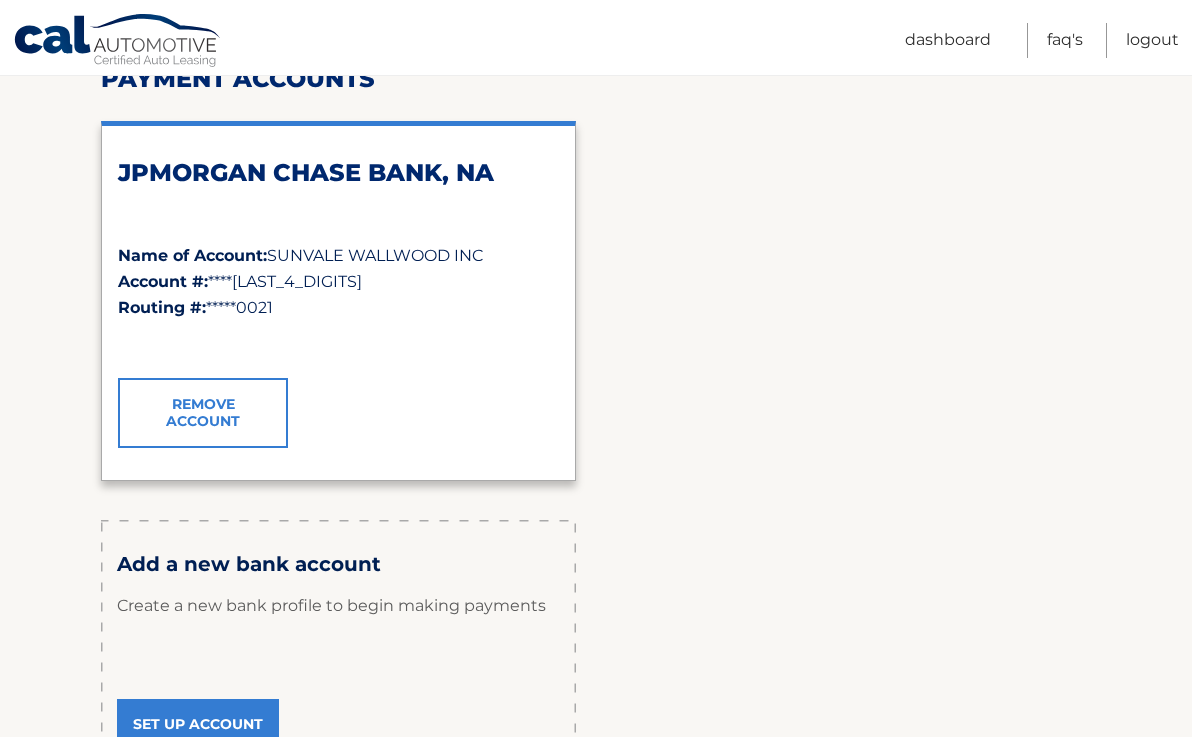 scroll, scrollTop: 281, scrollLeft: 0, axis: vertical 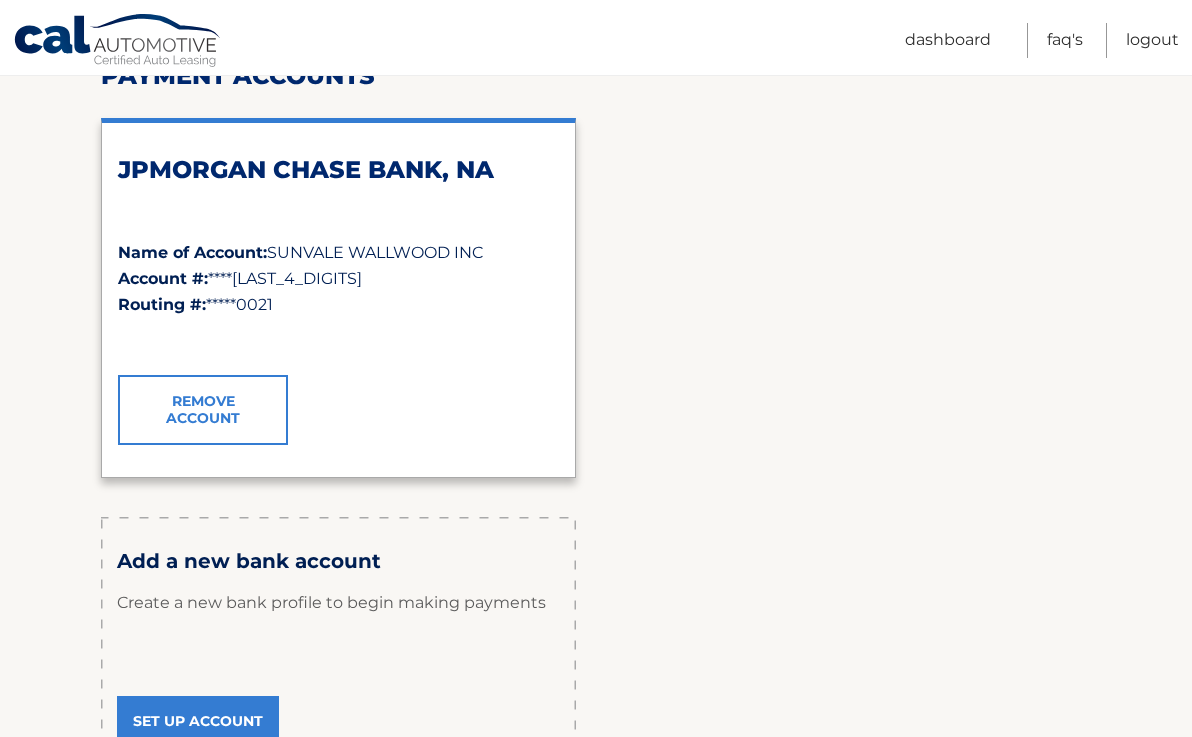 click on "Set Up Account" at bounding box center (198, 721) 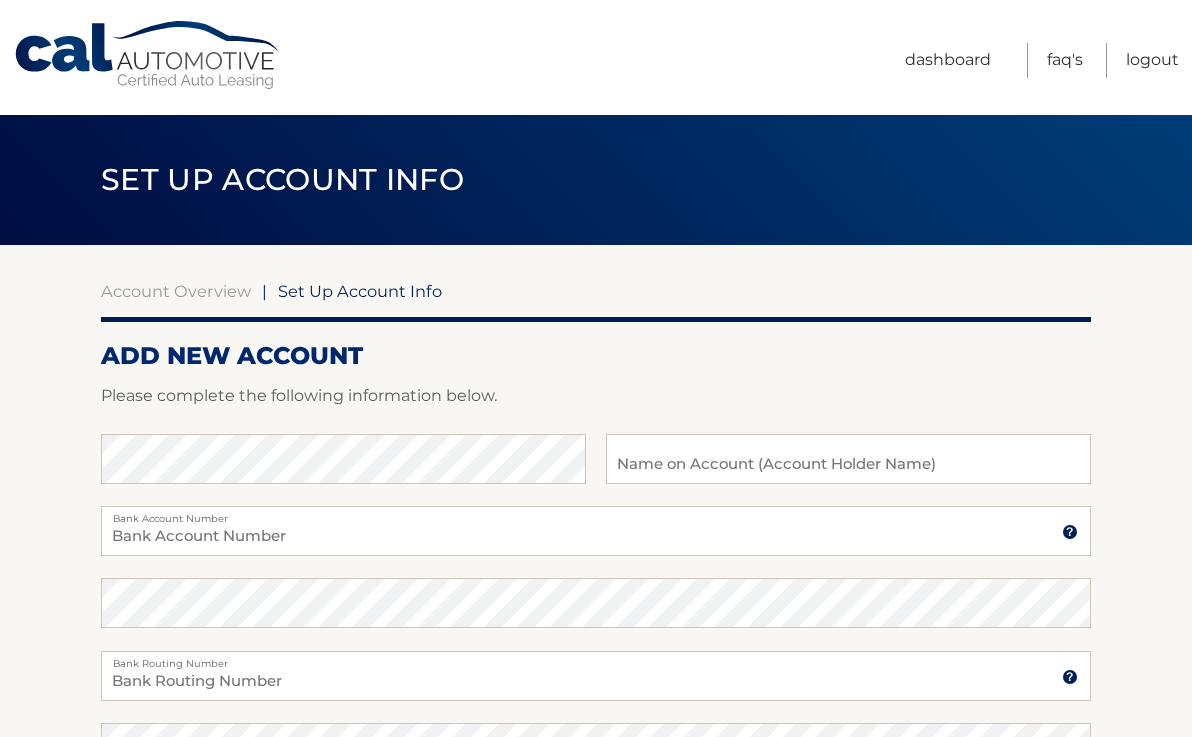 scroll, scrollTop: 0, scrollLeft: 0, axis: both 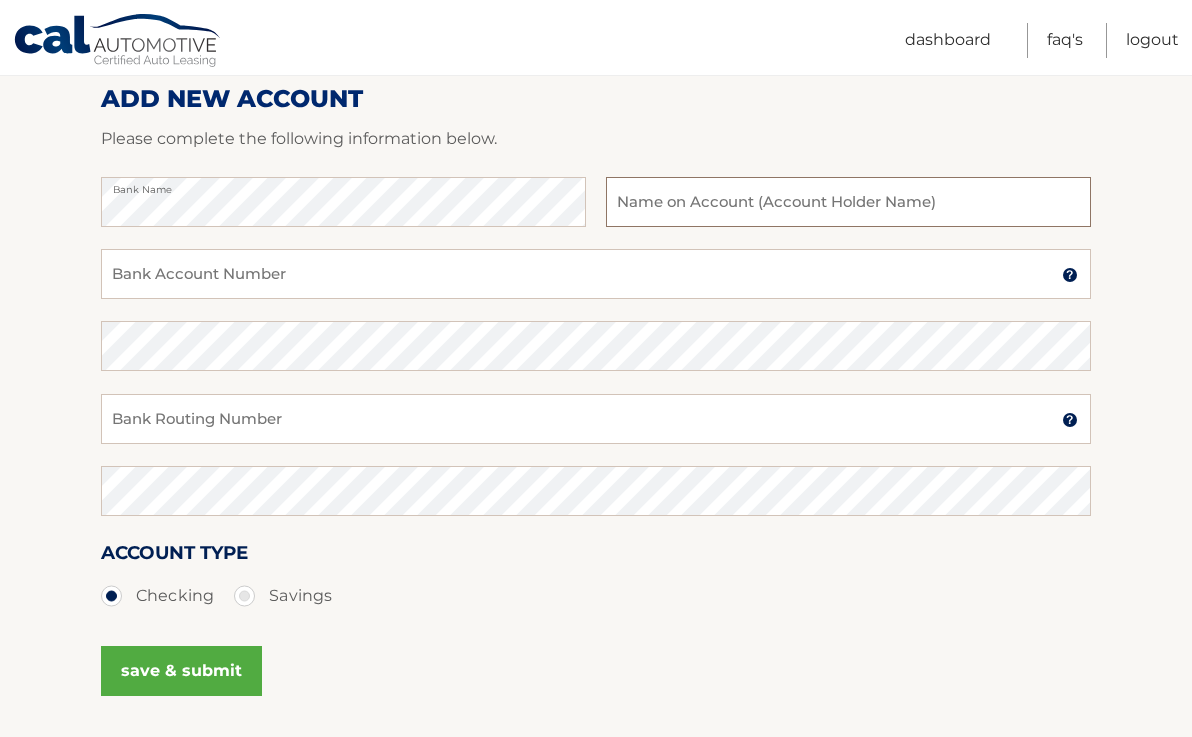click at bounding box center [848, 202] 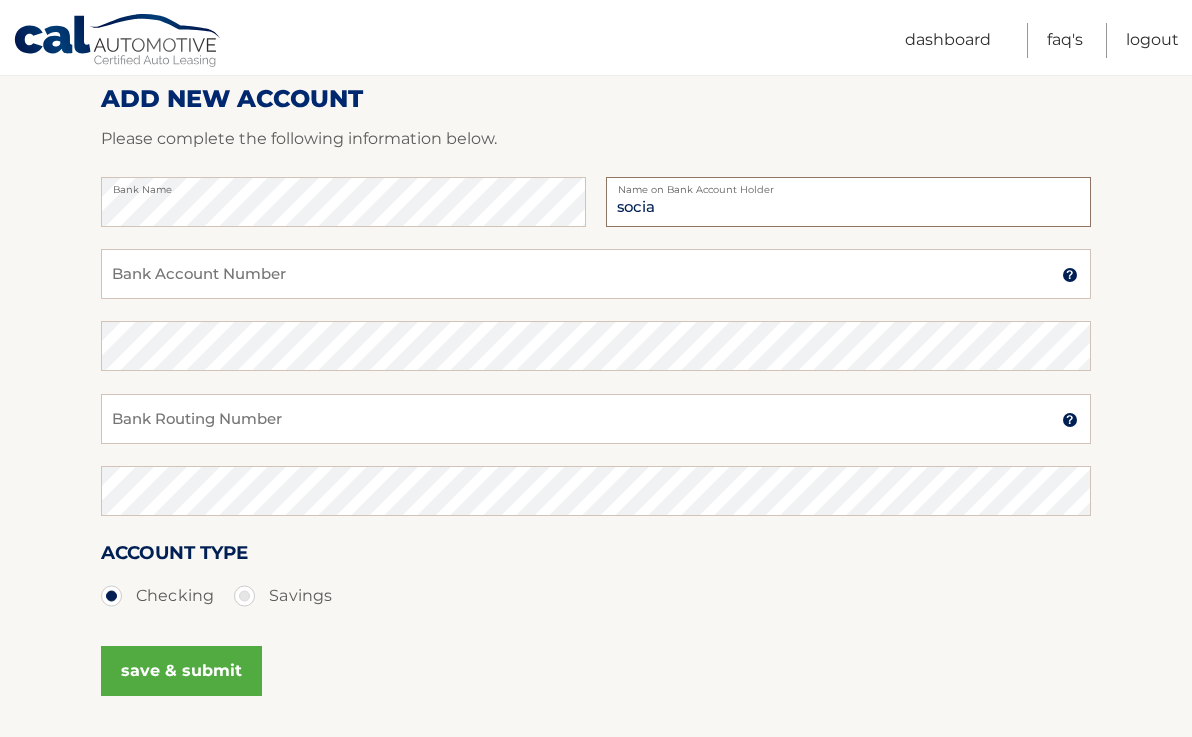 type on "social life magazine inc" 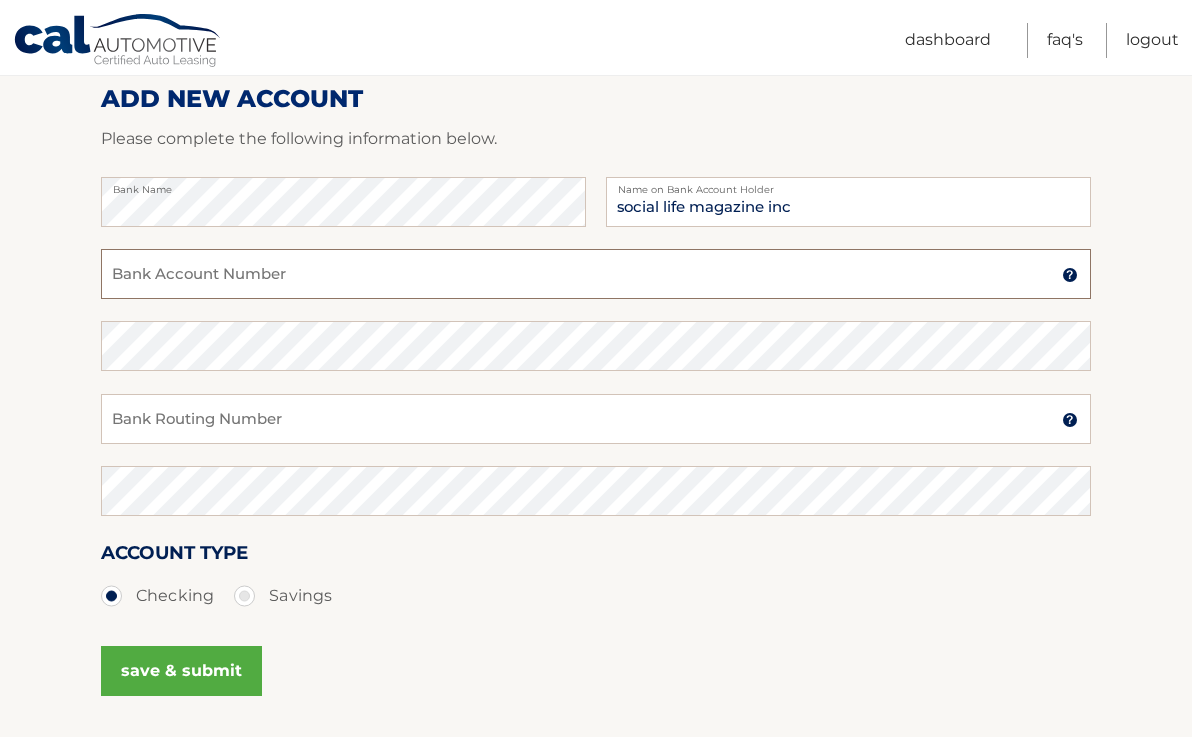 click on "Bank Account Number" at bounding box center (596, 274) 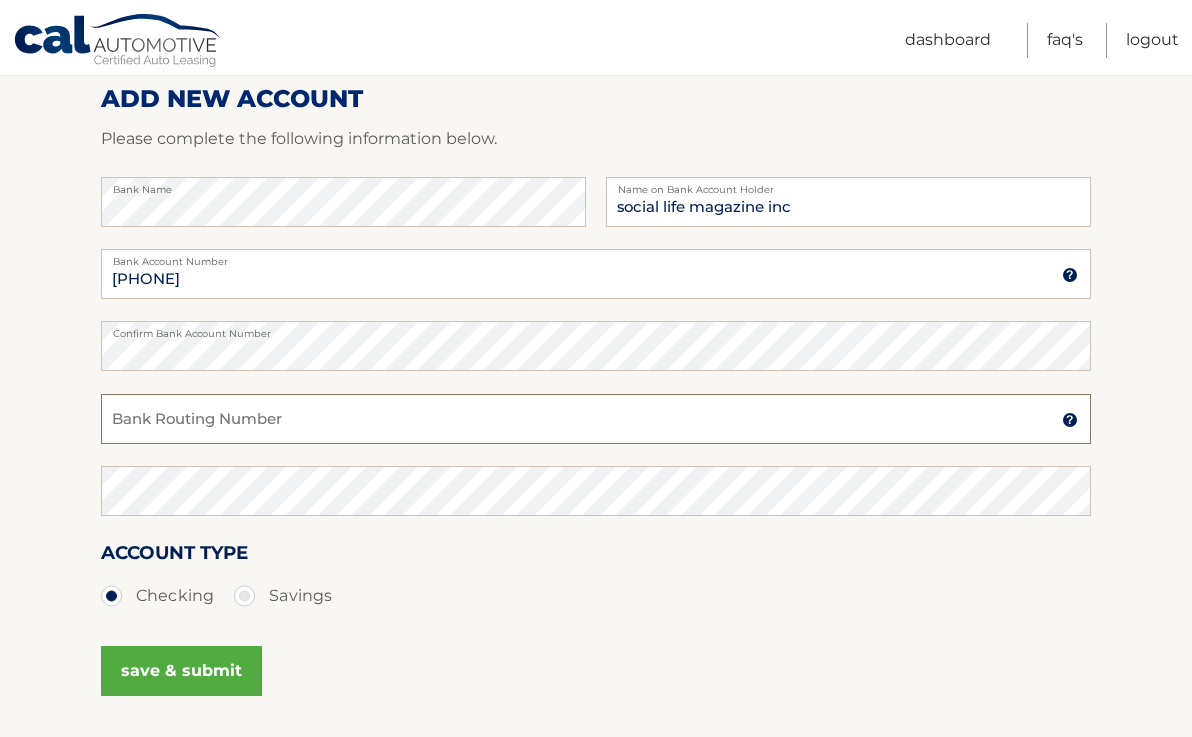 click on "Bank Routing Number" at bounding box center (596, 419) 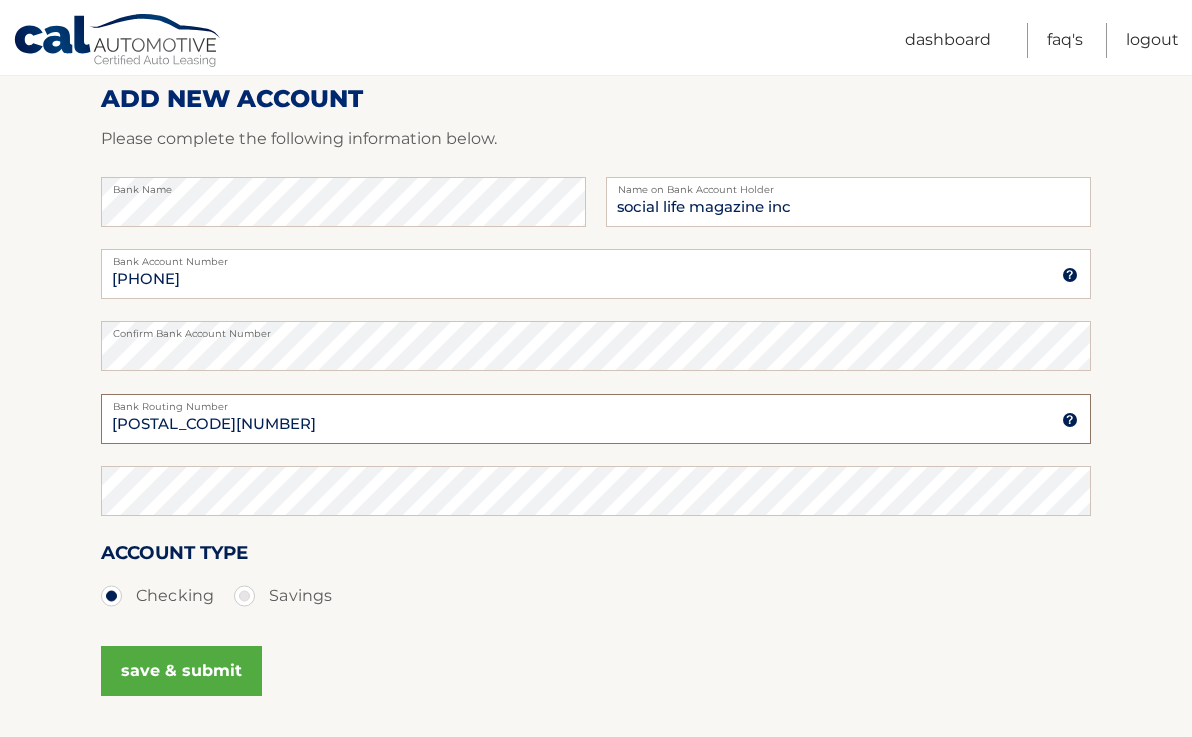 type on "026013673" 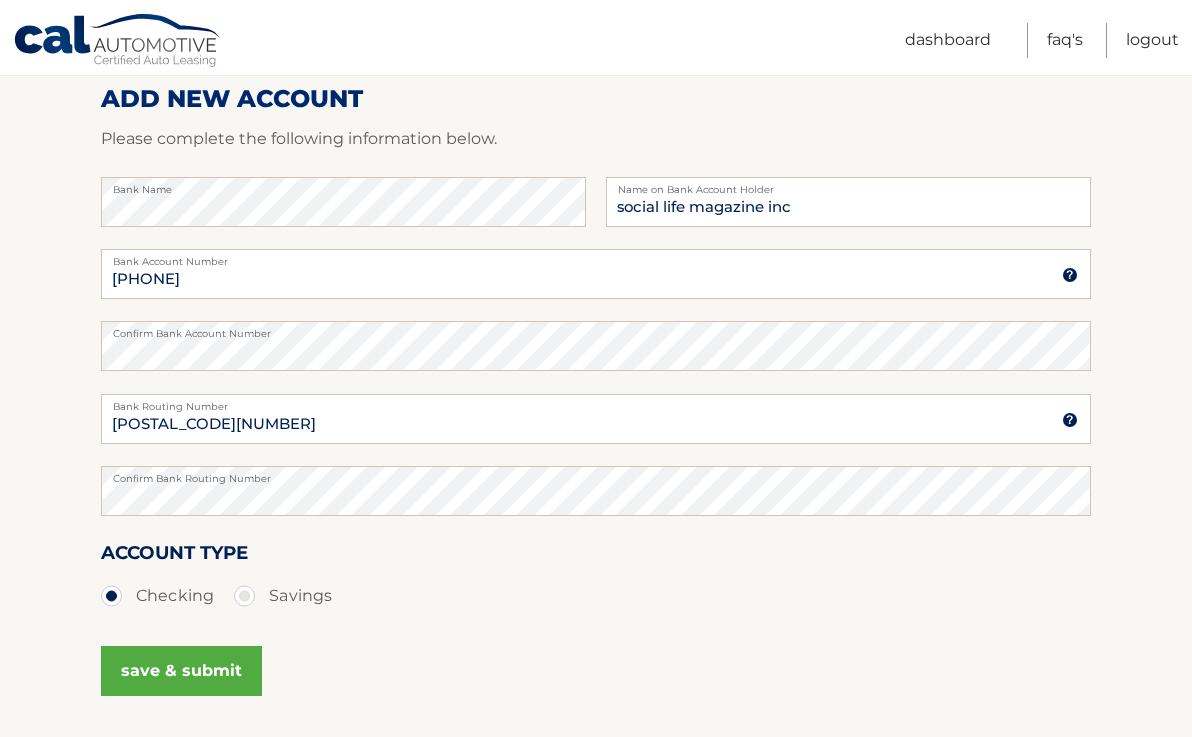 click on "save & submit" at bounding box center [181, 671] 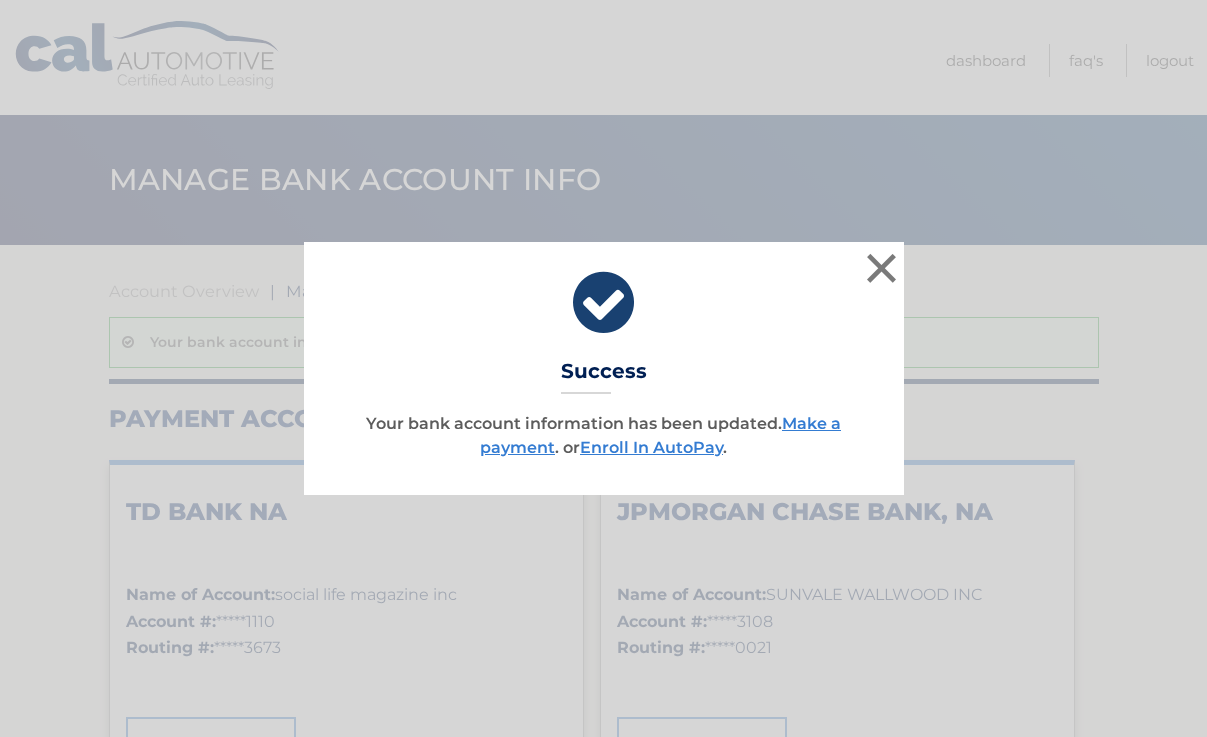scroll, scrollTop: 0, scrollLeft: 0, axis: both 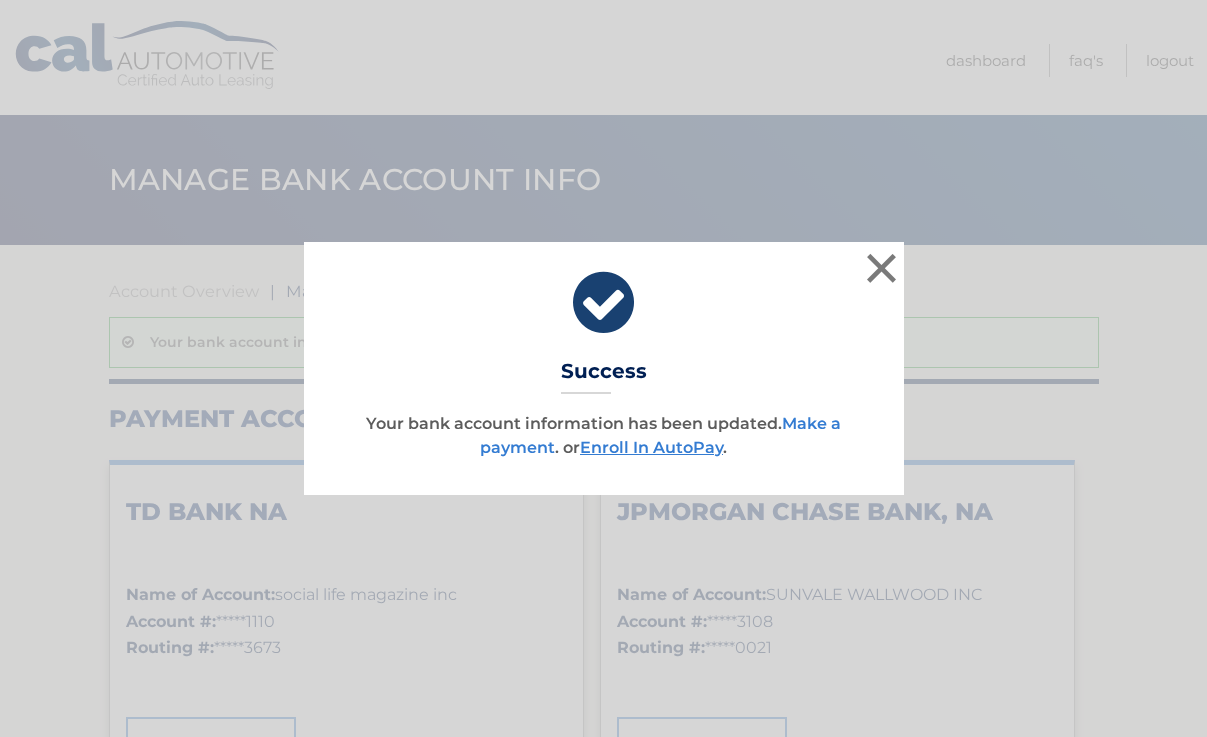 click on "Make a payment" at bounding box center (660, 435) 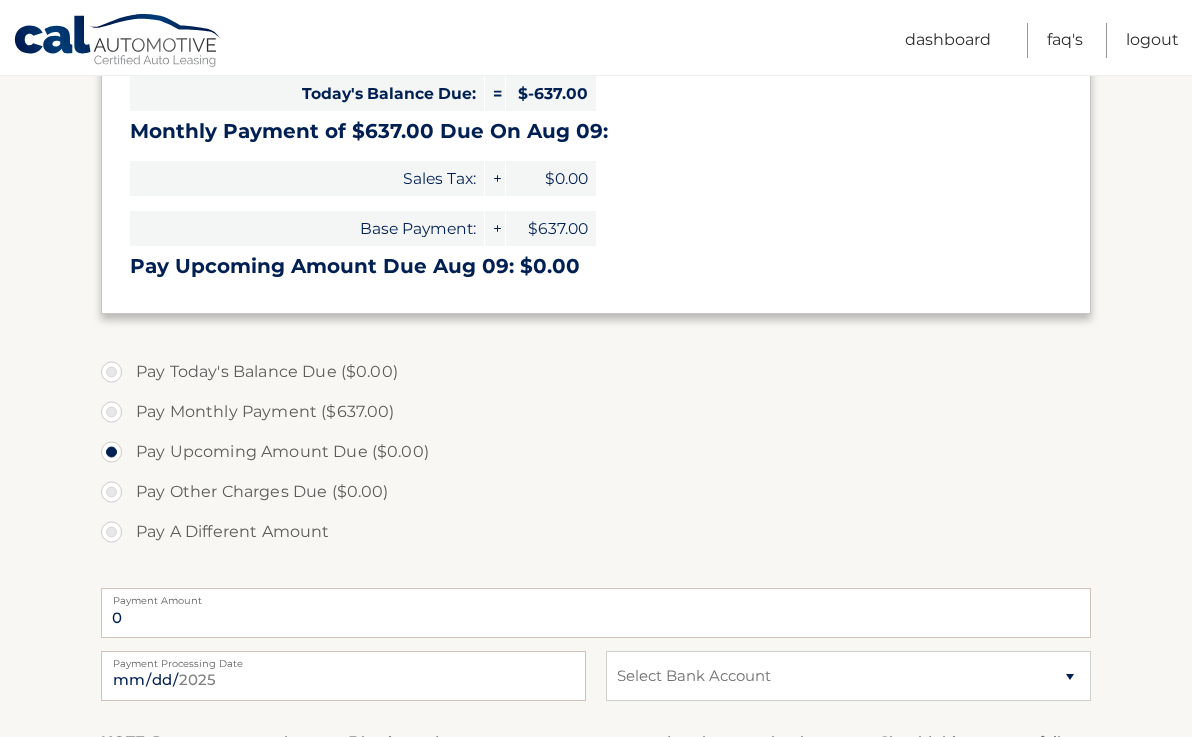 scroll, scrollTop: 427, scrollLeft: 0, axis: vertical 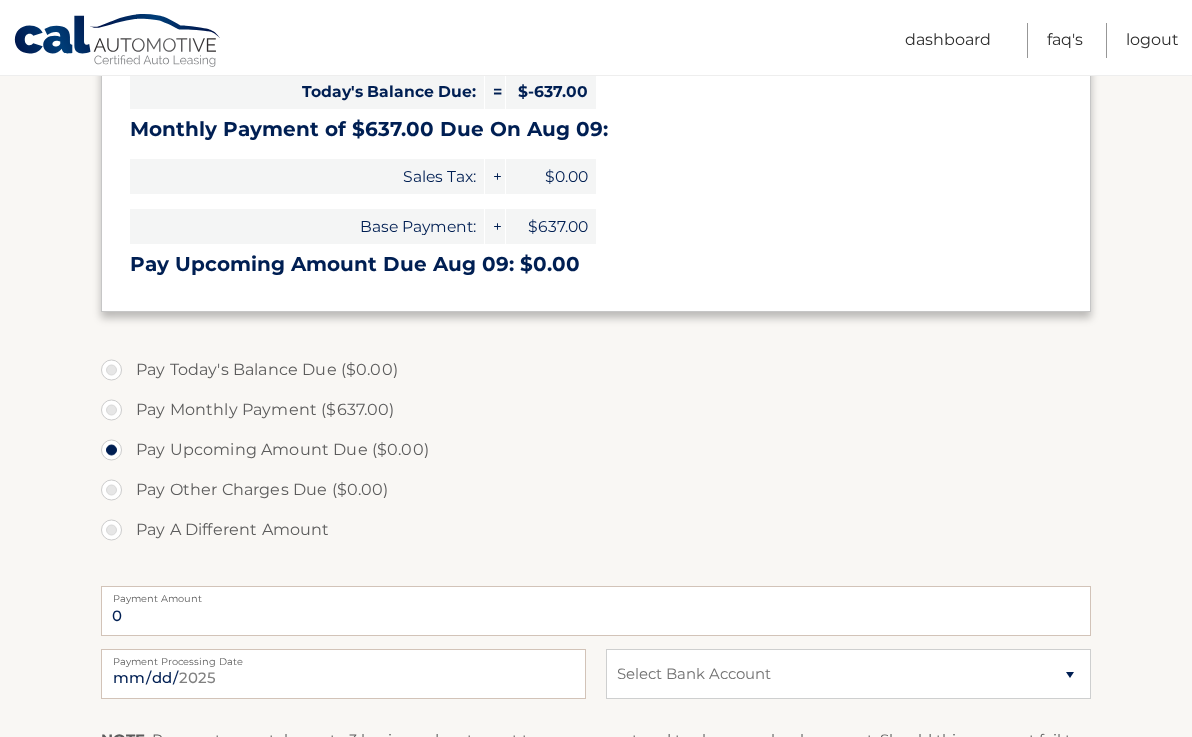 click on "Pay Monthly Payment ($637.00)" at bounding box center (596, 410) 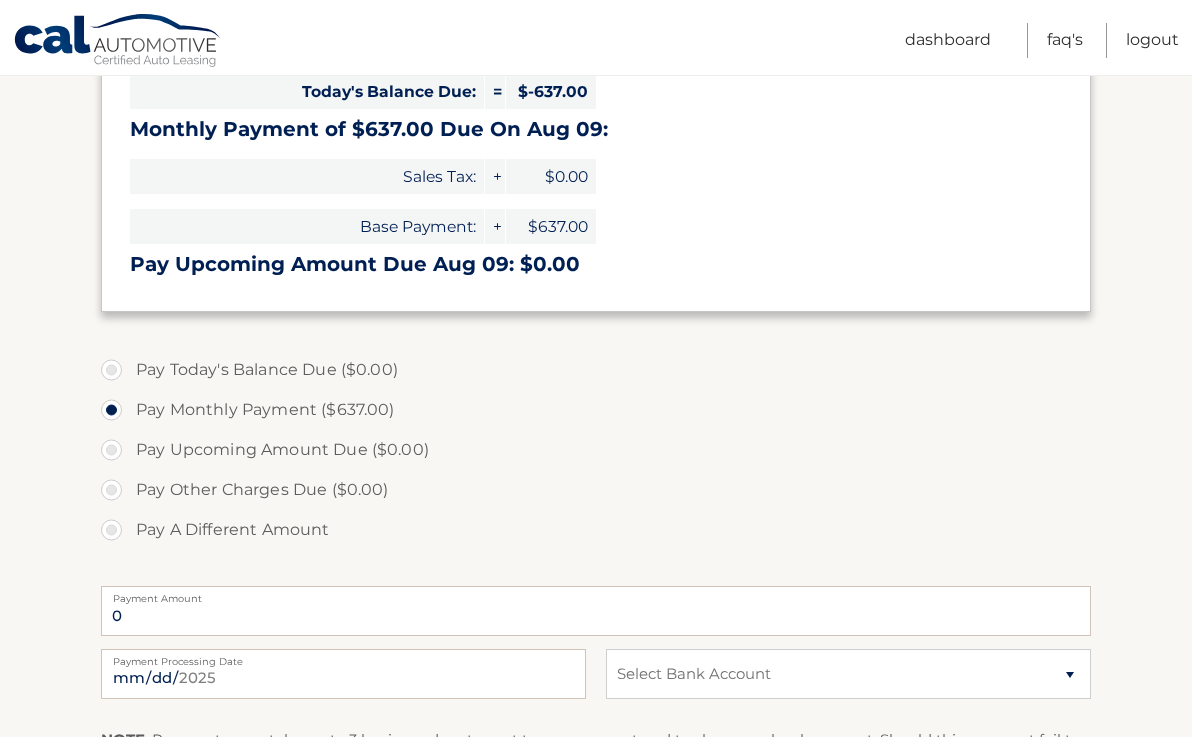 type on "637.00" 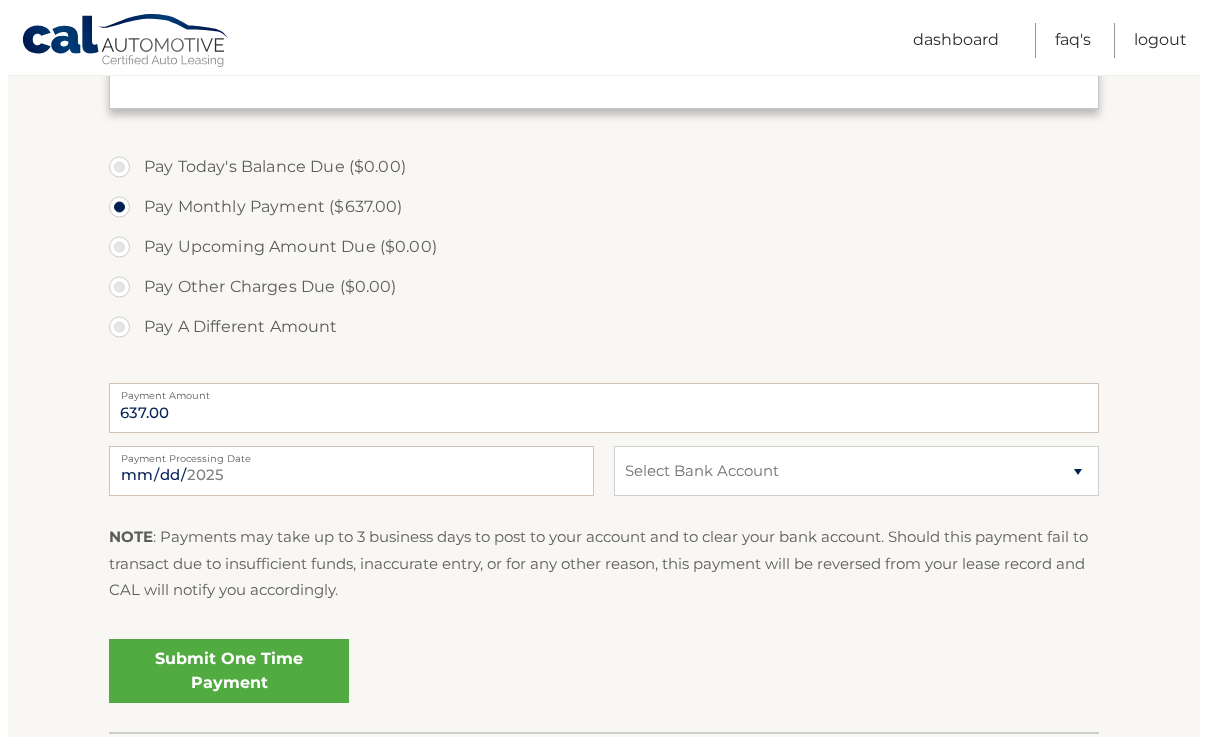scroll, scrollTop: 655, scrollLeft: 0, axis: vertical 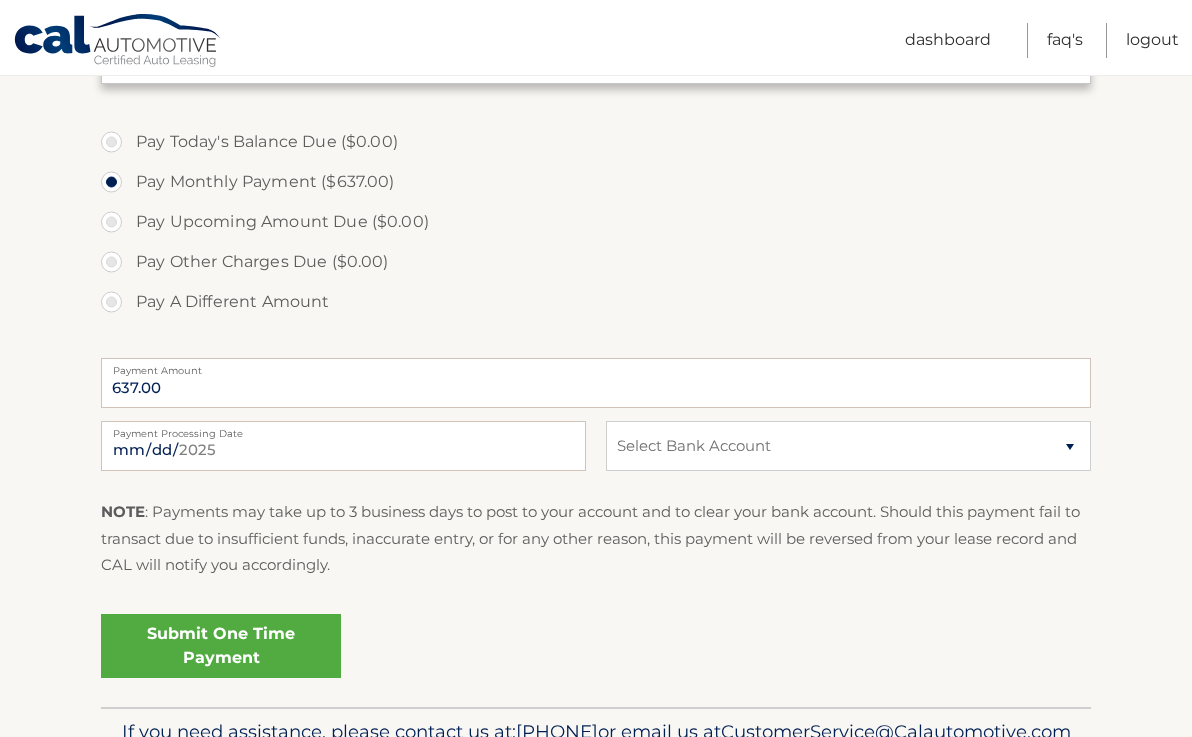 click on "Submit One Time Payment" at bounding box center (221, 646) 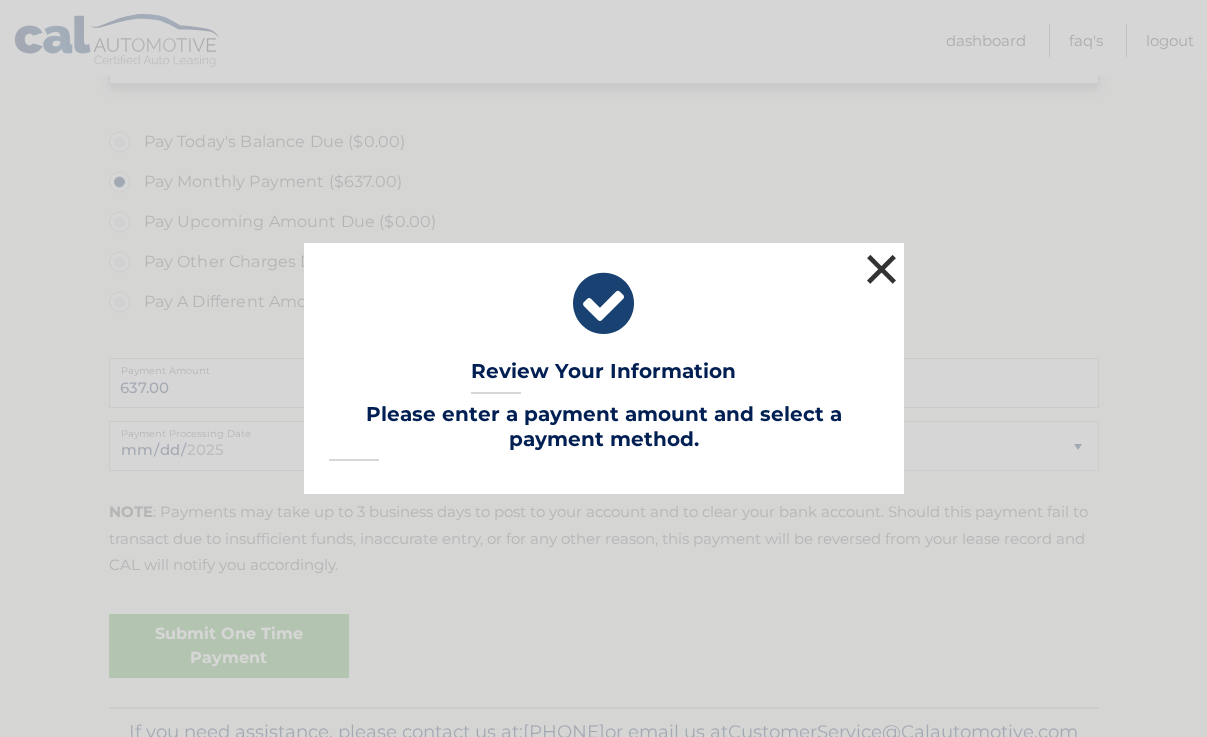 click on "×" at bounding box center [882, 269] 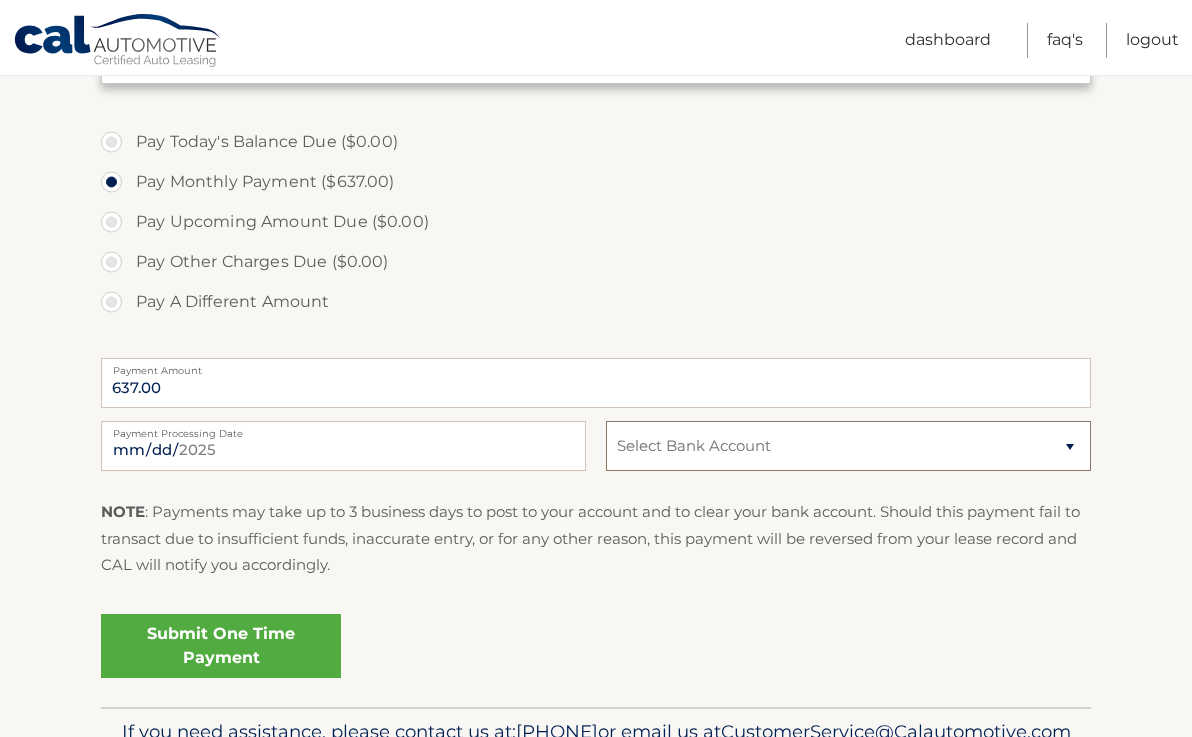 click on "Select Bank Account
Checking TD BANK NA *****1110 New Account  JPMORGAN CHASE BANK, NA *****3108" at bounding box center [848, 446] 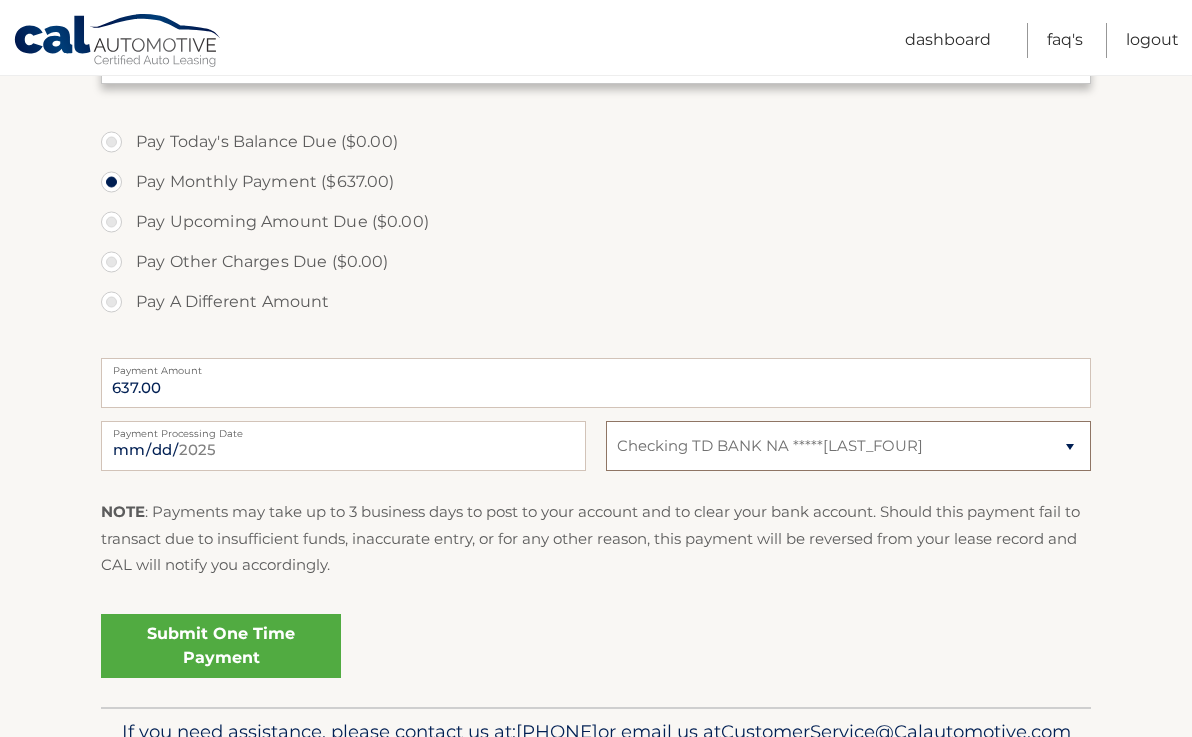 click on "Select Bank Account
Checking TD BANK NA *****1110 New Account  JPMORGAN CHASE BANK, NA *****3108" at bounding box center [848, 446] 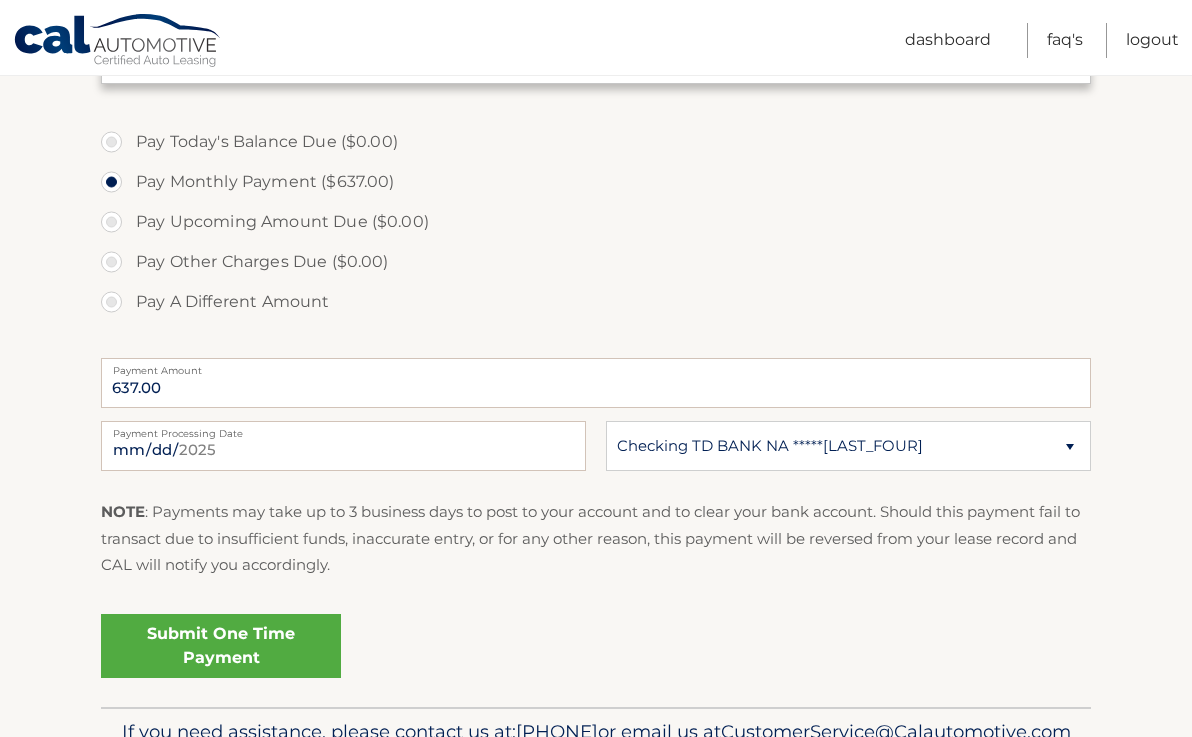 click on "Submit One Time Payment" at bounding box center (221, 646) 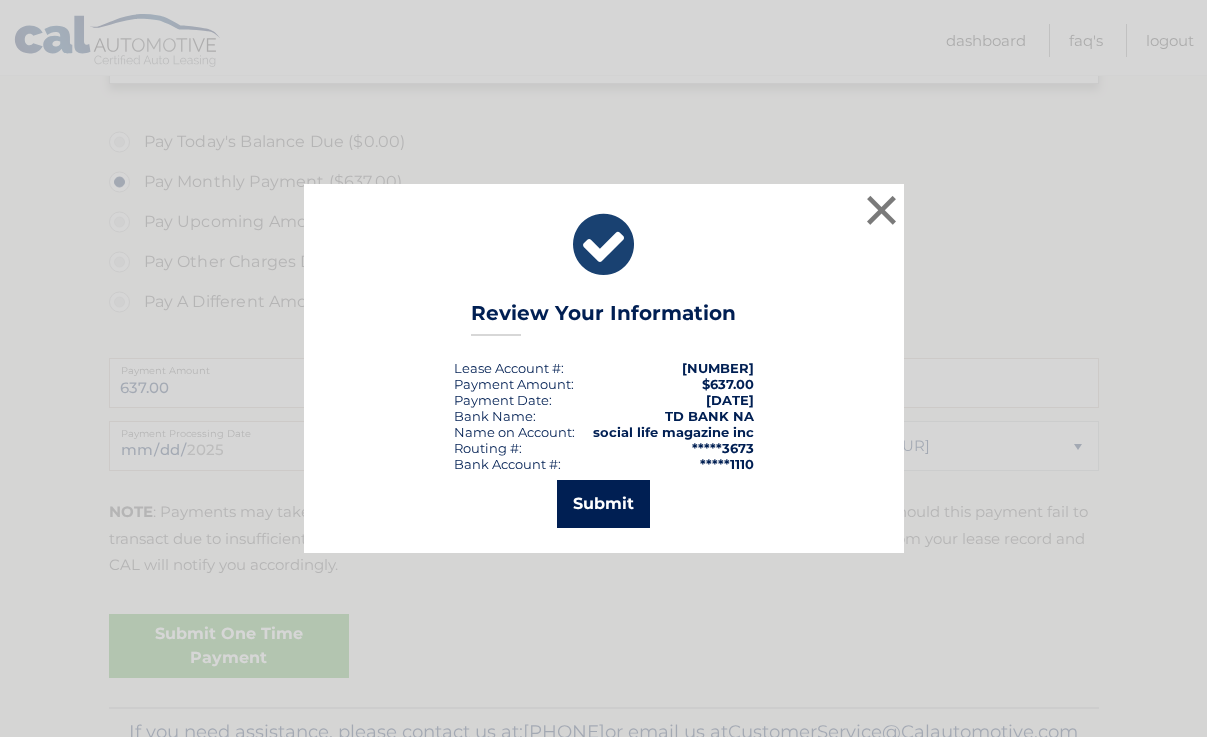 click on "Submit" at bounding box center [603, 504] 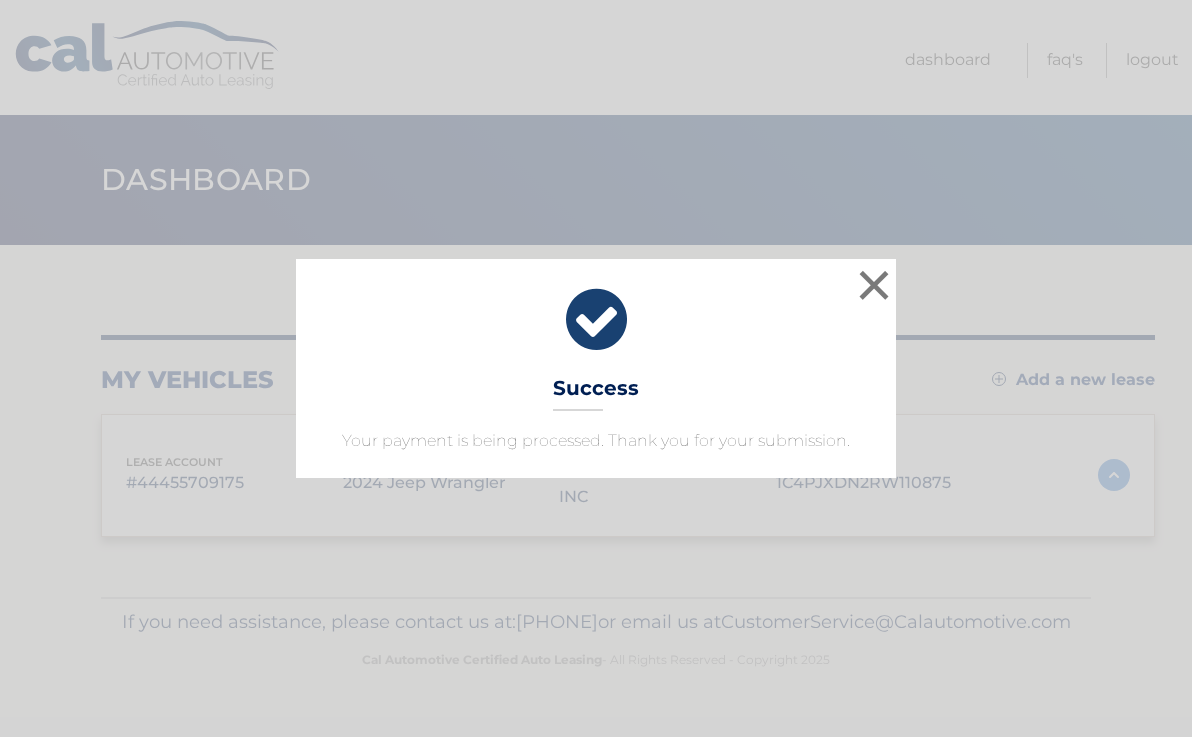 scroll, scrollTop: 0, scrollLeft: 0, axis: both 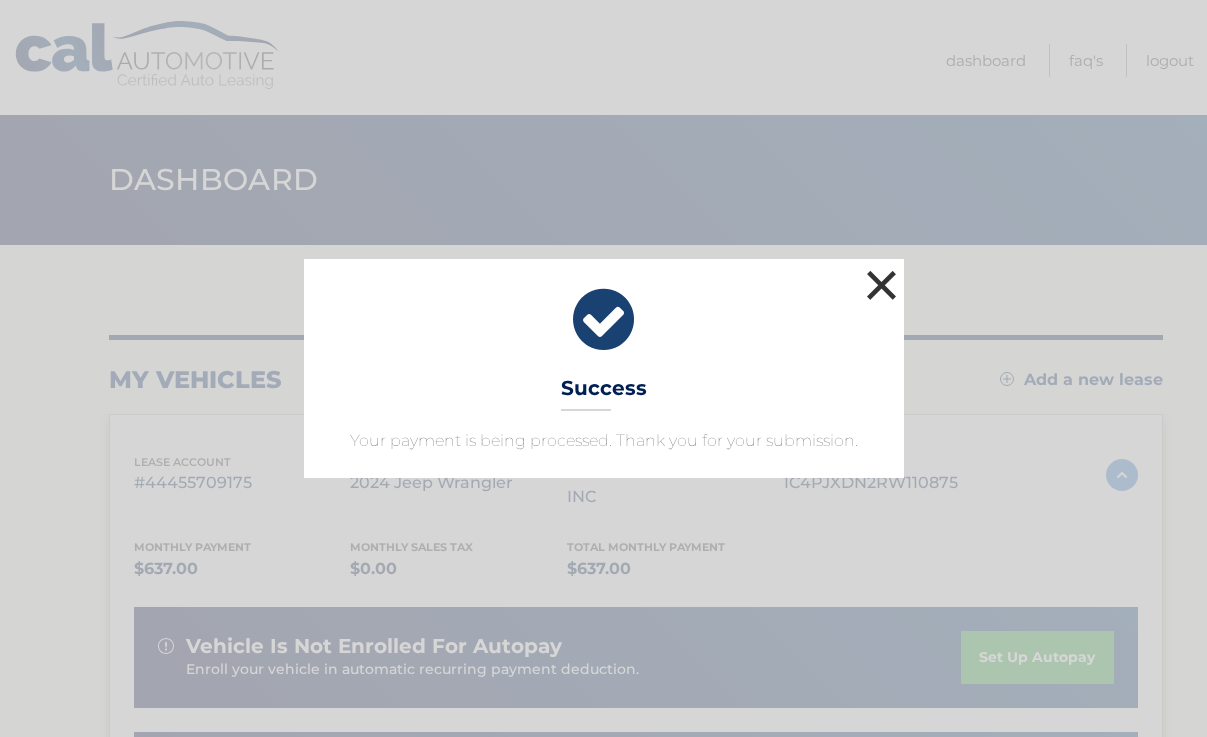 click on "×" at bounding box center (882, 285) 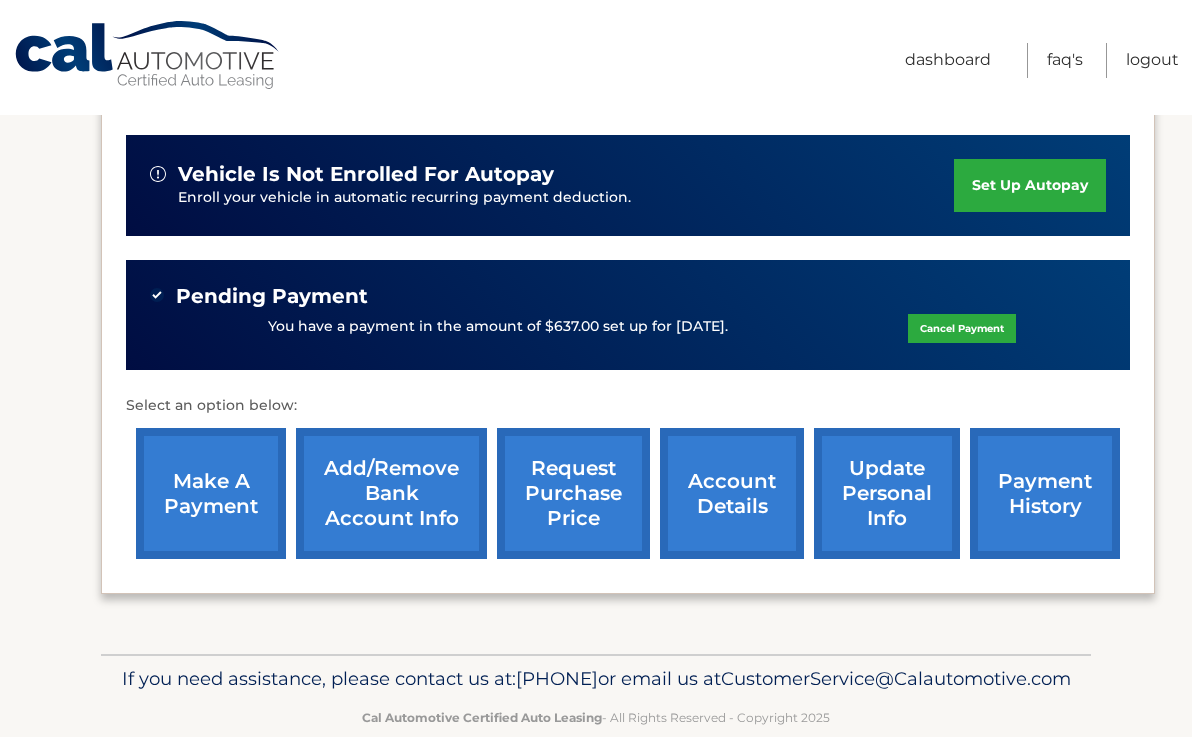 scroll, scrollTop: 541, scrollLeft: 0, axis: vertical 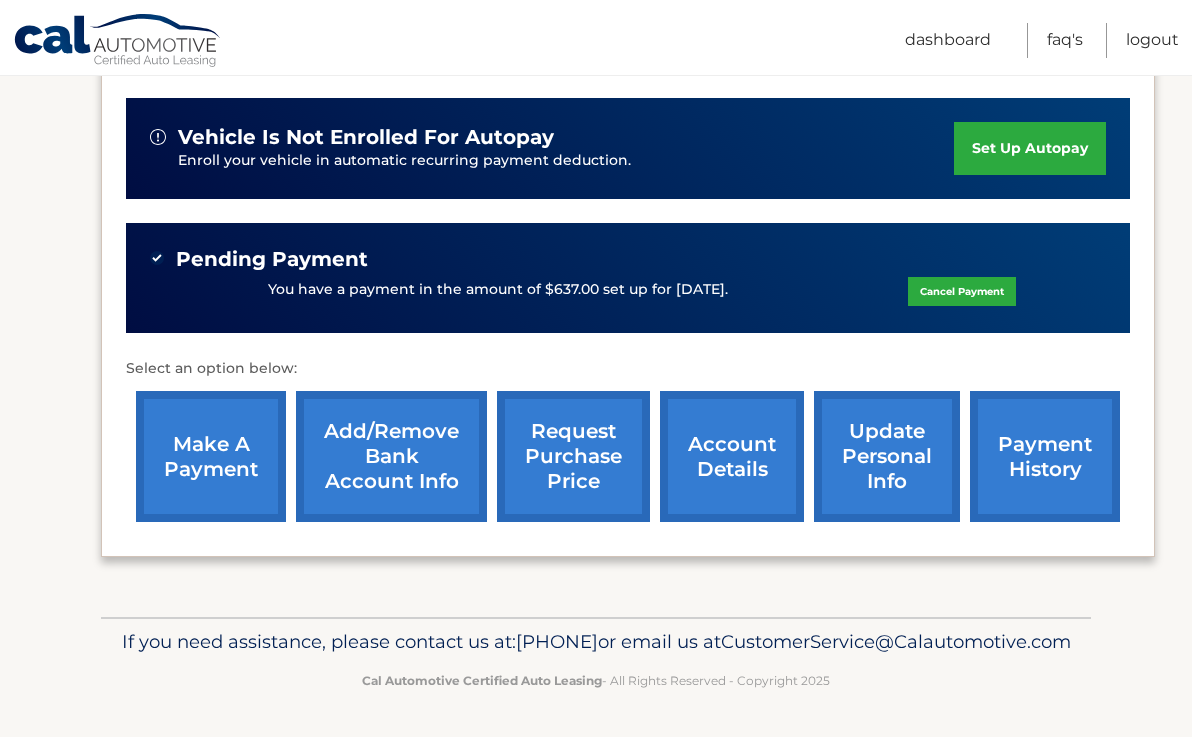 click on "payment history" at bounding box center [1045, 456] 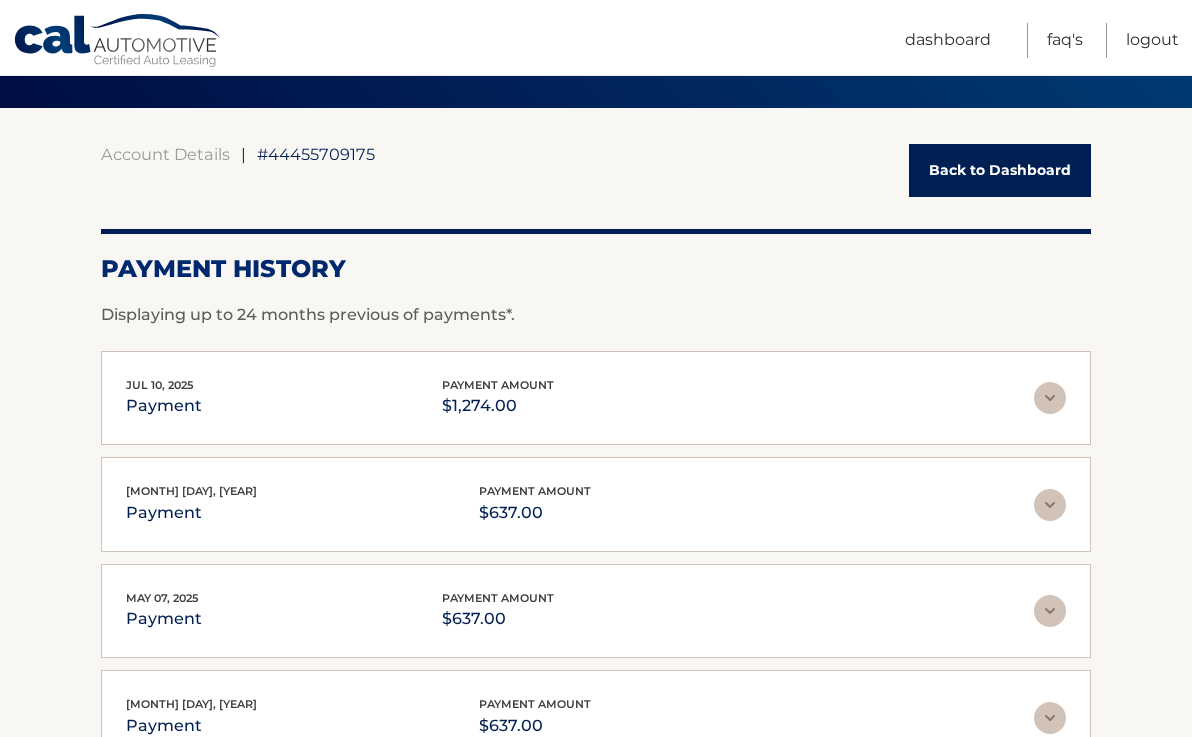 scroll, scrollTop: 0, scrollLeft: 0, axis: both 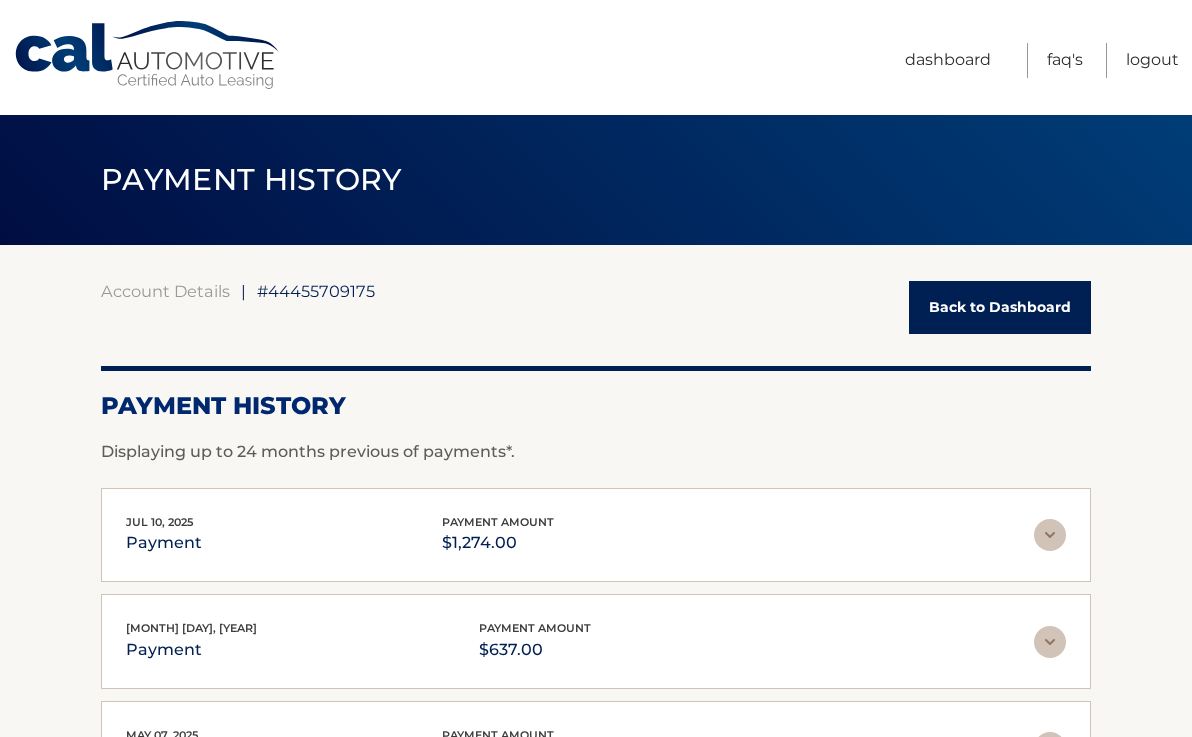 click on "Back to Dashboard" at bounding box center (1000, 307) 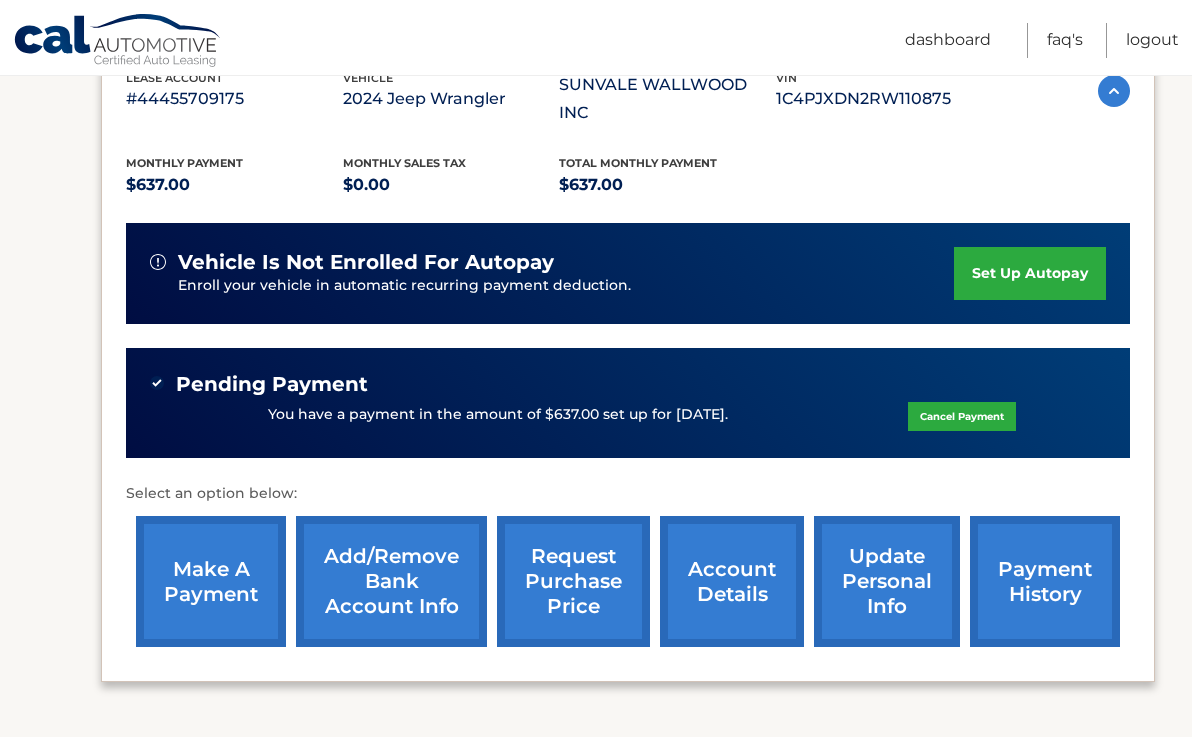 scroll, scrollTop: 385, scrollLeft: 0, axis: vertical 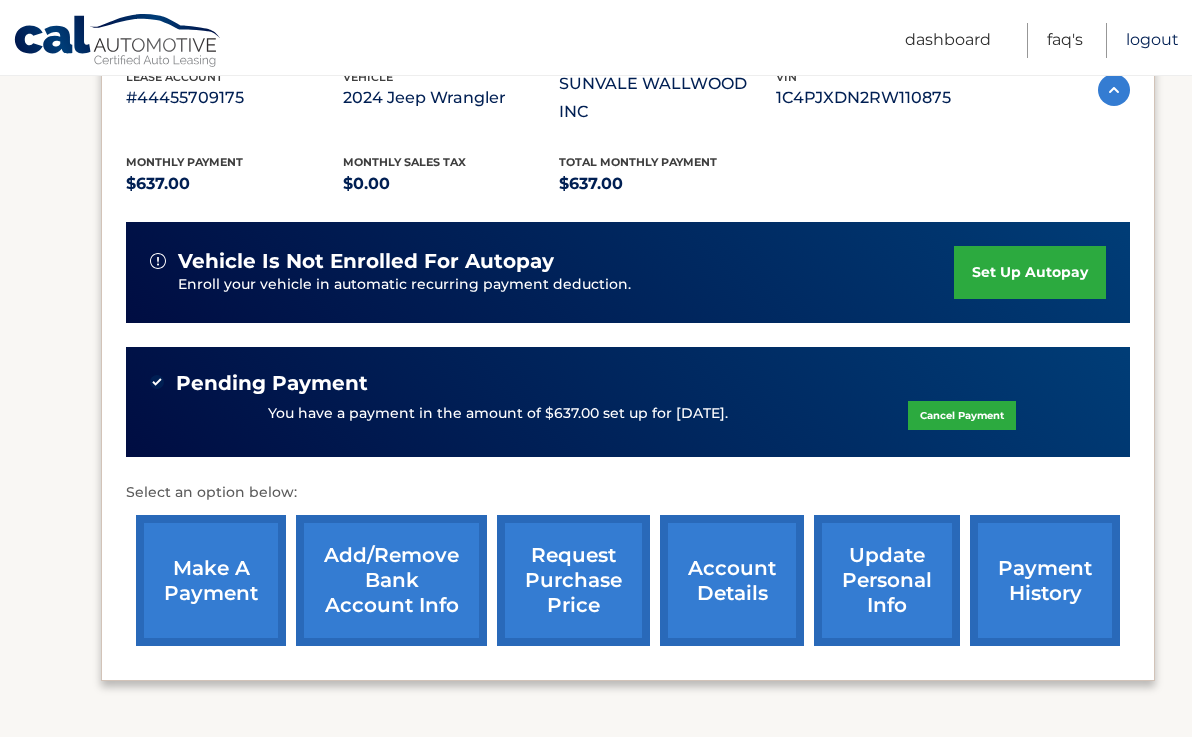 click on "Logout" at bounding box center (1152, 40) 